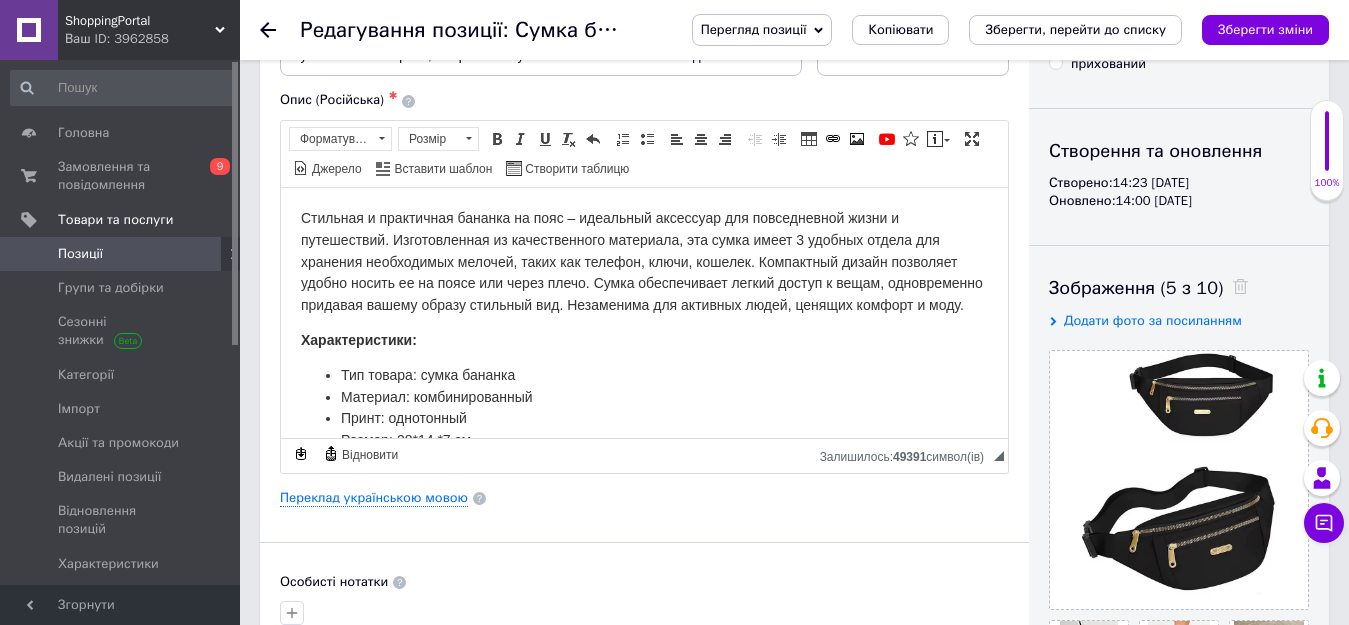 scroll, scrollTop: 99, scrollLeft: 0, axis: vertical 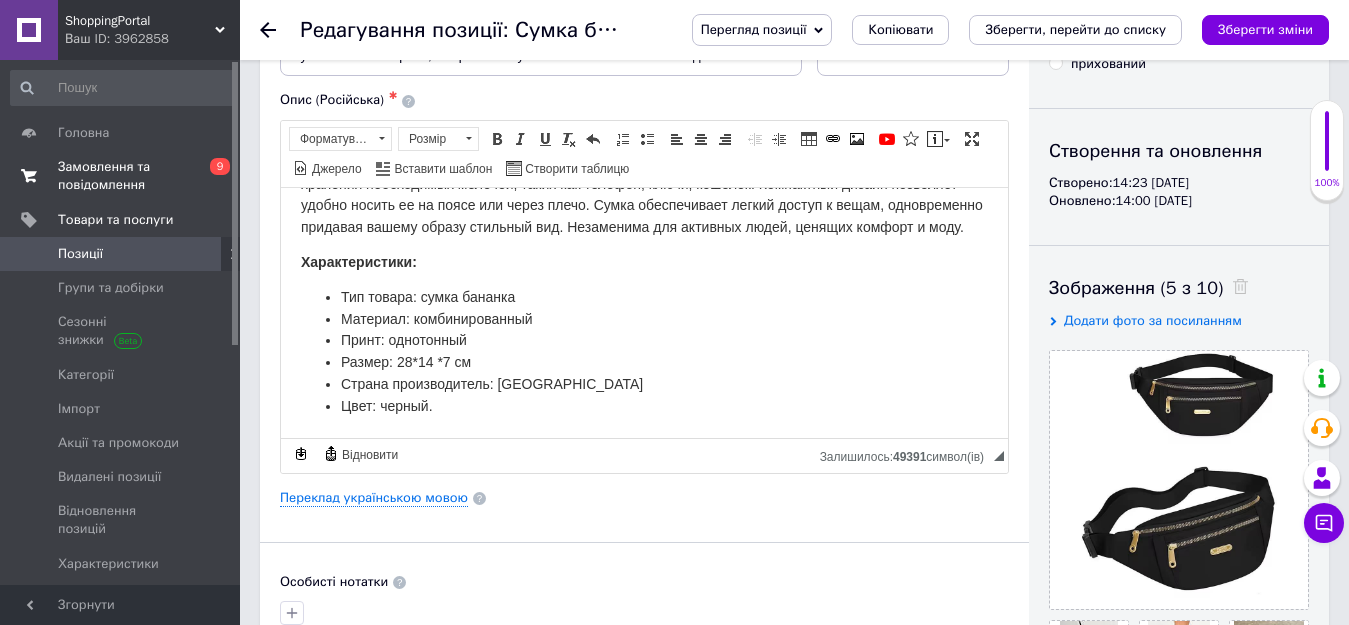 click on "Замовлення та повідомлення" at bounding box center (121, 176) 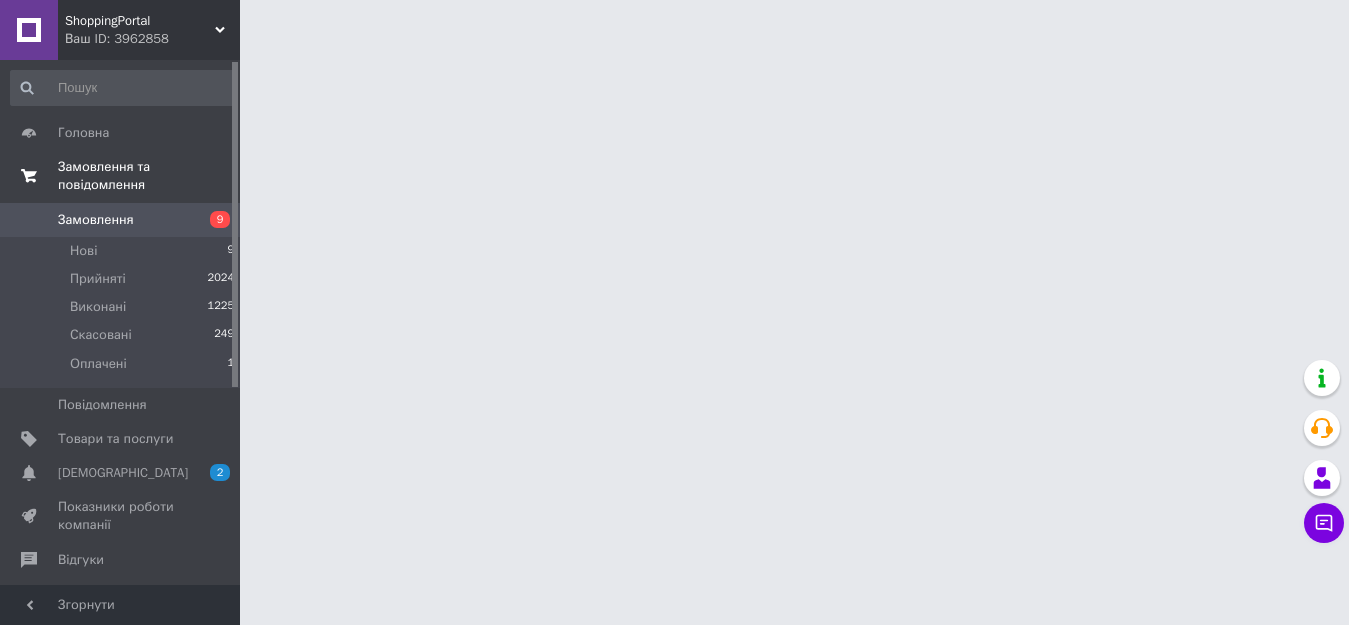 scroll, scrollTop: 0, scrollLeft: 0, axis: both 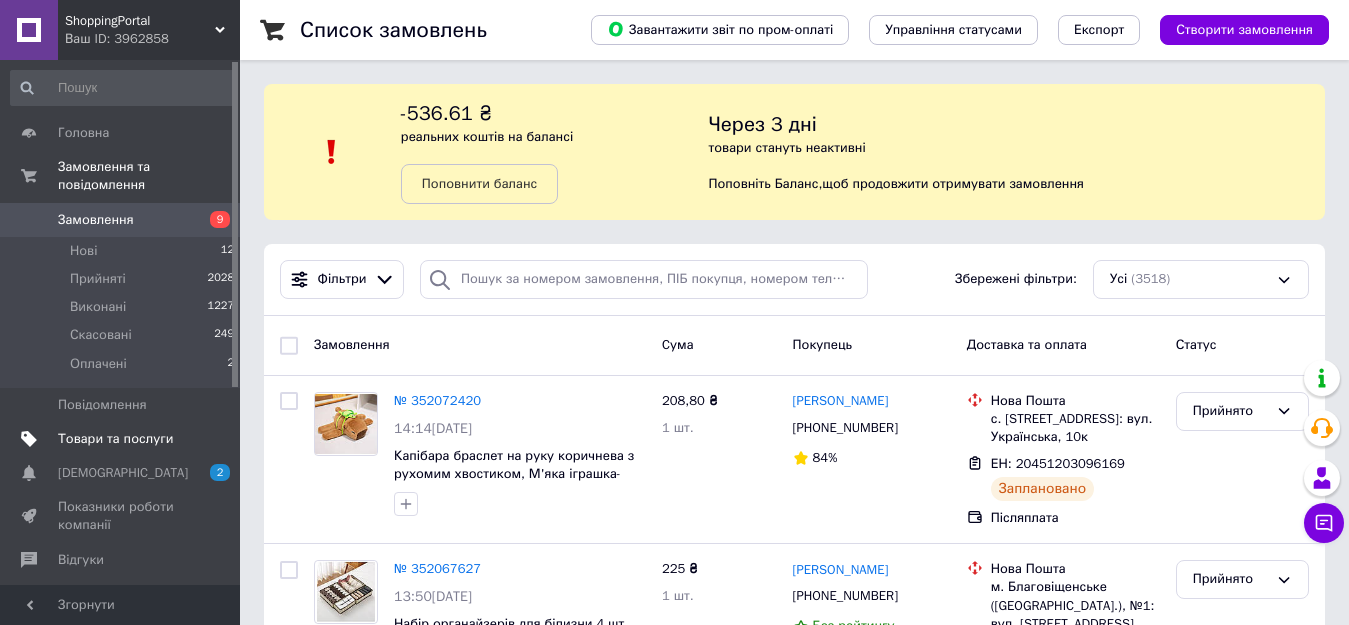 click on "Товари та послуги" at bounding box center [115, 439] 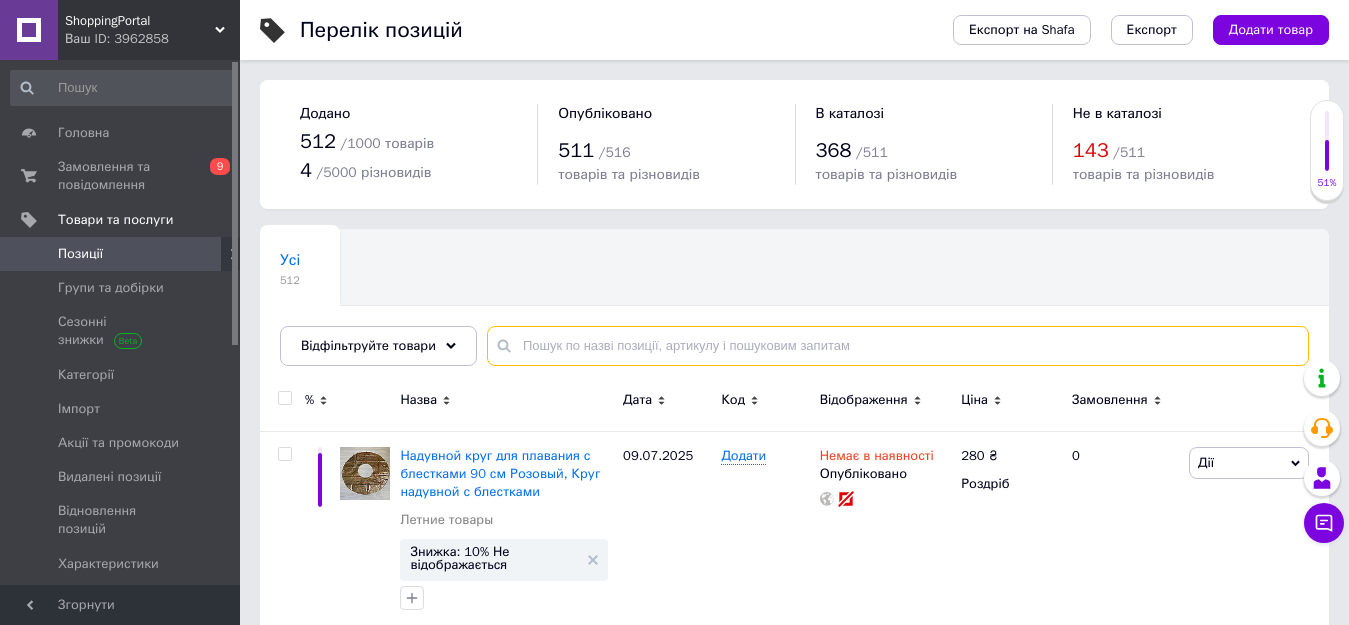 click at bounding box center [898, 346] 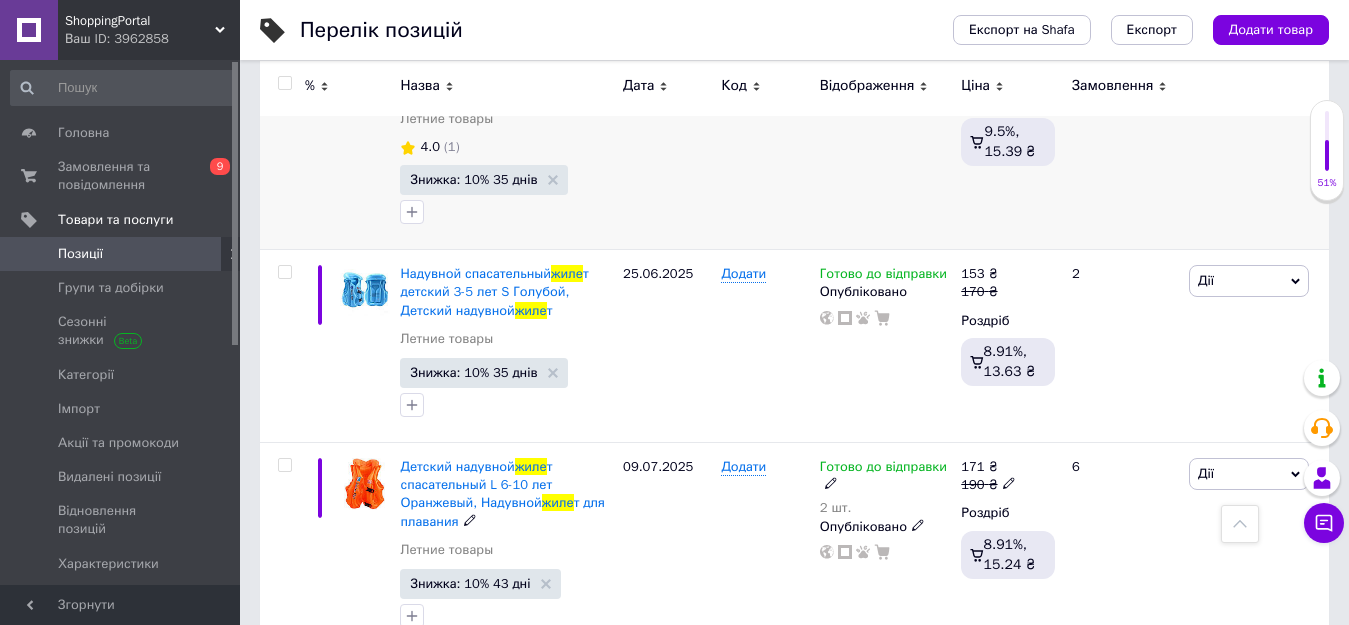 scroll, scrollTop: 400, scrollLeft: 0, axis: vertical 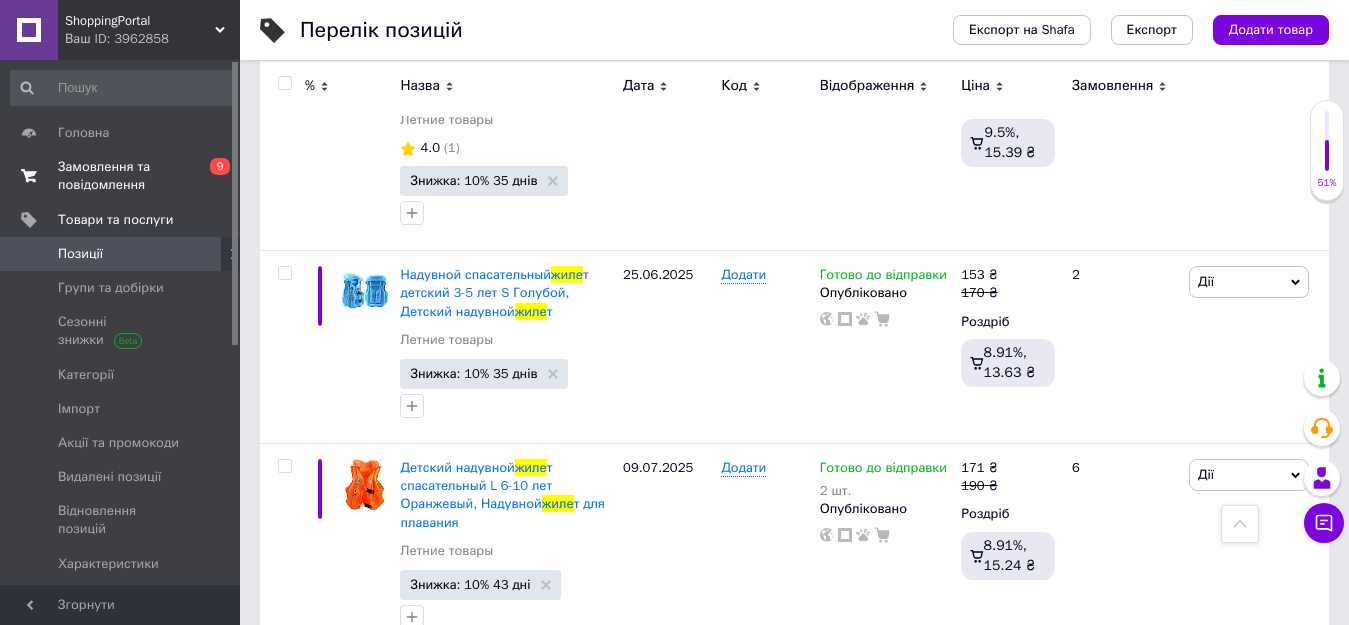 type on "жиле" 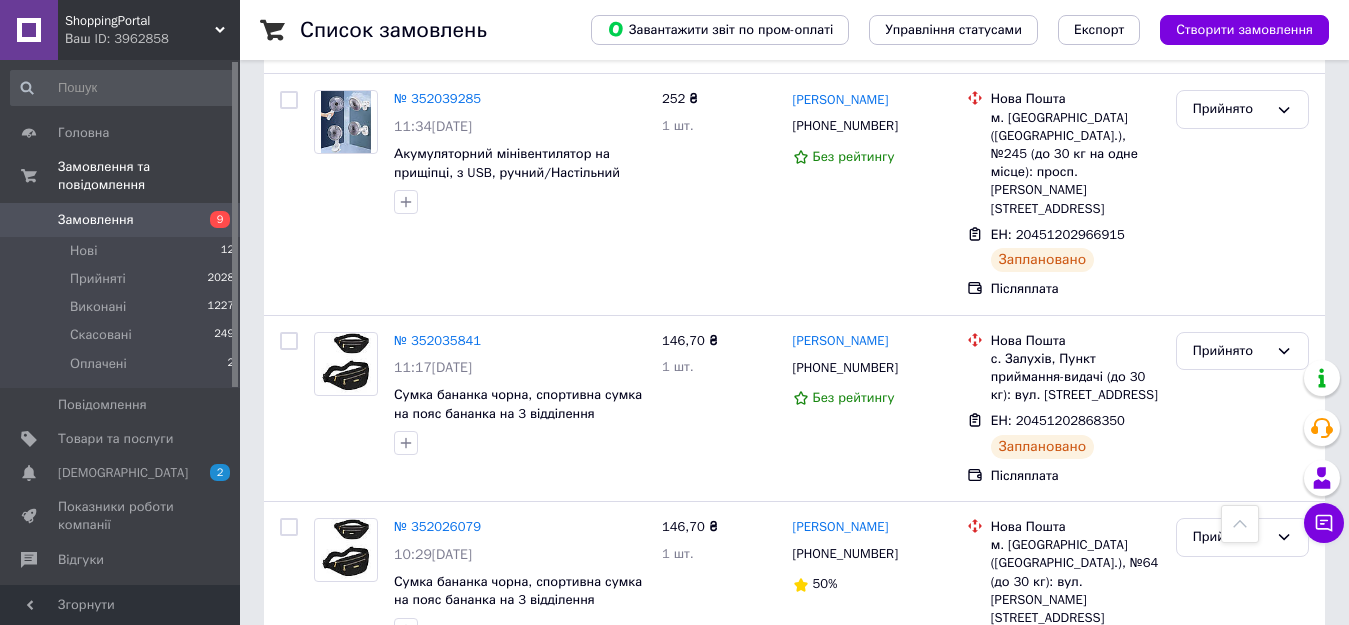scroll, scrollTop: 2000, scrollLeft: 0, axis: vertical 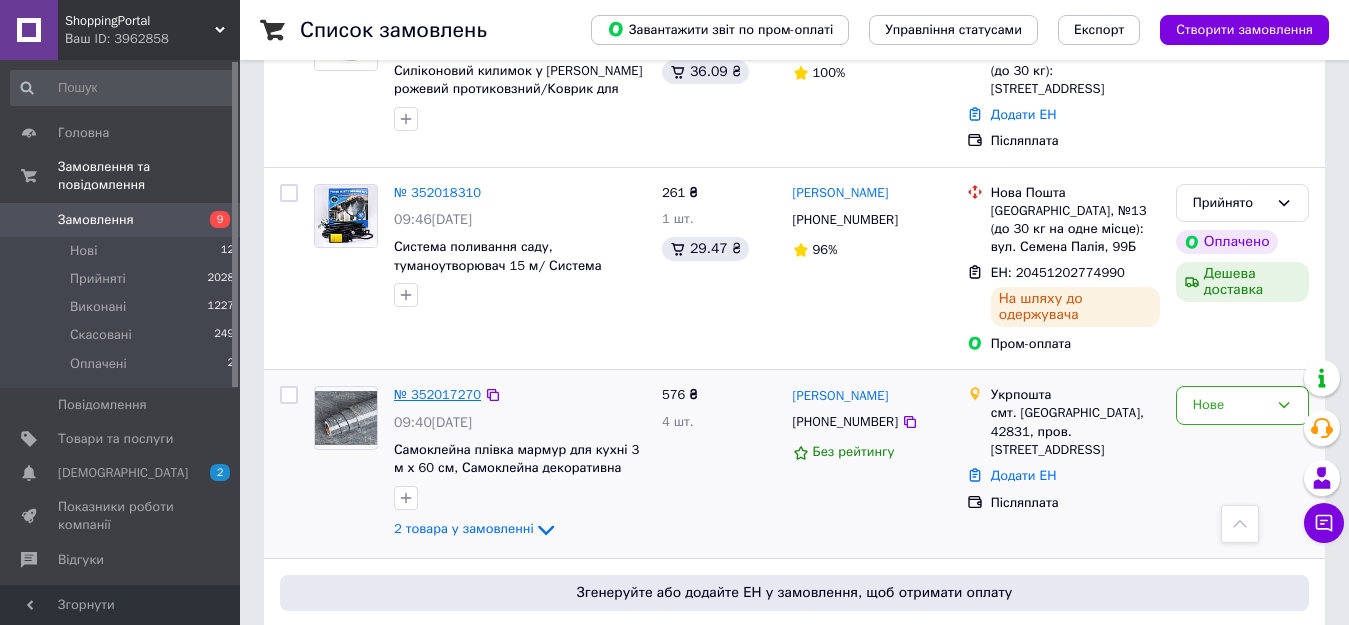 click on "№ 352017270" at bounding box center [437, 394] 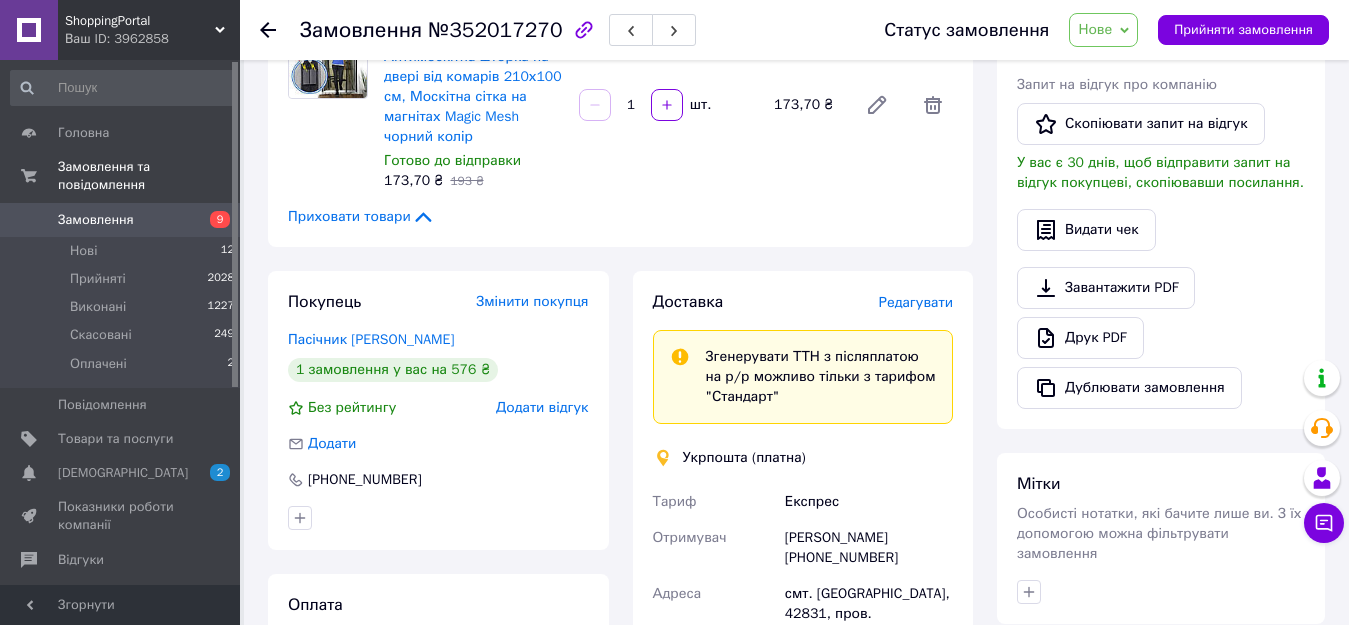 scroll, scrollTop: 500, scrollLeft: 0, axis: vertical 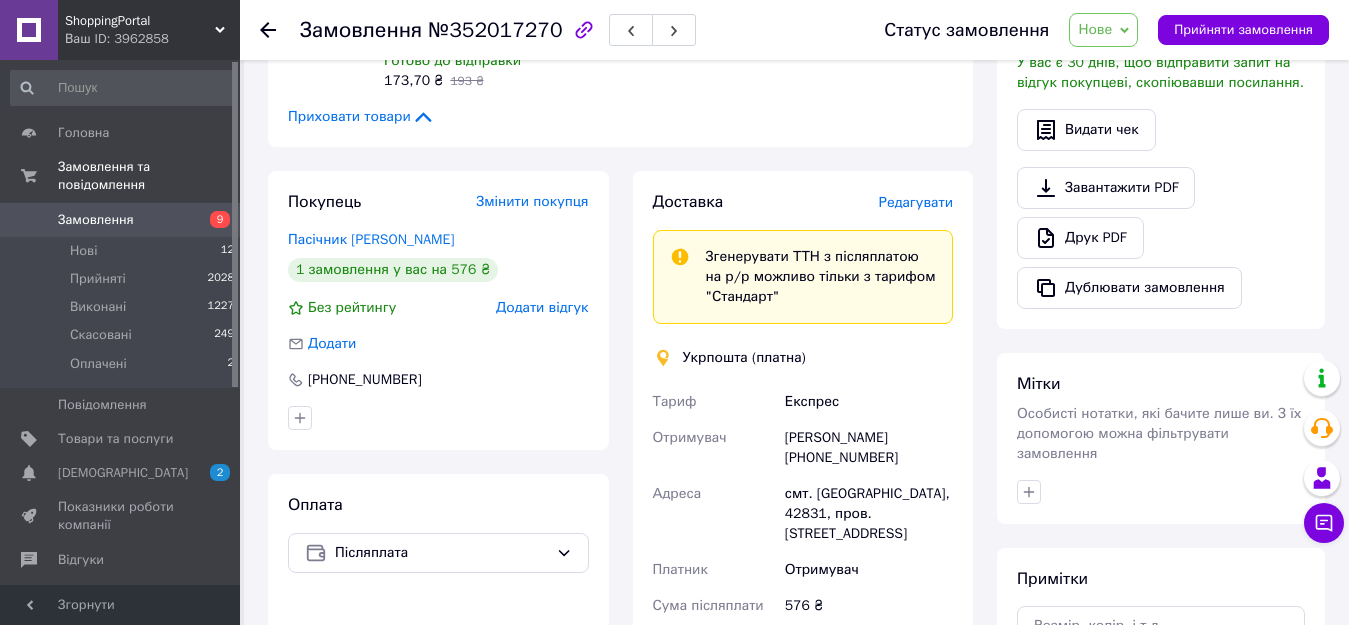 click on "Замовлення" at bounding box center [96, 220] 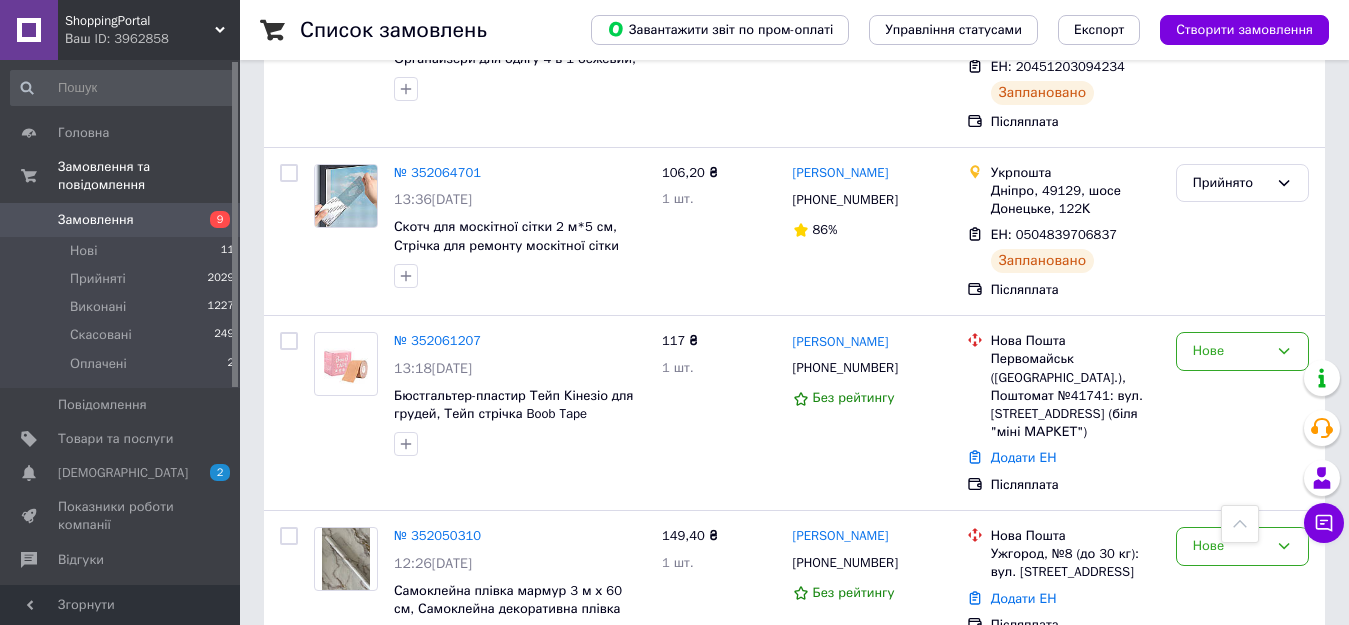 scroll, scrollTop: 600, scrollLeft: 0, axis: vertical 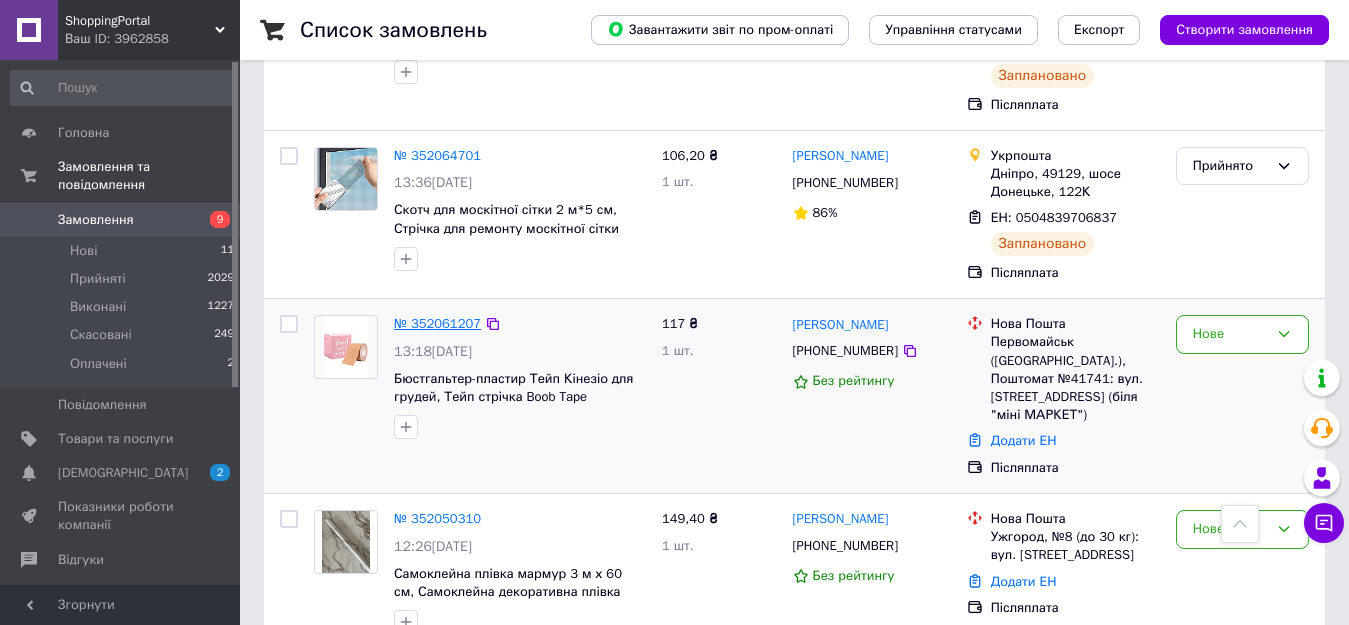 click on "№ 352061207" at bounding box center (437, 323) 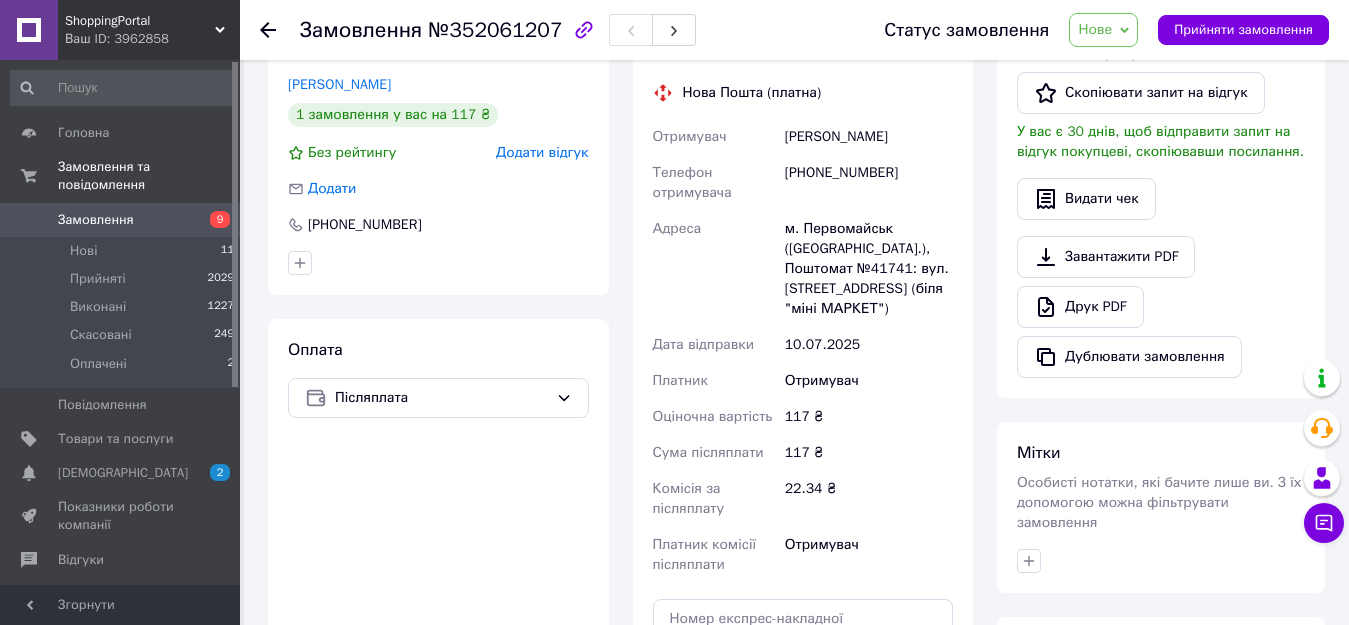 scroll, scrollTop: 400, scrollLeft: 0, axis: vertical 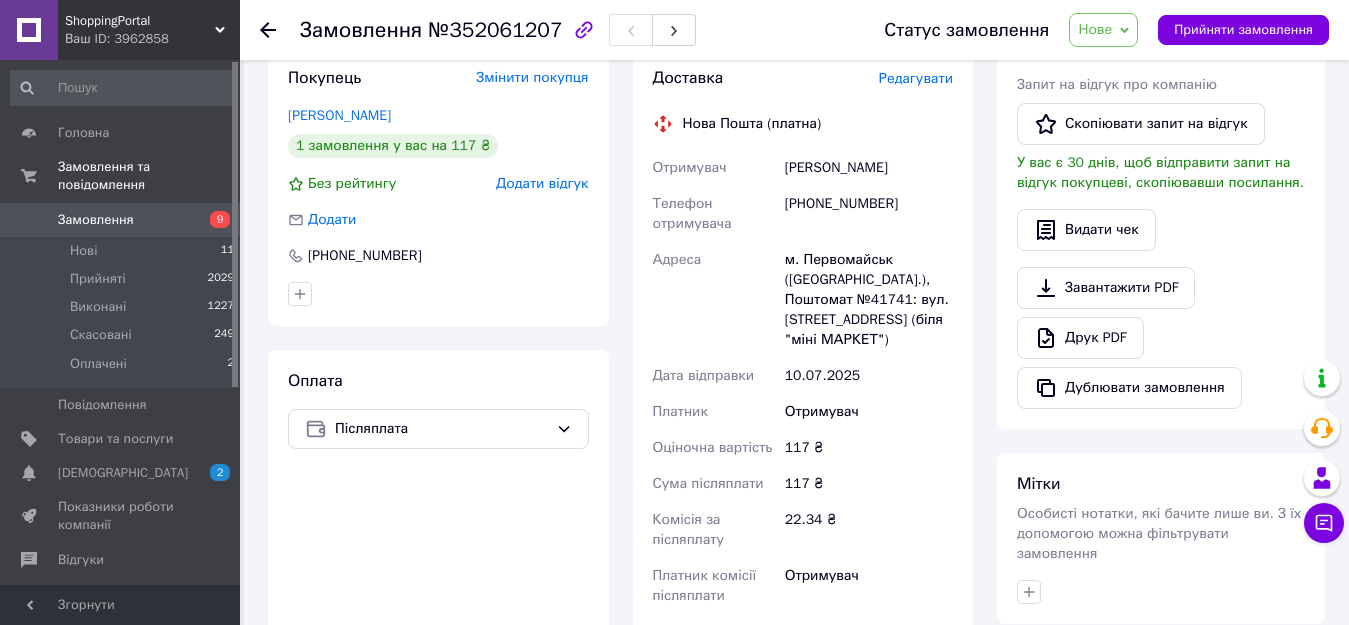 click on "Замовлення" at bounding box center (96, 220) 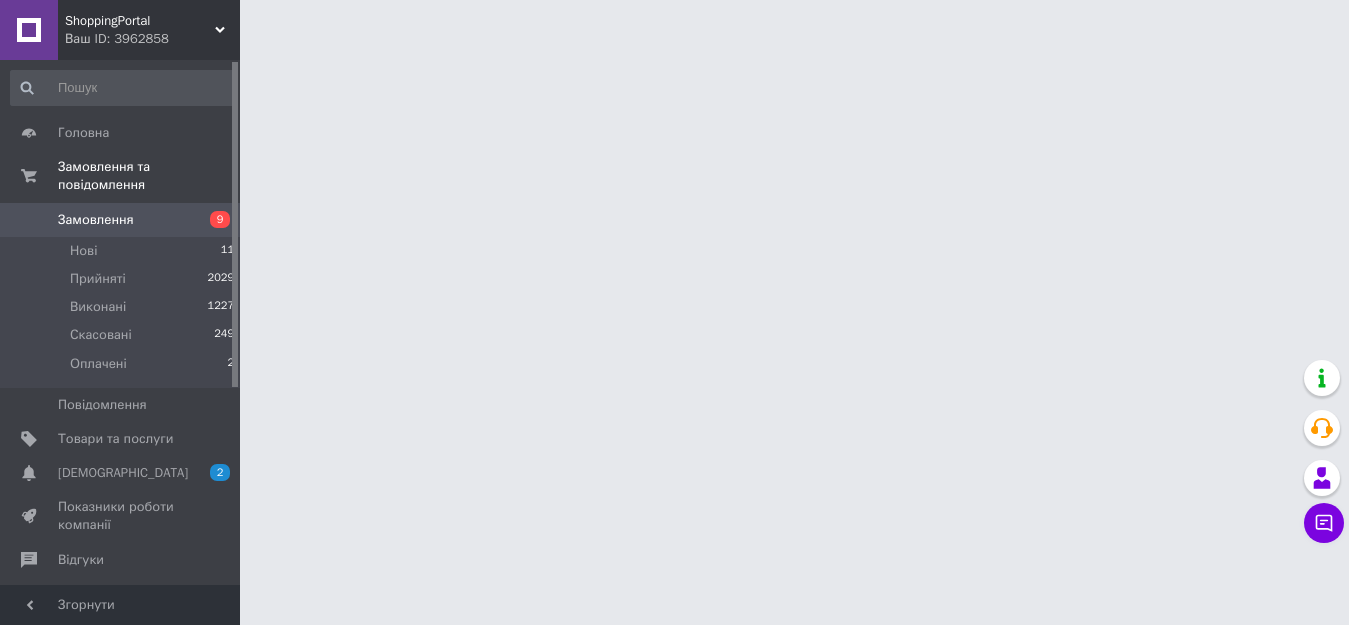 scroll, scrollTop: 0, scrollLeft: 0, axis: both 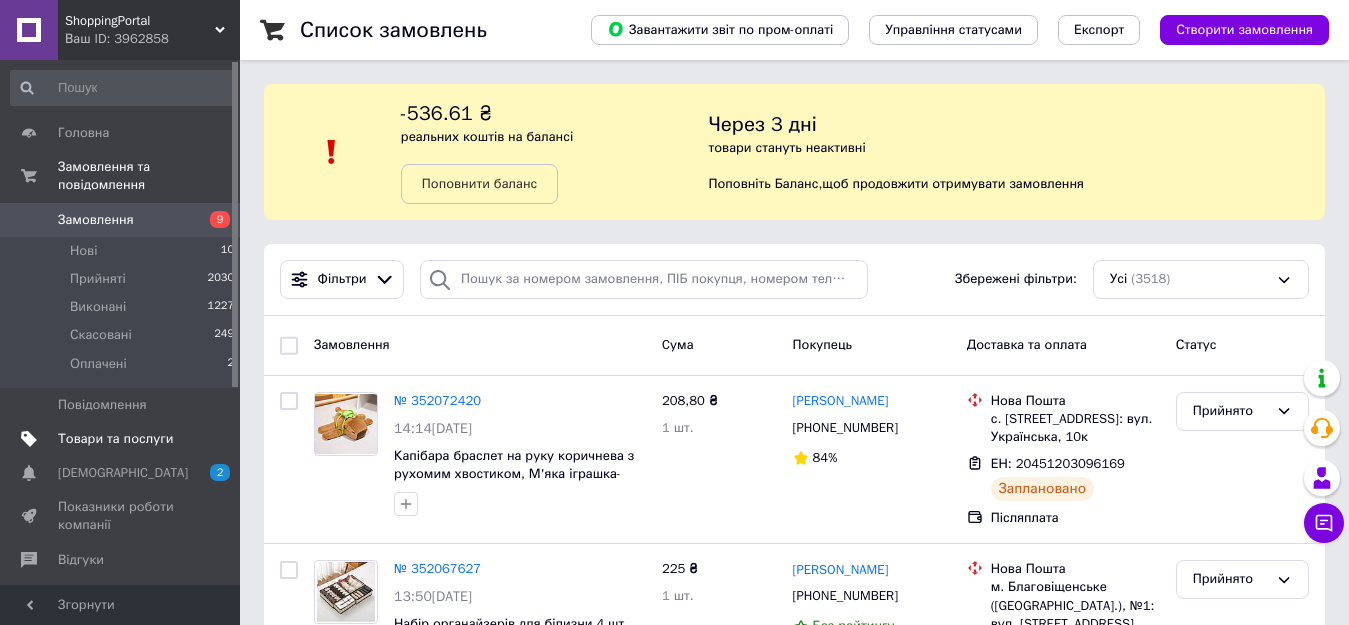 click on "Товари та послуги" at bounding box center [115, 439] 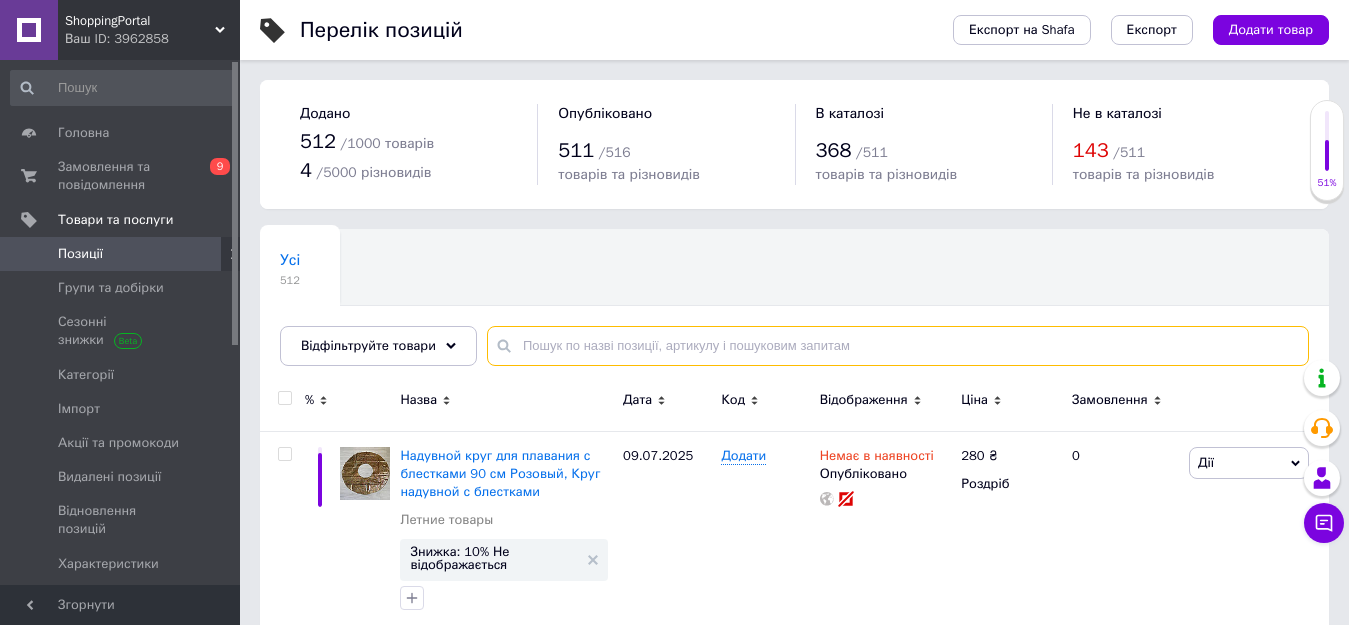 click at bounding box center [898, 346] 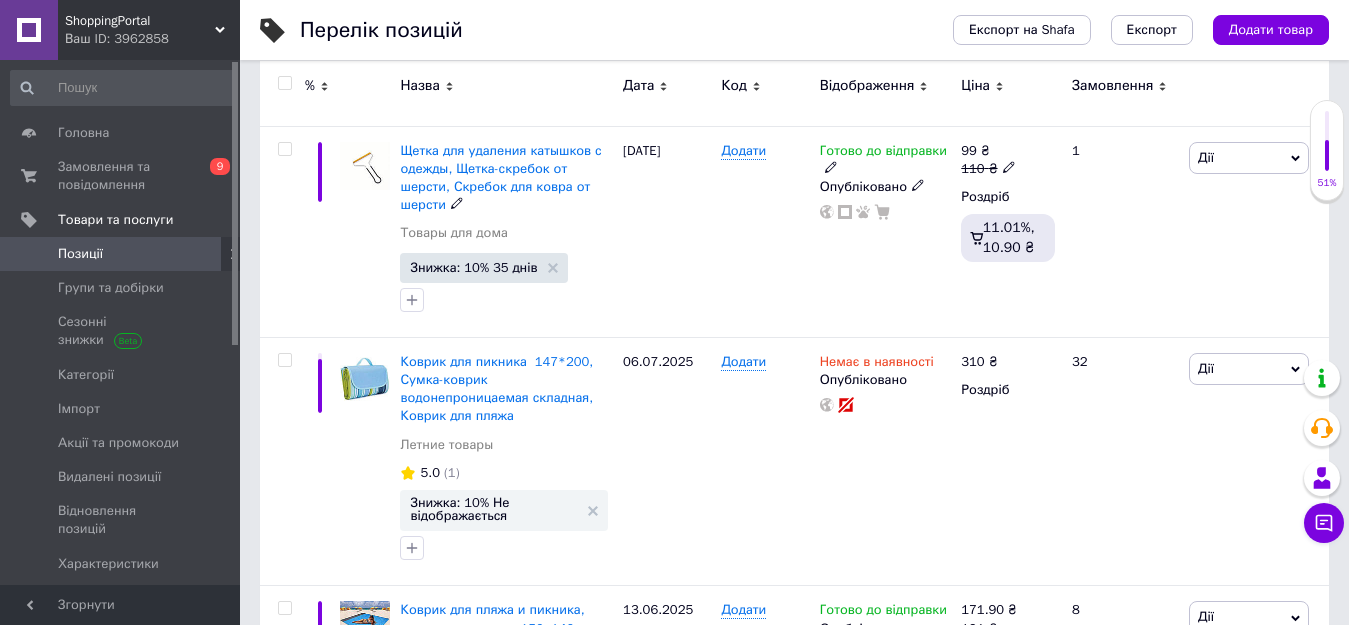 scroll, scrollTop: 400, scrollLeft: 0, axis: vertical 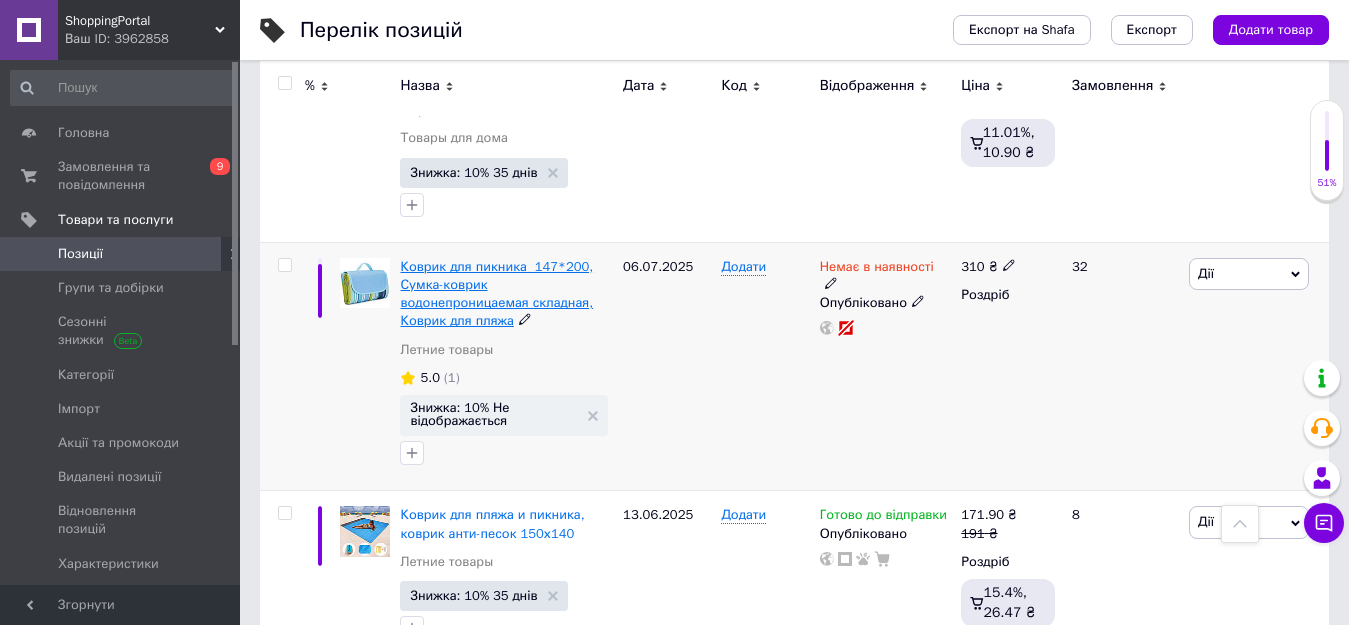 type on "килим" 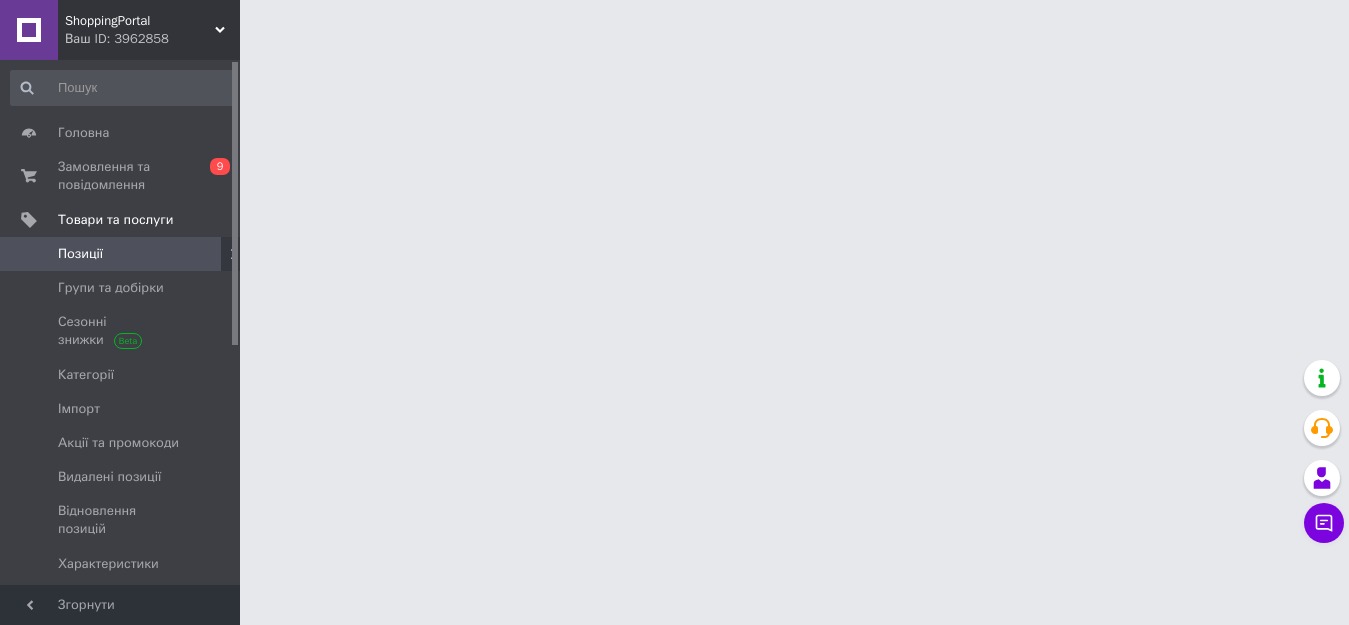 scroll, scrollTop: 0, scrollLeft: 0, axis: both 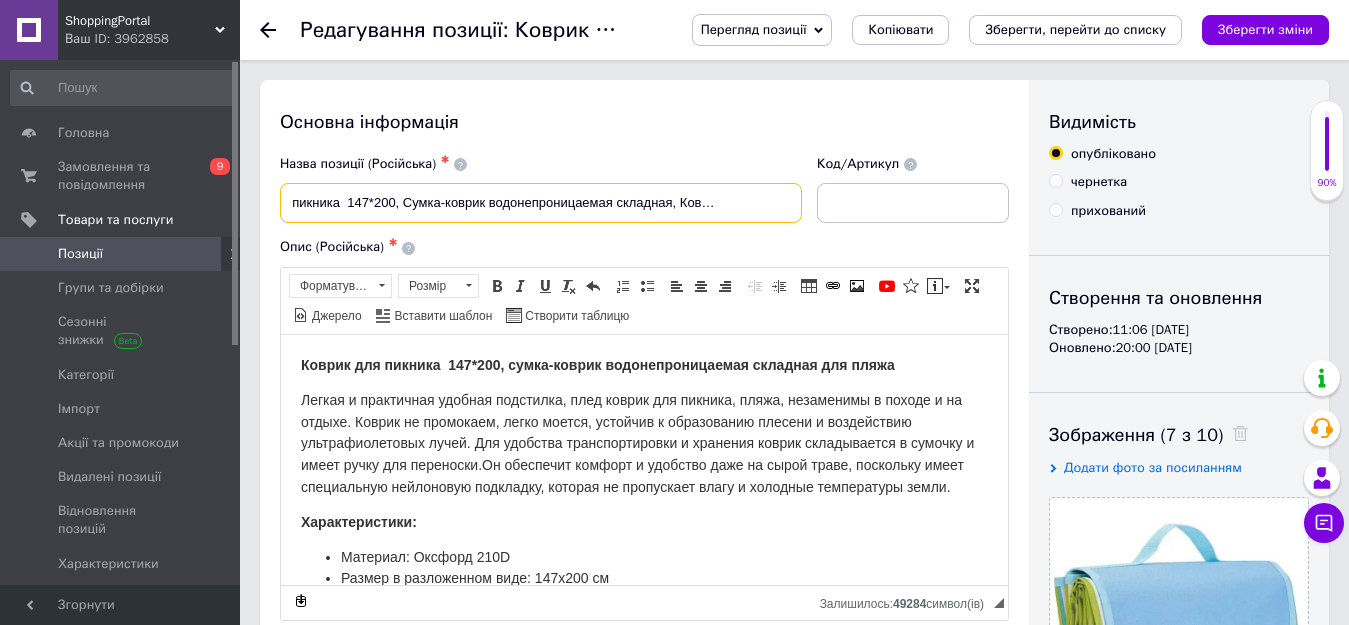 drag, startPoint x: 297, startPoint y: 198, endPoint x: 833, endPoint y: 195, distance: 536.0084 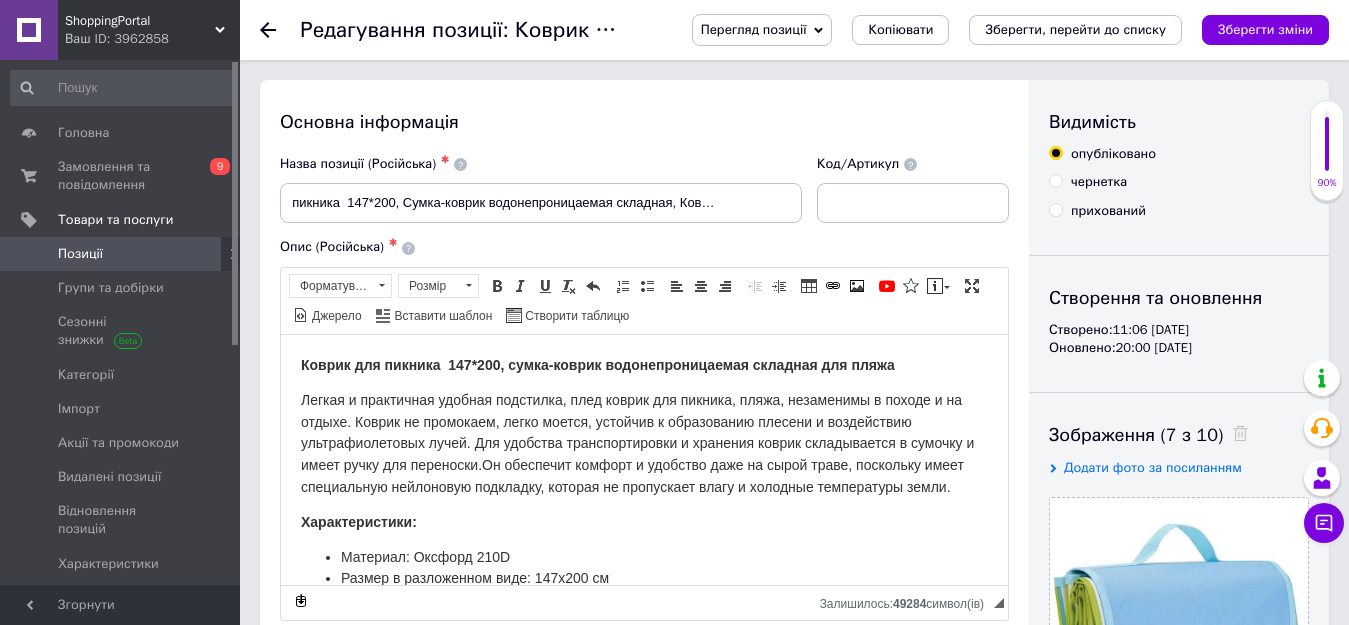 click on "Позиції" at bounding box center [123, 254] 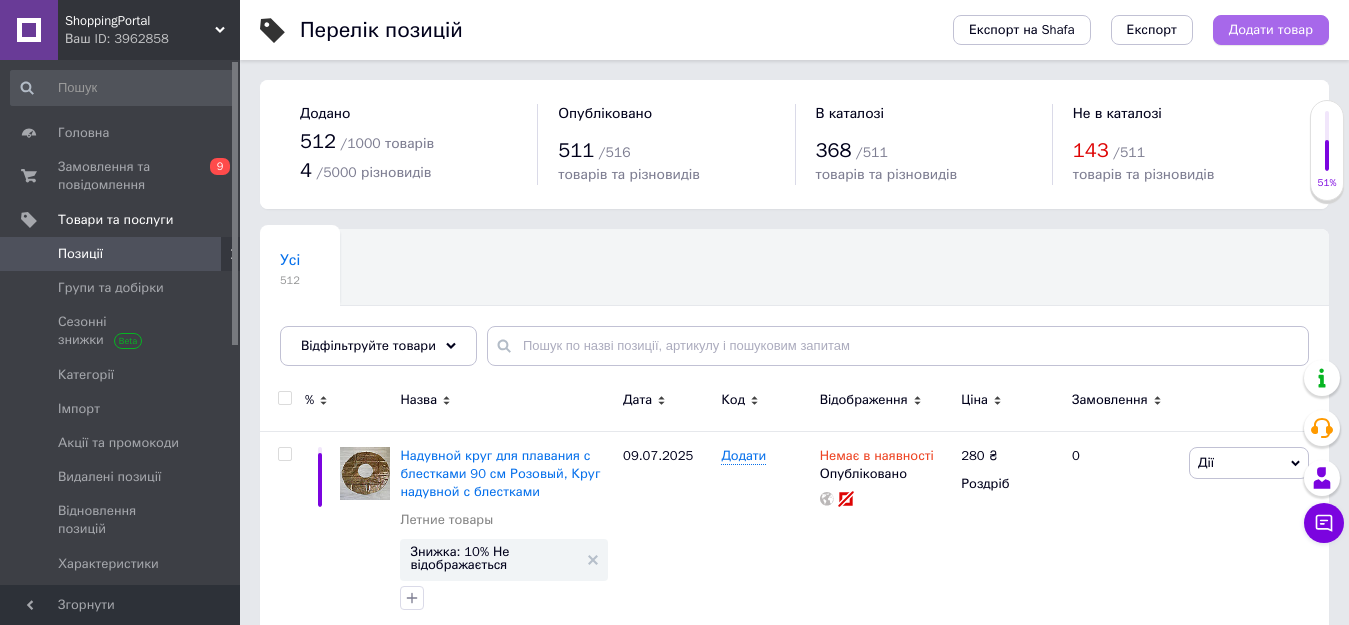 click on "Додати товар" at bounding box center (1271, 30) 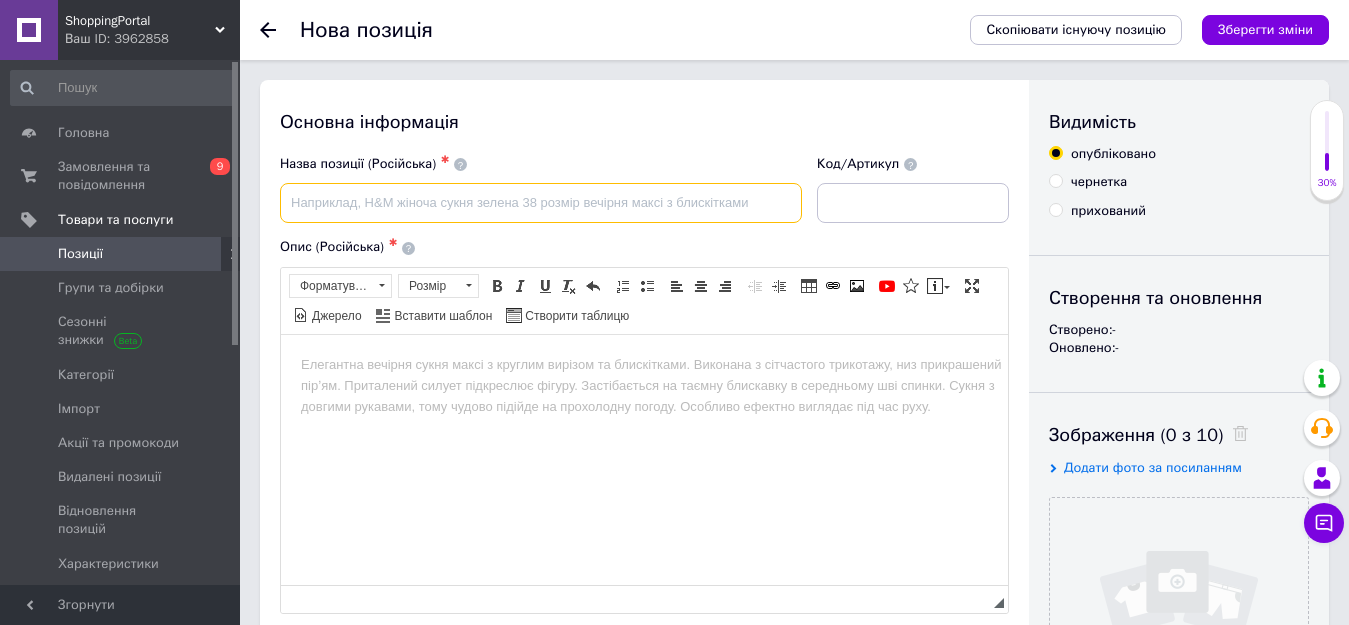 scroll, scrollTop: 0, scrollLeft: 0, axis: both 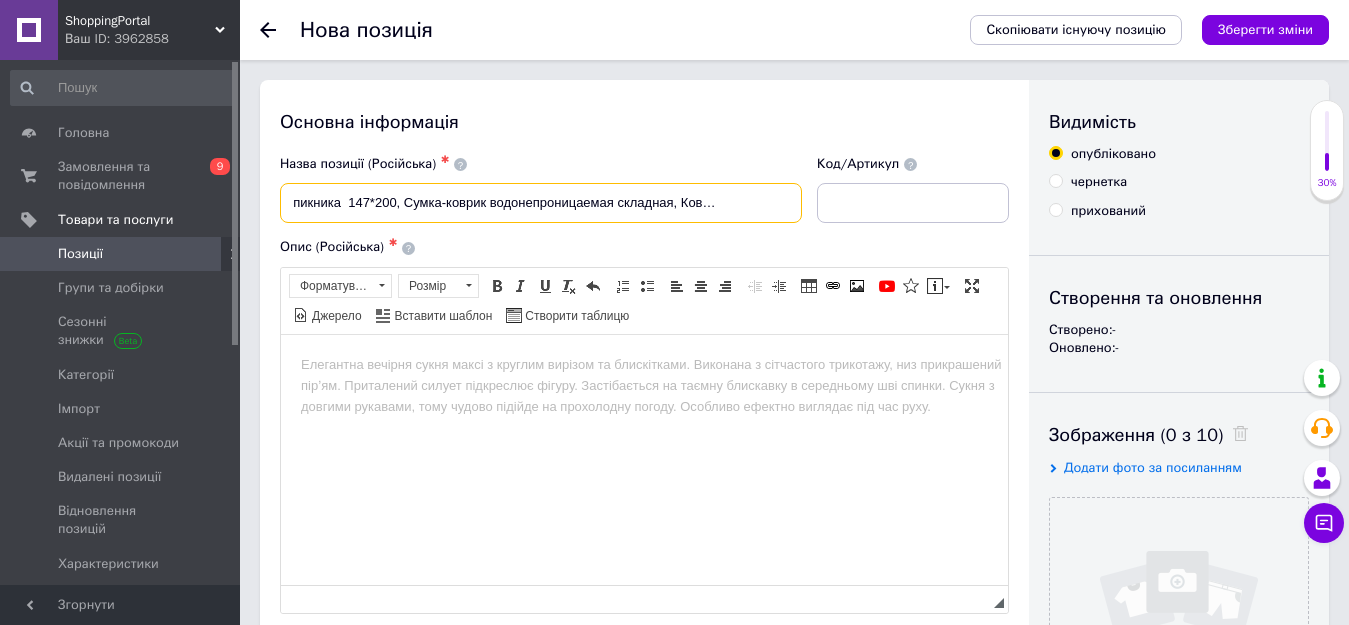 click on "Коврик для пикника  147*200, Сумка-коврик водонепроницаемая складная, Коврик для пляжа" at bounding box center (541, 203) 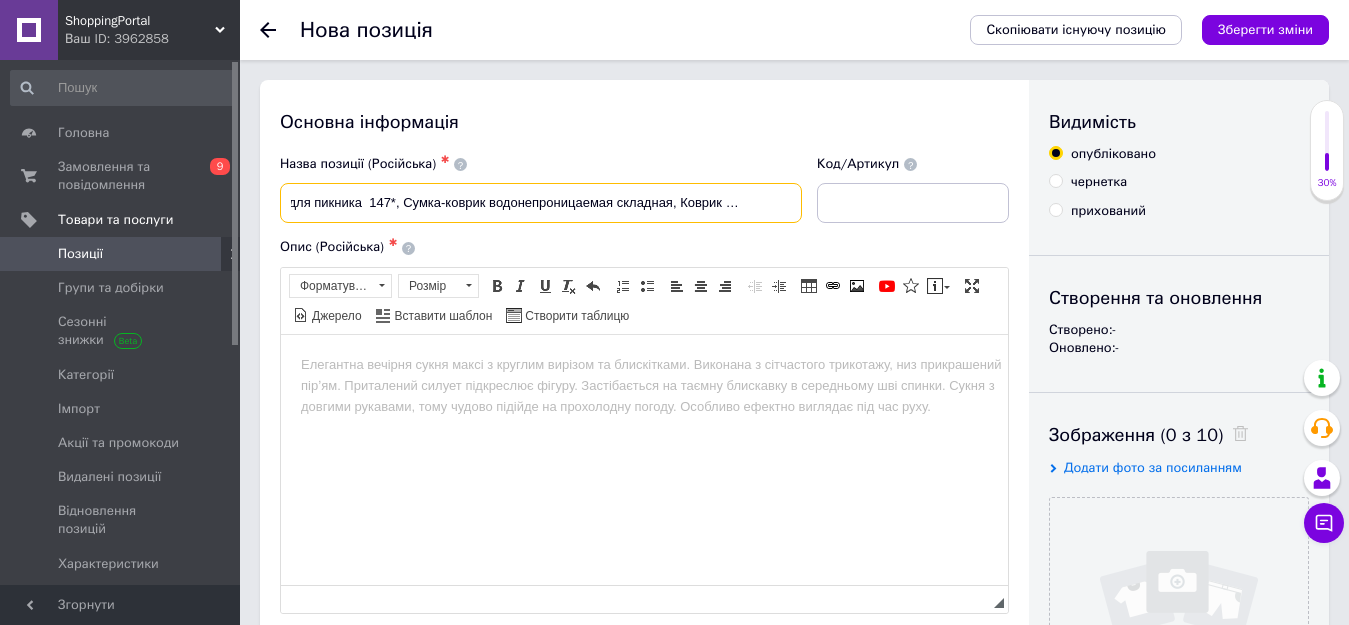 scroll, scrollTop: 0, scrollLeft: 48, axis: horizontal 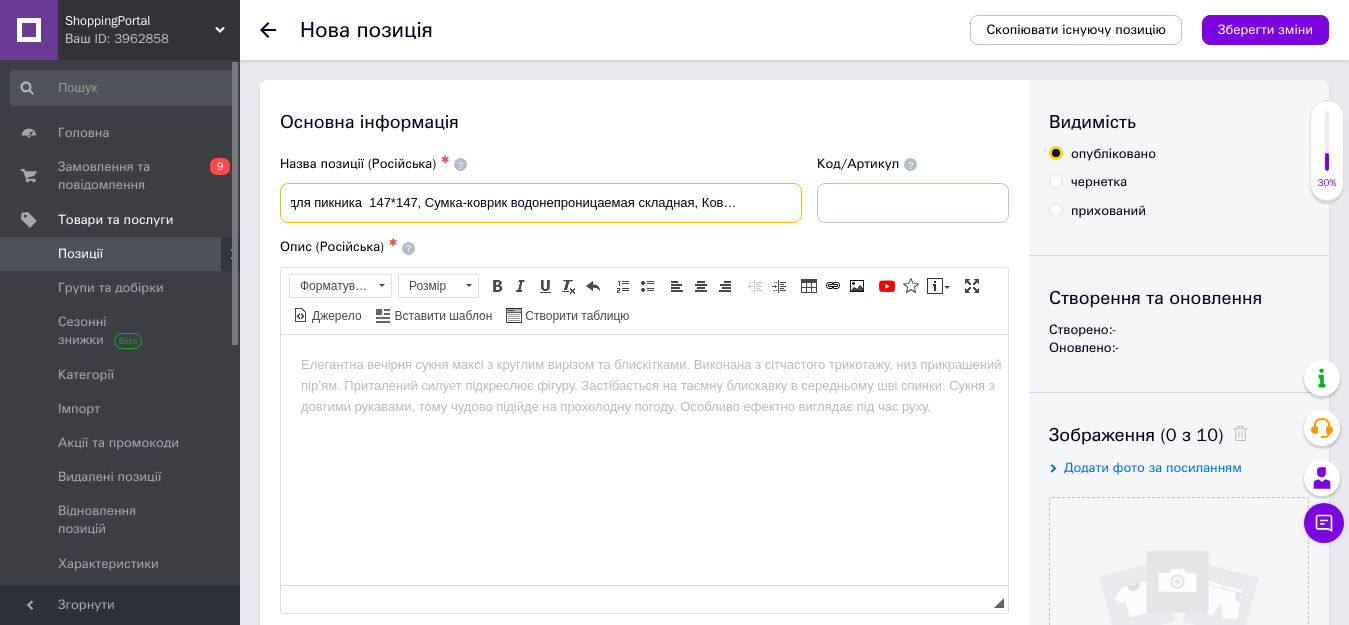 type on "Коврик для пикника  147*147, Сумка-коврик водонепроницаемая складная, Коврик для пляжа" 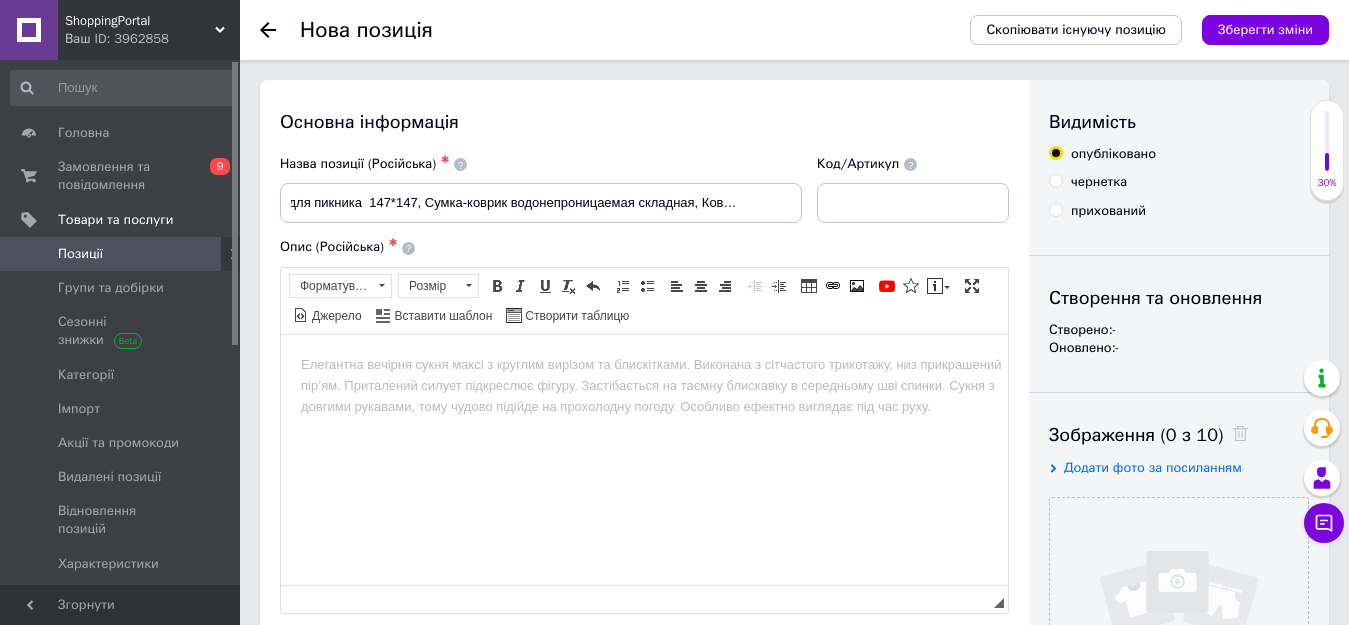 click at bounding box center (644, 364) 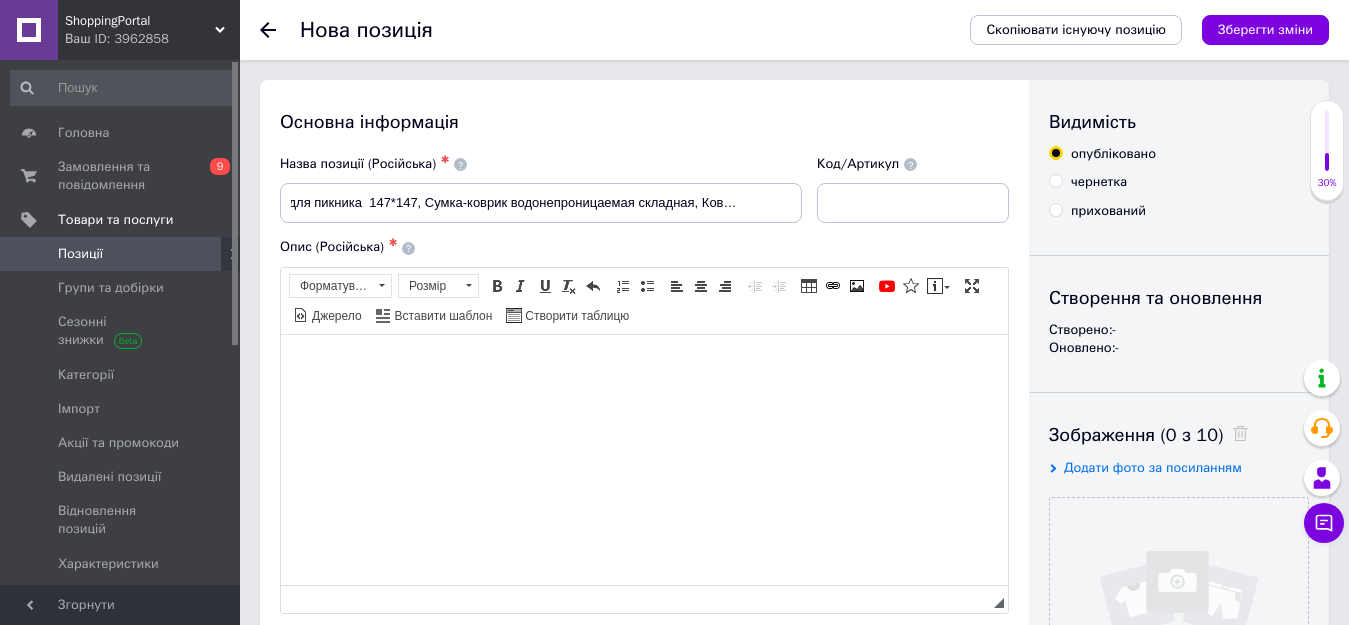 scroll, scrollTop: 0, scrollLeft: 0, axis: both 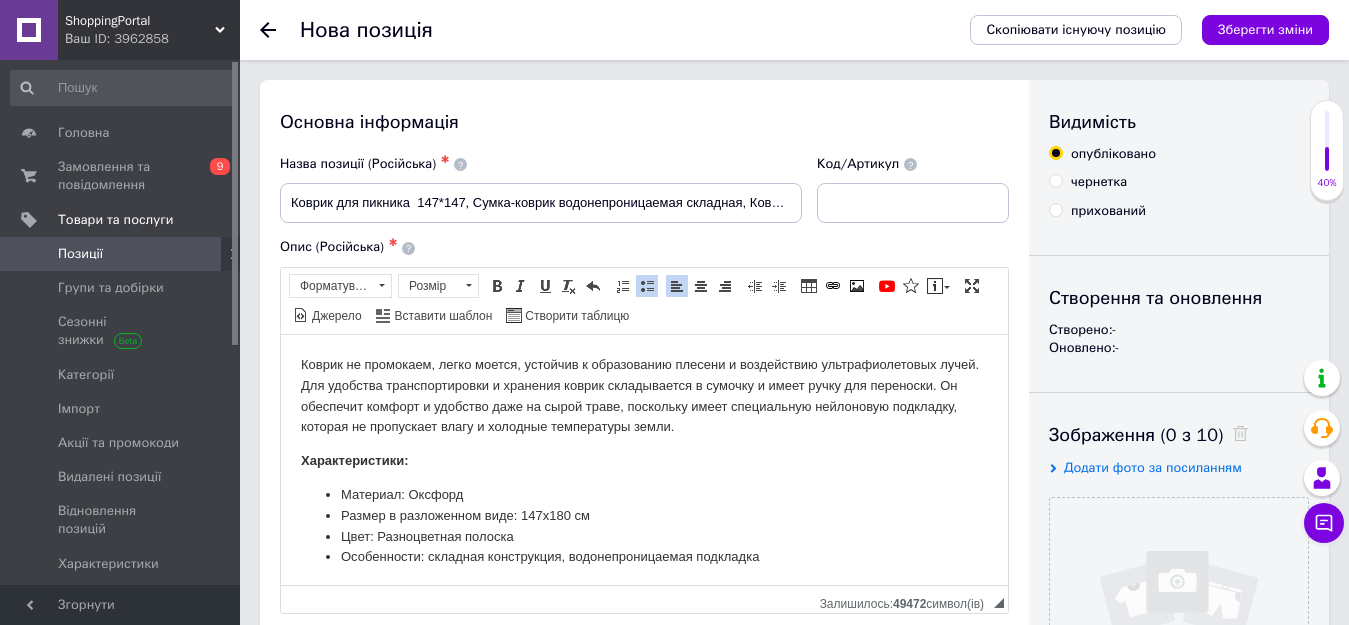 click on "Размер в разложенном виде: 147х180 см" at bounding box center [644, 515] 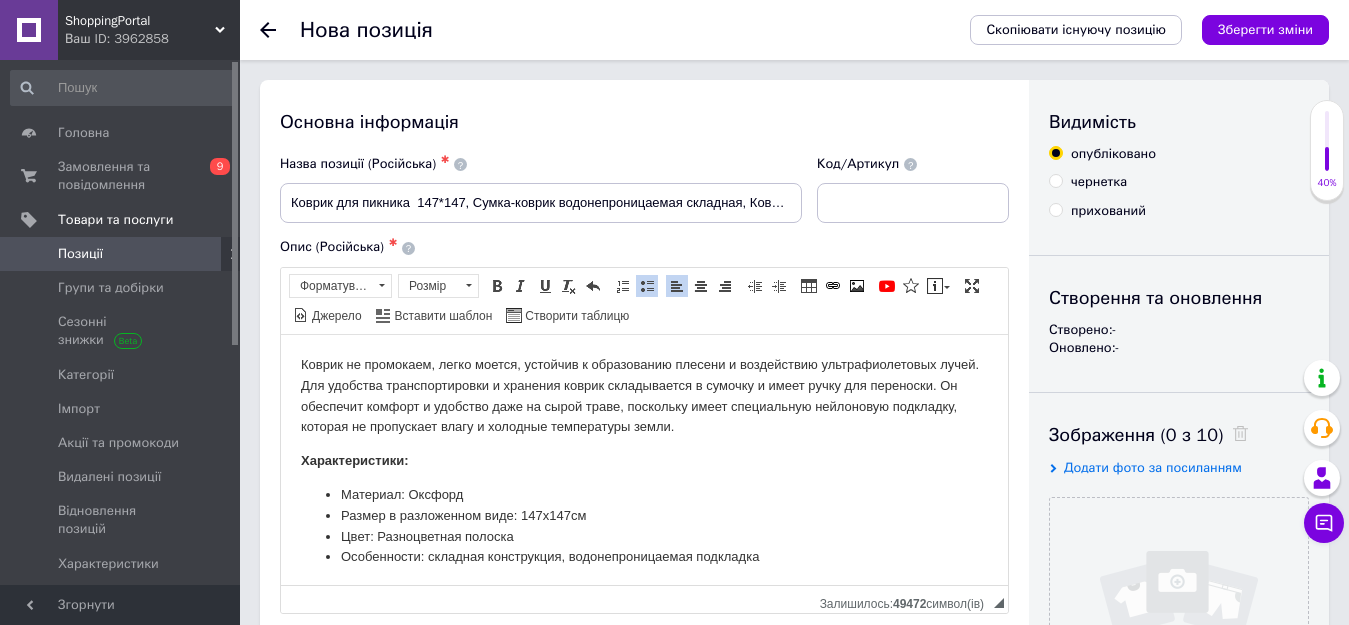 scroll, scrollTop: 3, scrollLeft: 0, axis: vertical 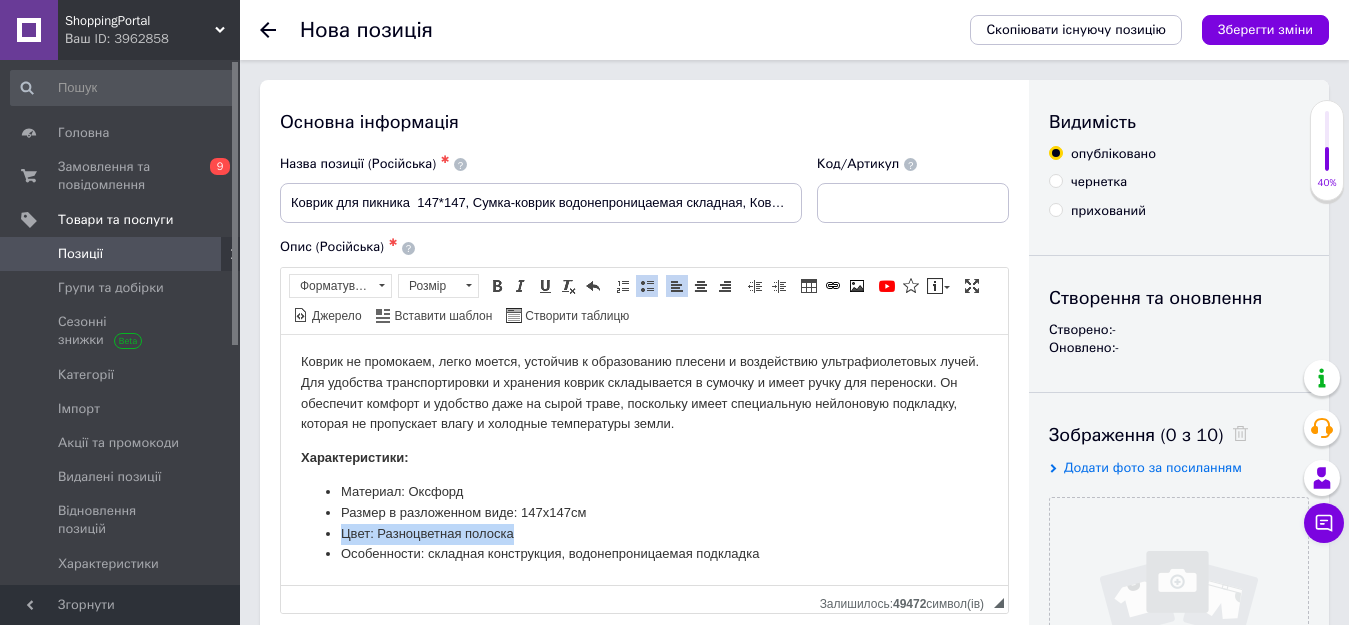 drag, startPoint x: 339, startPoint y: 529, endPoint x: 520, endPoint y: 527, distance: 181.01105 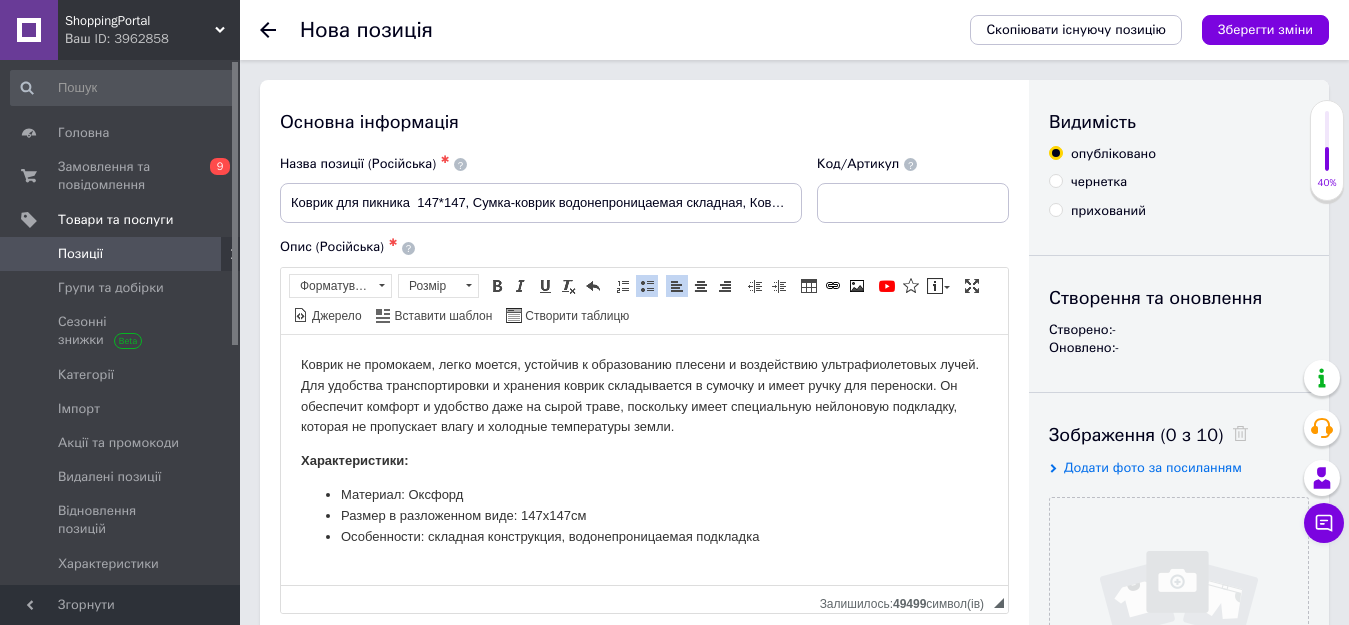 scroll, scrollTop: 0, scrollLeft: 0, axis: both 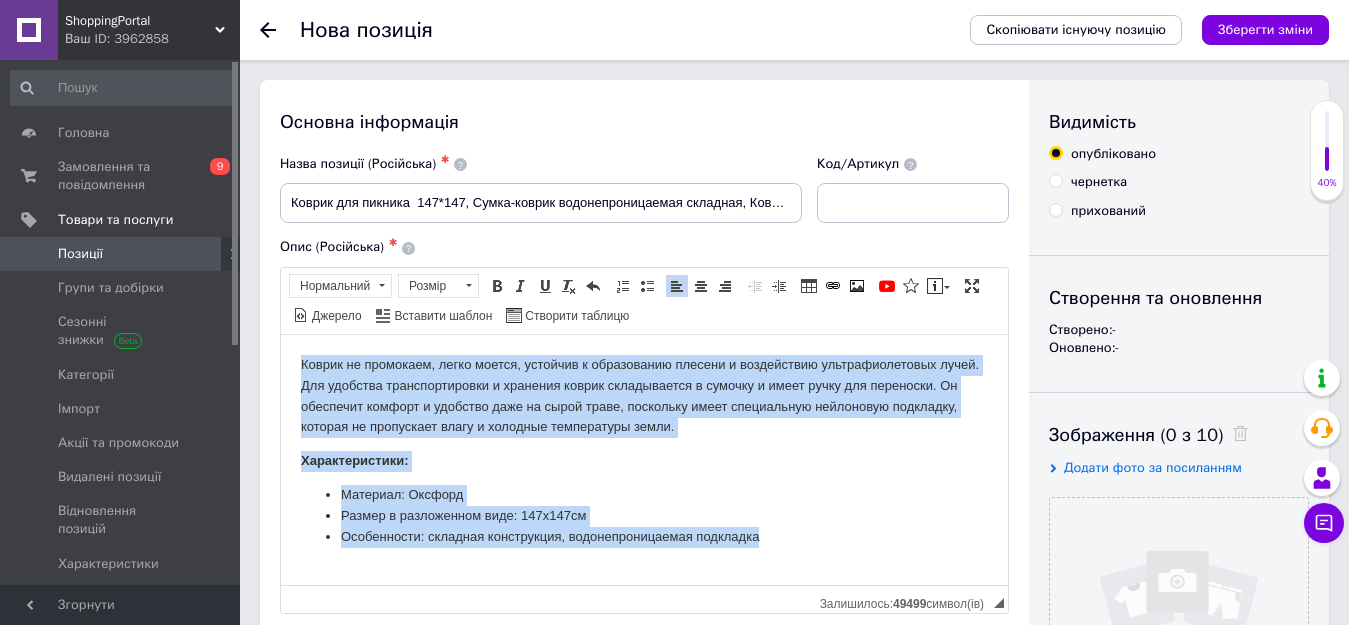 drag, startPoint x: 294, startPoint y: 357, endPoint x: 819, endPoint y: 544, distance: 557.30963 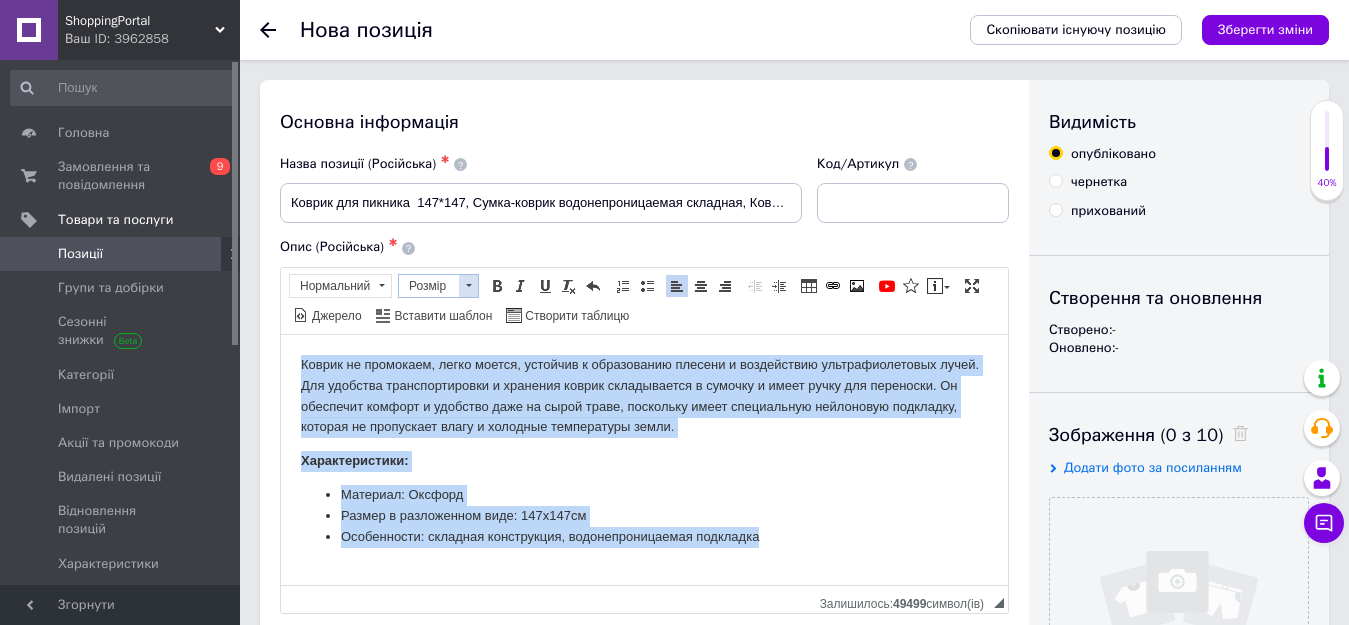 click at bounding box center [469, 285] 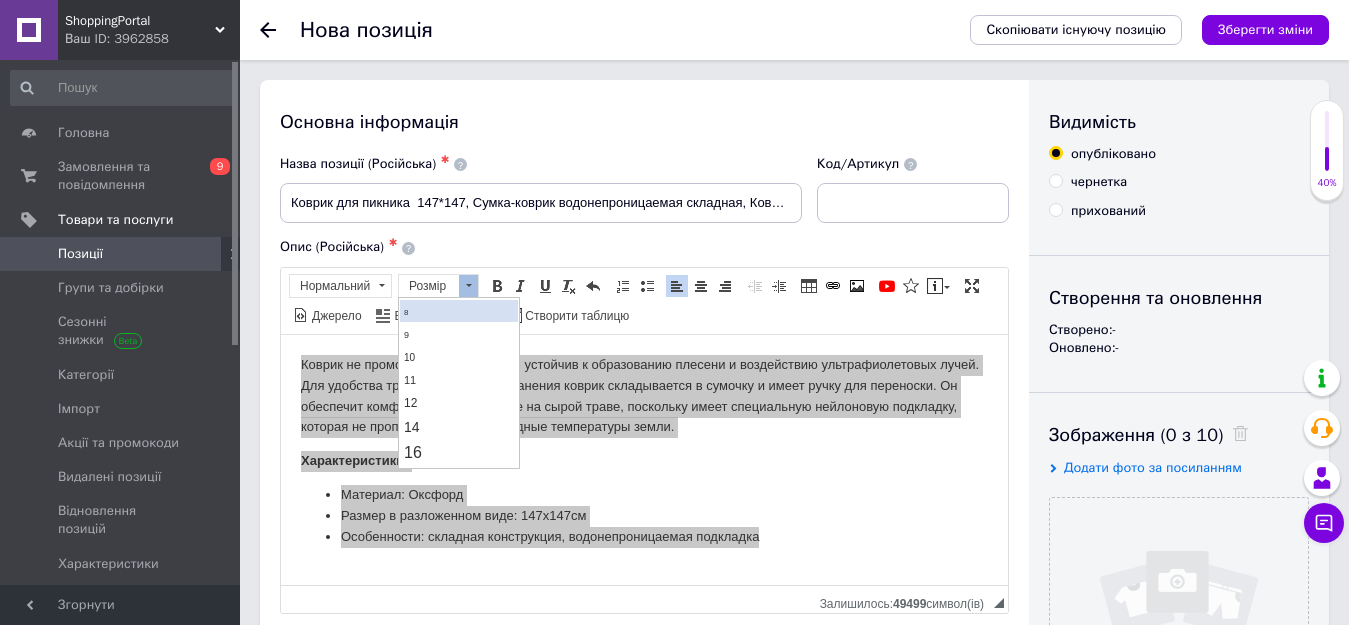 scroll, scrollTop: 100, scrollLeft: 0, axis: vertical 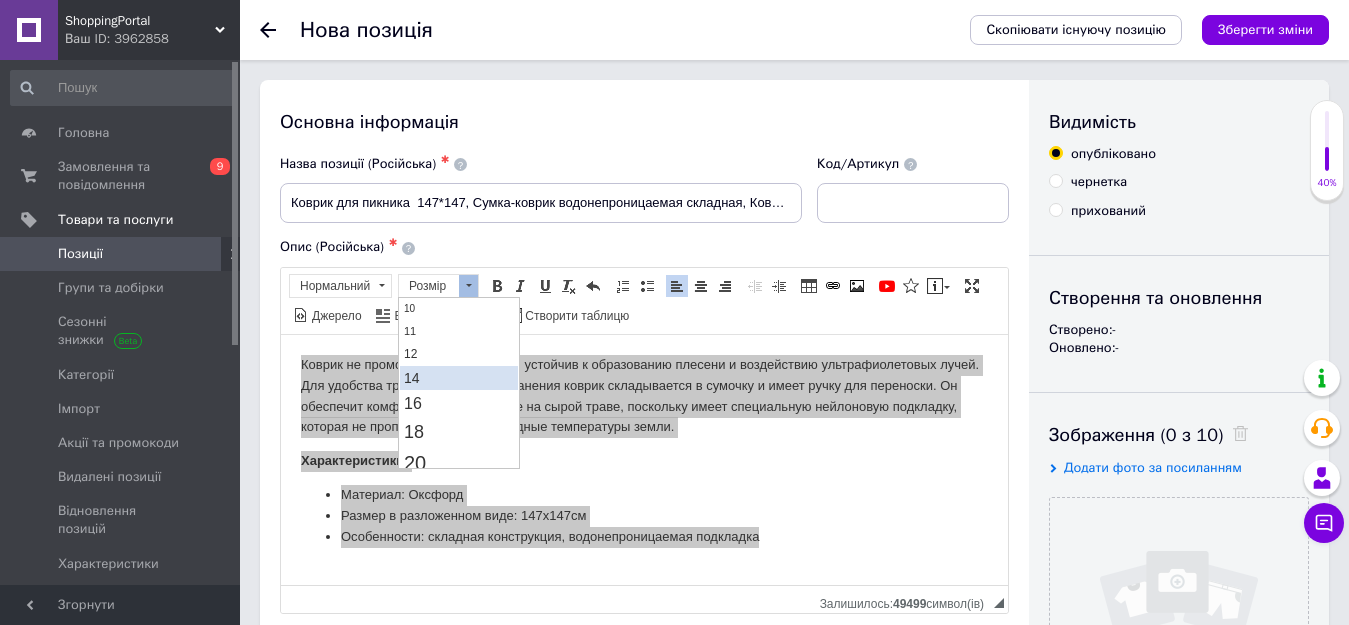click on "14" at bounding box center [412, 377] 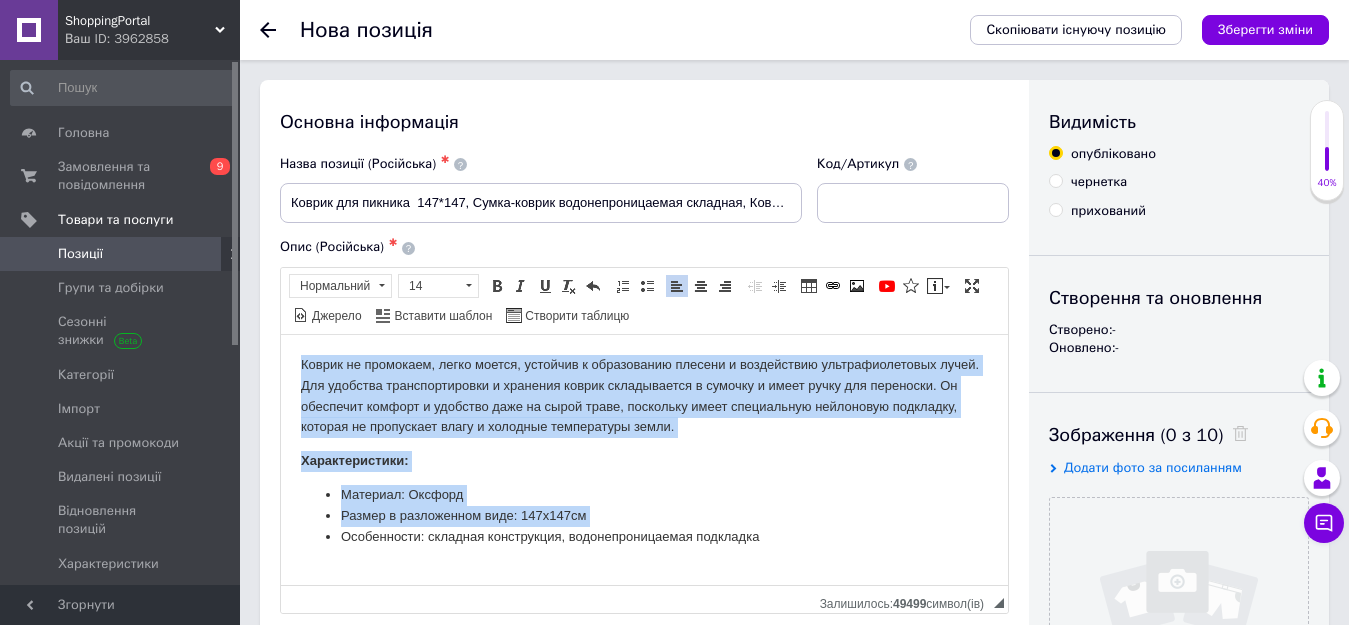 scroll, scrollTop: 0, scrollLeft: 0, axis: both 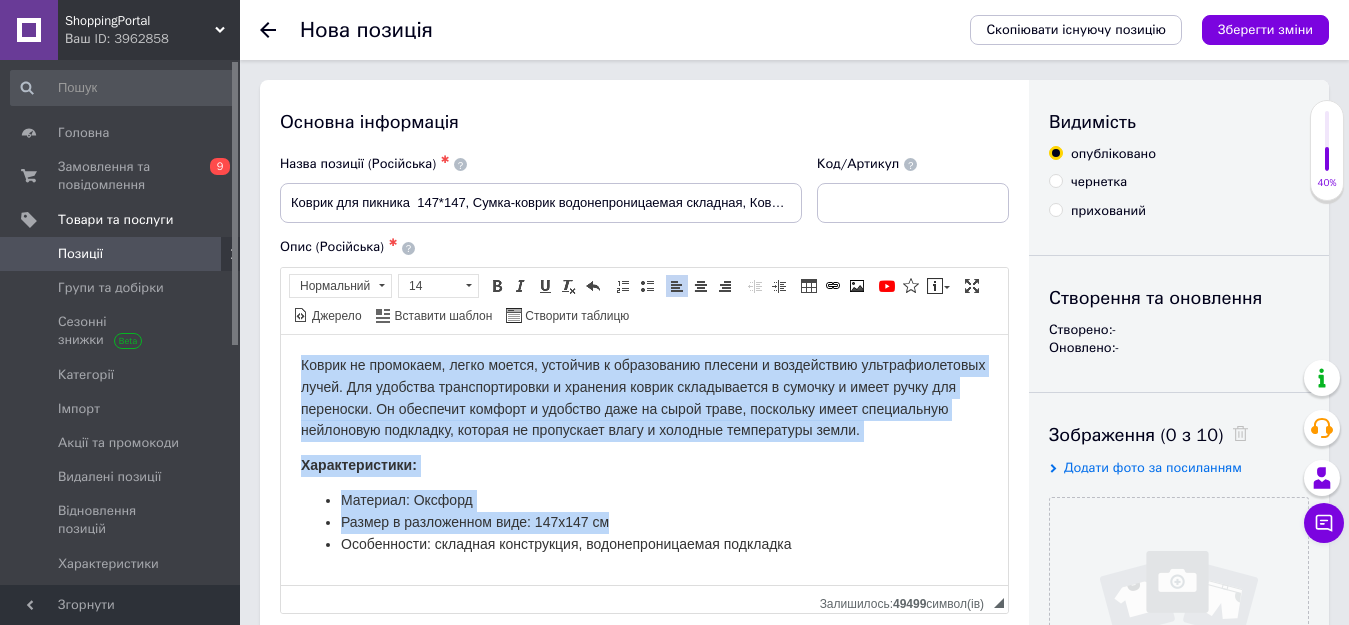click on "Материал: Оксфорд" at bounding box center (644, 500) 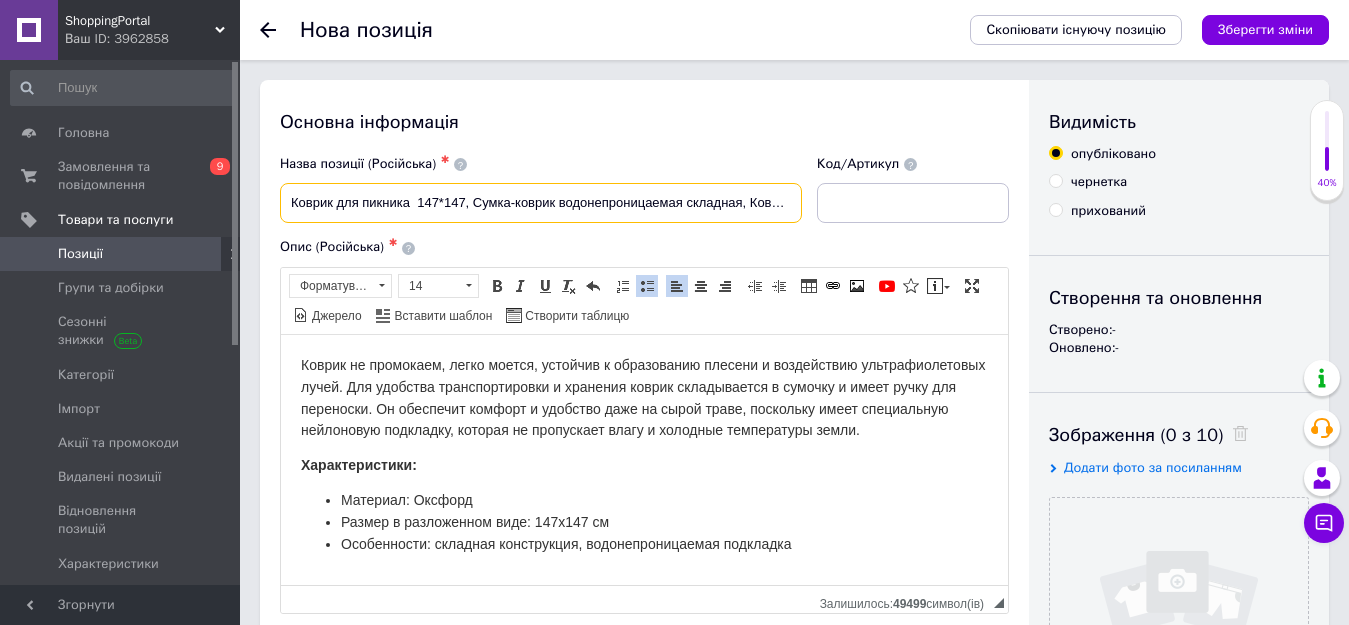 scroll, scrollTop: 0, scrollLeft: 70, axis: horizontal 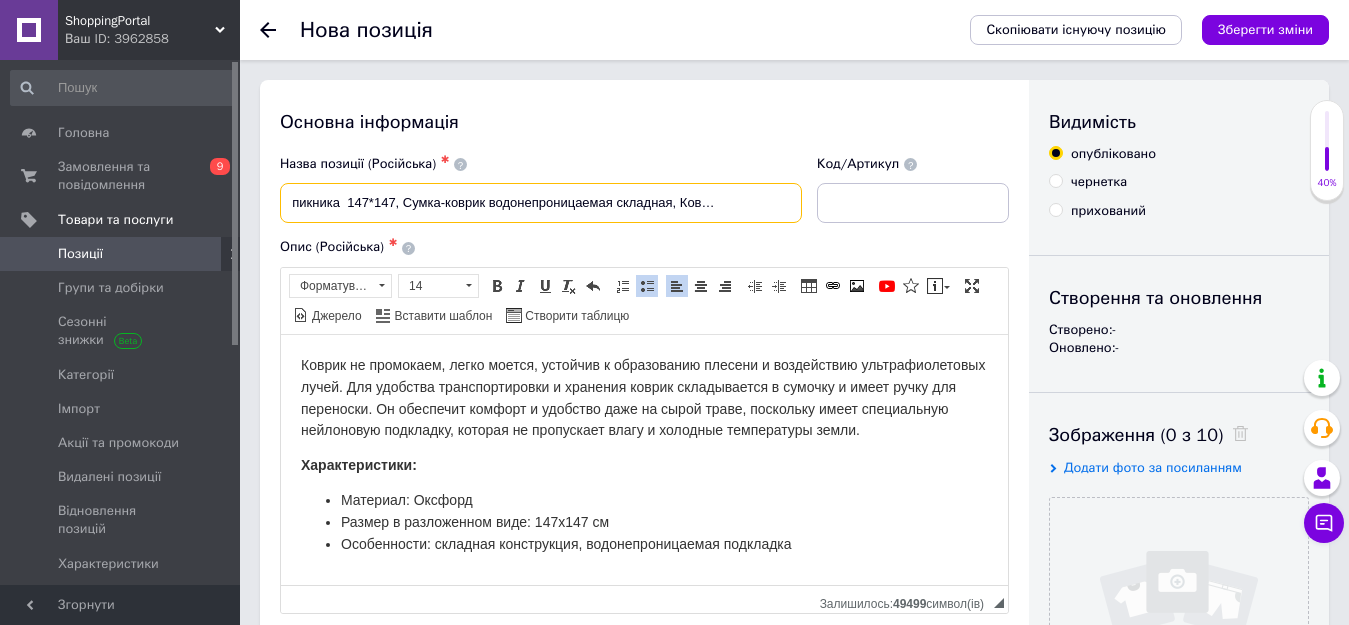 drag, startPoint x: 597, startPoint y: 195, endPoint x: 939, endPoint y: 214, distance: 342.52737 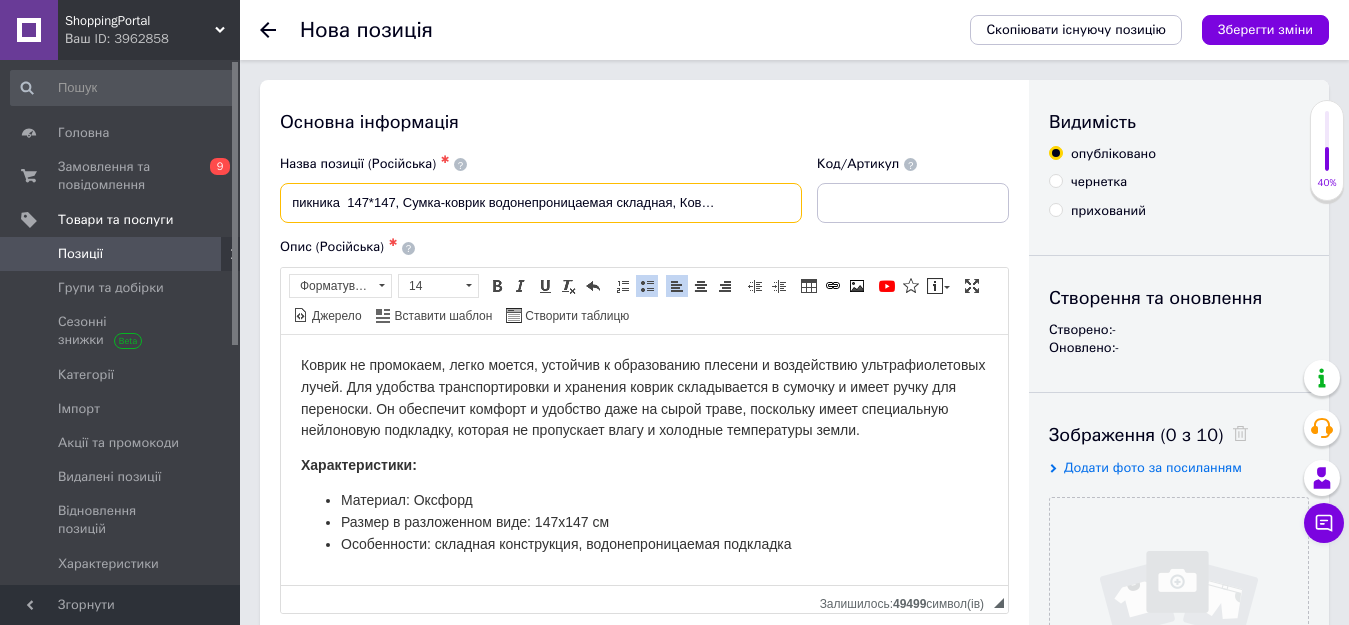 click on "Коврик для пикника  147*147, Сумка-коврик водонепроницаемая складная, Коврик для пляжа" at bounding box center (541, 203) 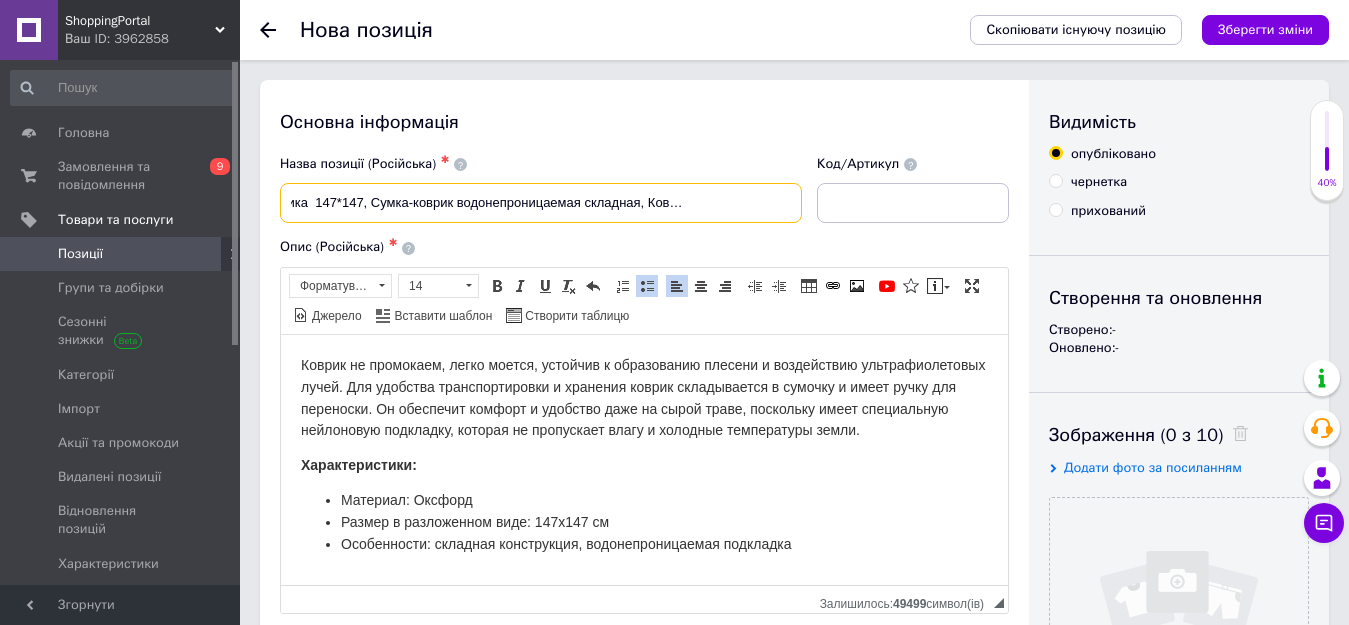 scroll, scrollTop: 0, scrollLeft: 102, axis: horizontal 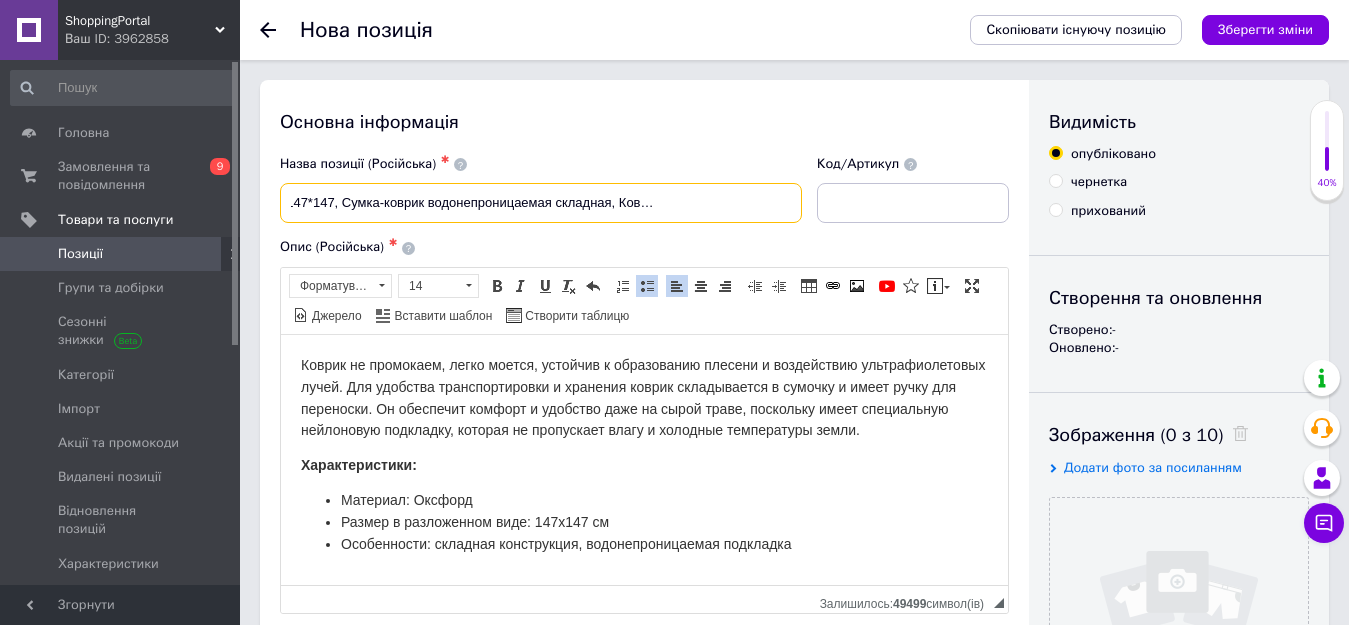 type on "Коврик для пикника  147*147, Сумка-коврик водонепроницаемая складная, Коврик для пляжа в полоску" 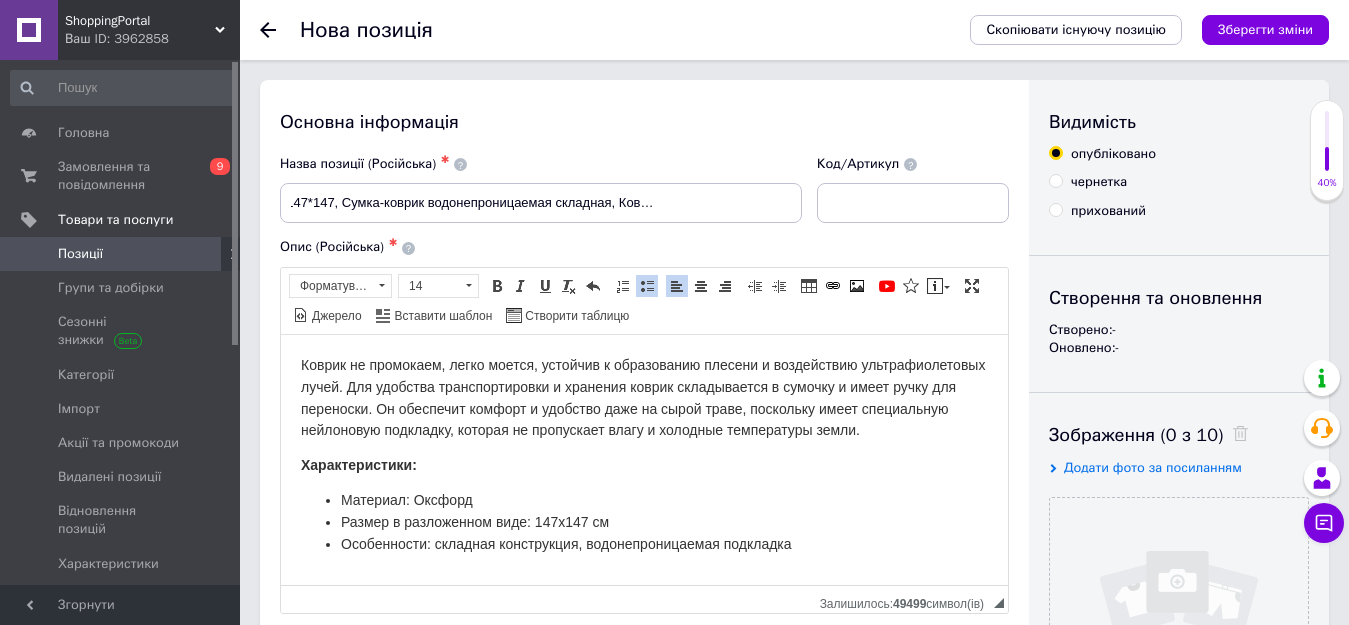 click on "Основна інформація Назва позиції (Російська) ✱ Коврик для пикника  147*147, Сумка-коврик водонепроницаемая складная, Коврик для пляжа в полоску Код/Артикул Опис (Російська) ✱ Коврик не промокаем, легко моется, устойчив к образованию плесени и воздействию ультрафиолетовых лучей. Для удобства транспортировки и хранения коврик складывается в сумочку и имеет ручку для переноски. Он обеспечит комфорт и удобство даже на сырой траве, поскольку имеет специальную нейлоновую подкладку, которая не пропускает влагу и холодные температуры земли.
Характеристики:" at bounding box center (644, 638) 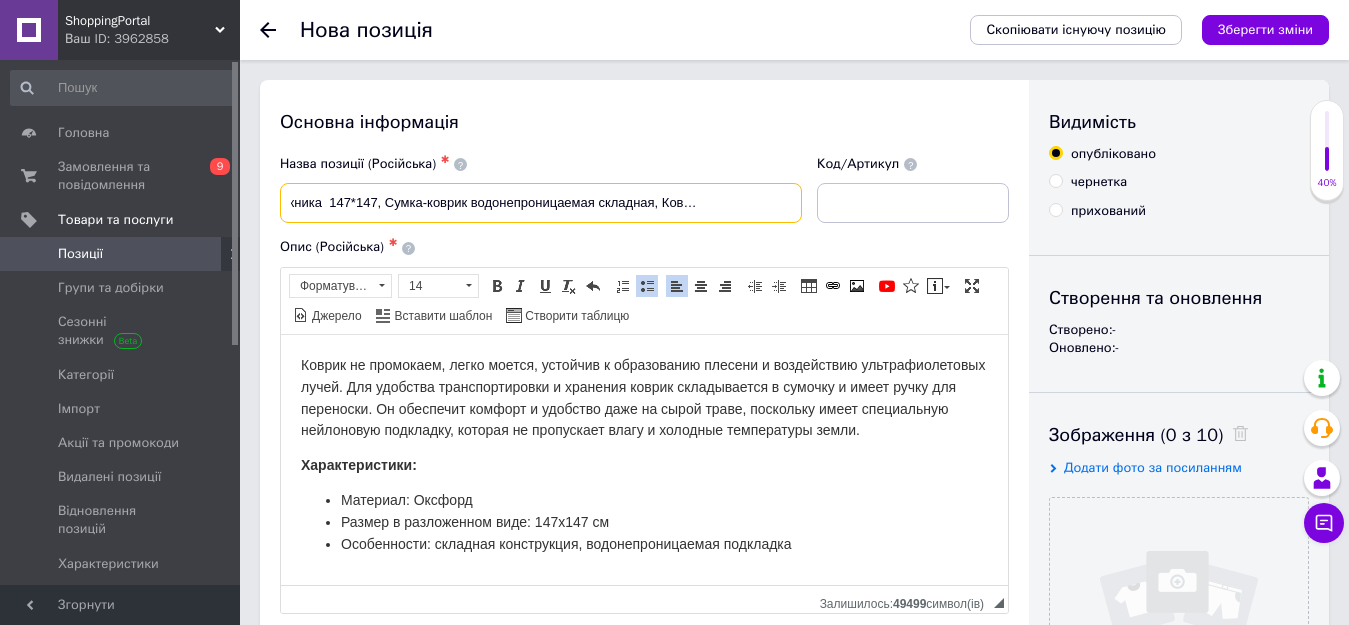 scroll, scrollTop: 0, scrollLeft: 132, axis: horizontal 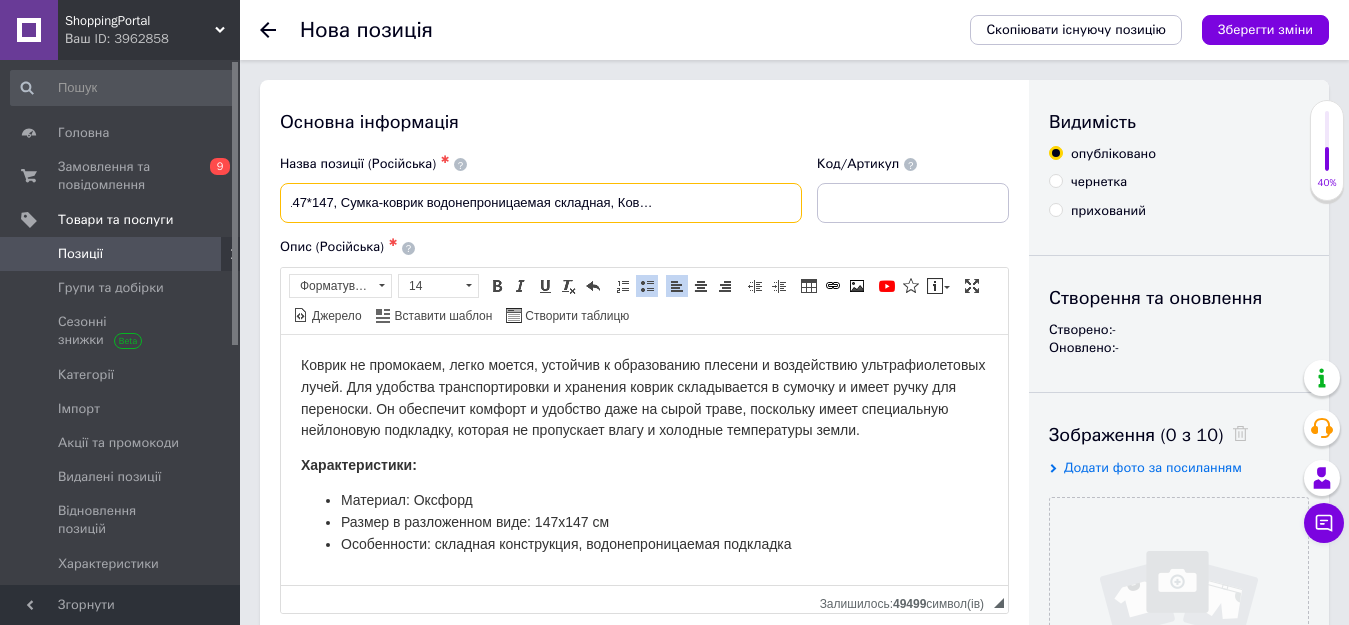 drag, startPoint x: 286, startPoint y: 205, endPoint x: 841, endPoint y: 218, distance: 555.1522 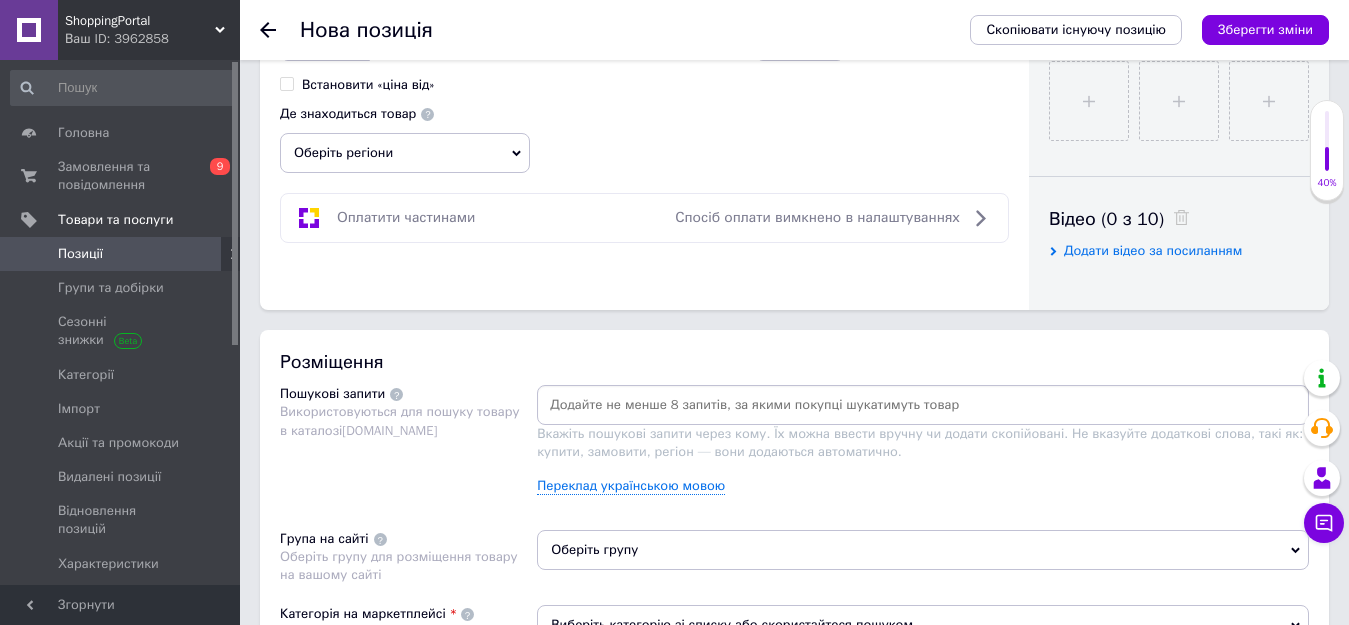 scroll, scrollTop: 1000, scrollLeft: 0, axis: vertical 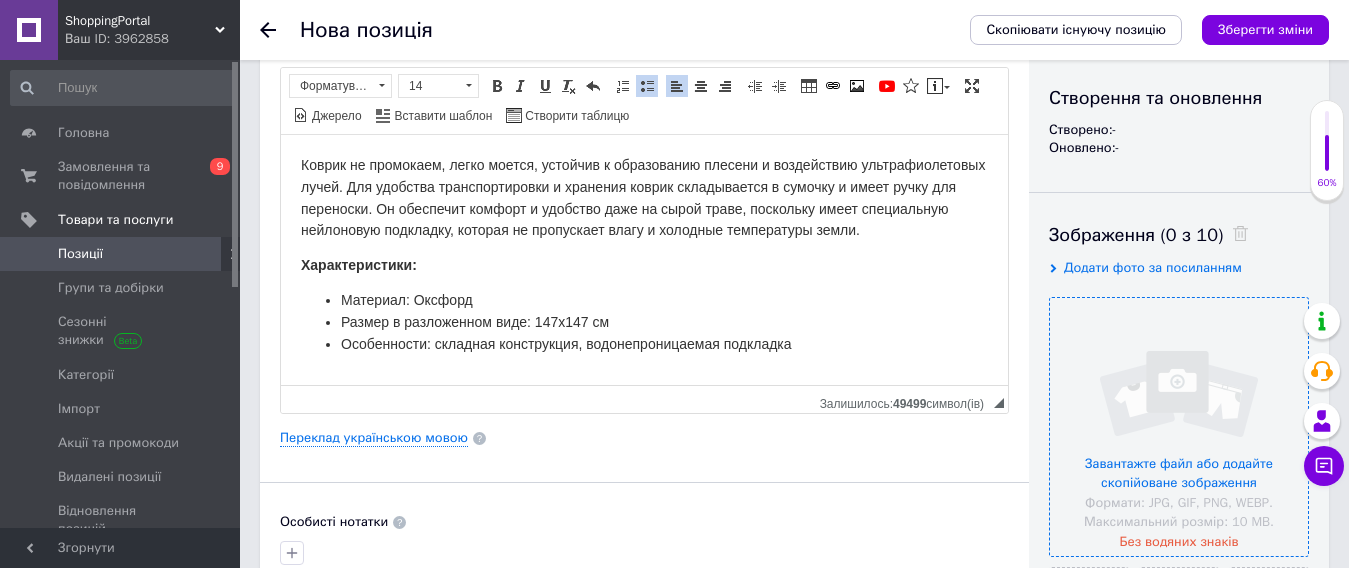 click at bounding box center [1179, 427] 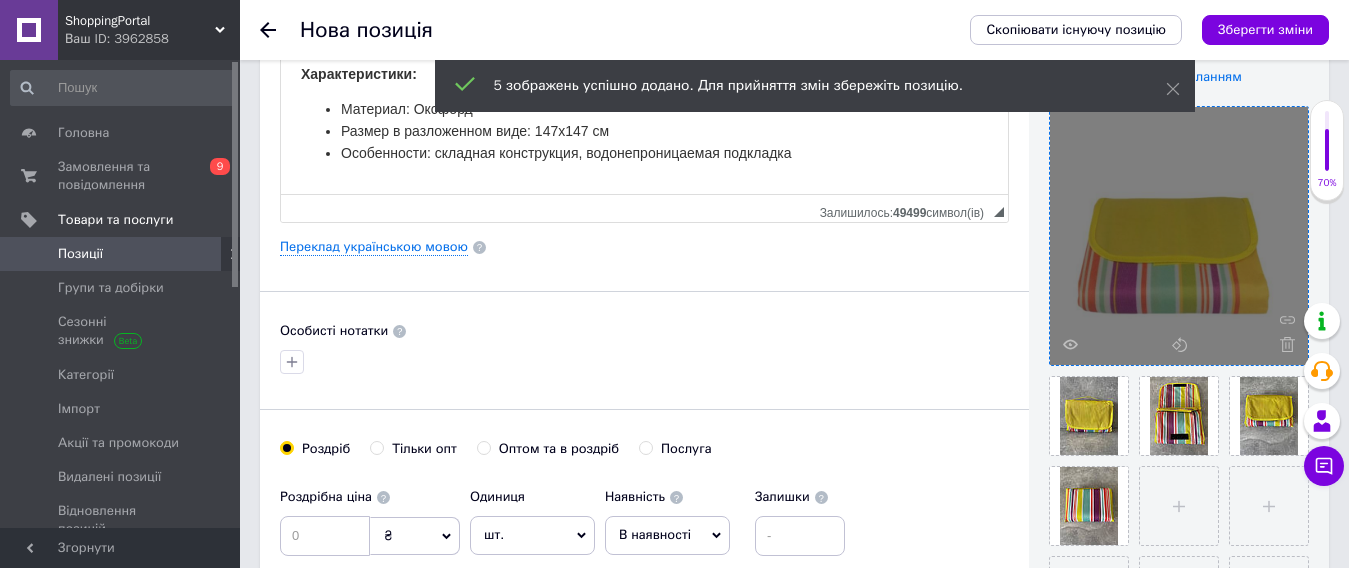scroll, scrollTop: 400, scrollLeft: 0, axis: vertical 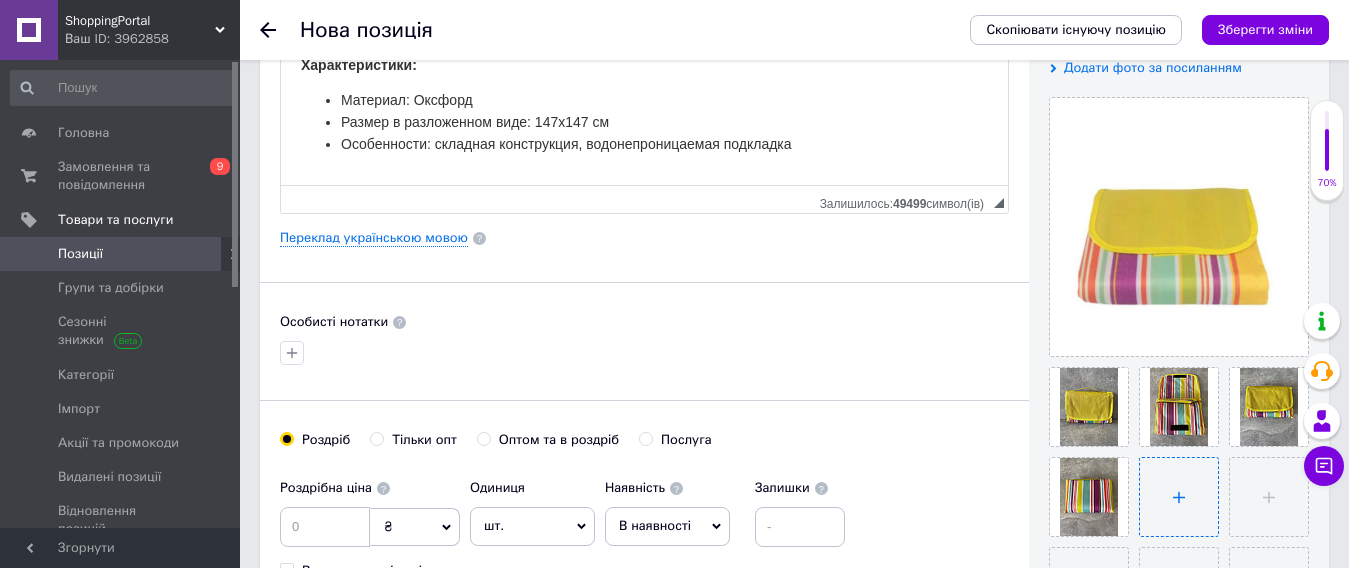 click at bounding box center [1179, 497] 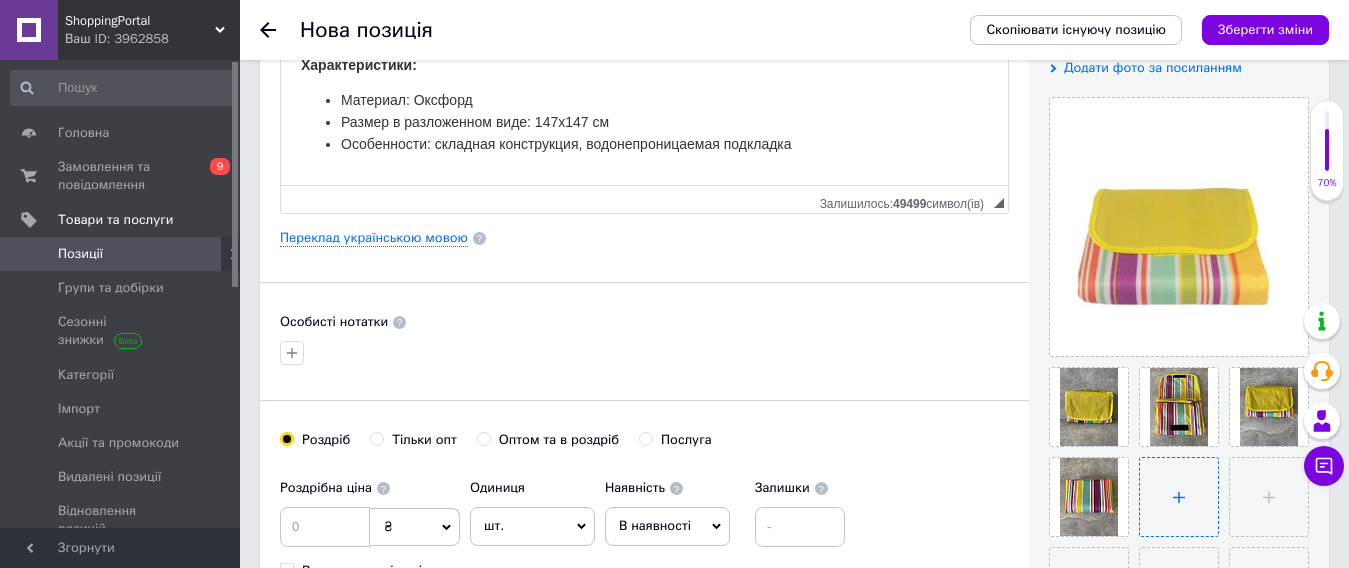 type on "C:\fakepath\photo_5440406469817266280_x.jpg" 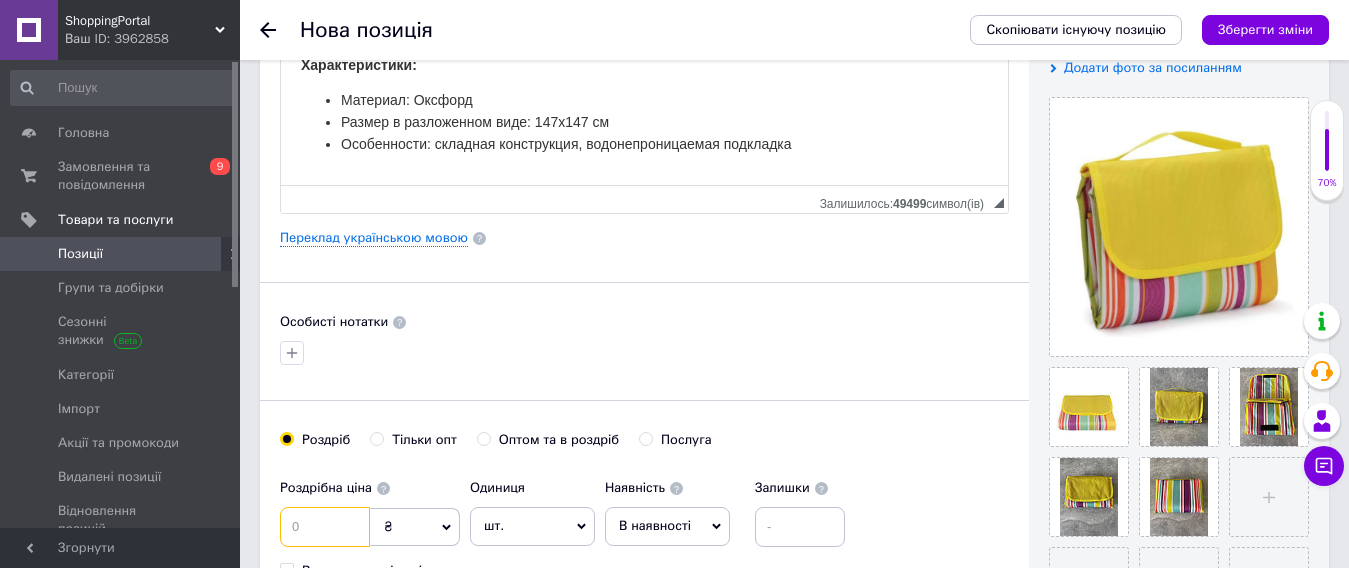 click at bounding box center [325, 527] 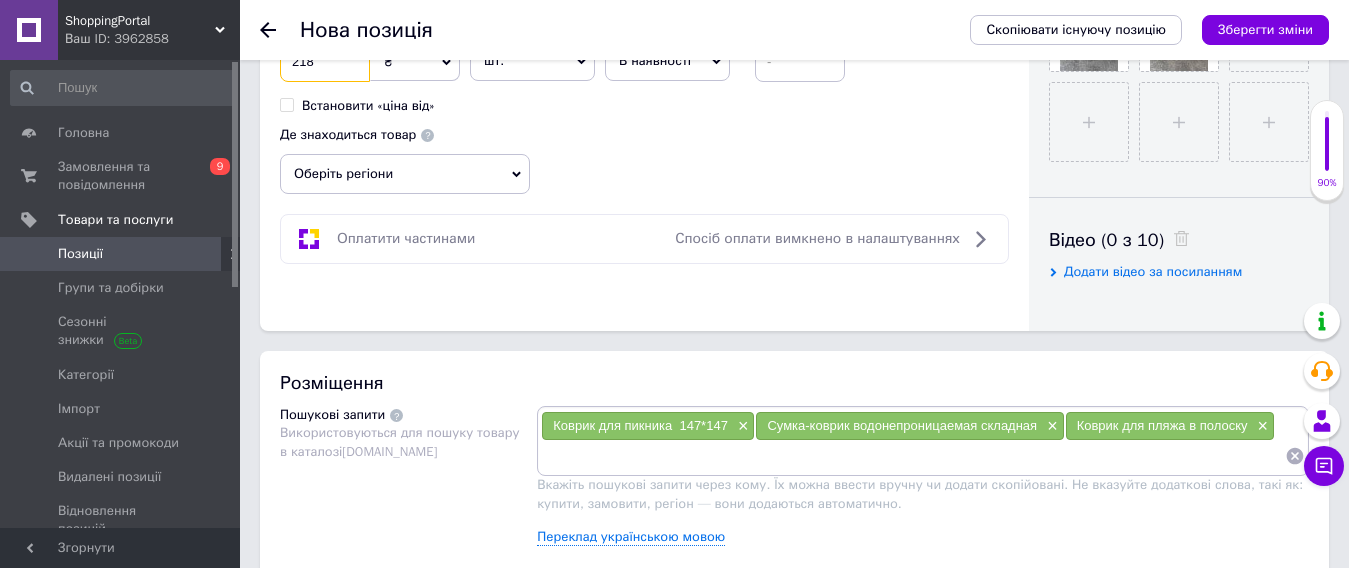 scroll, scrollTop: 900, scrollLeft: 0, axis: vertical 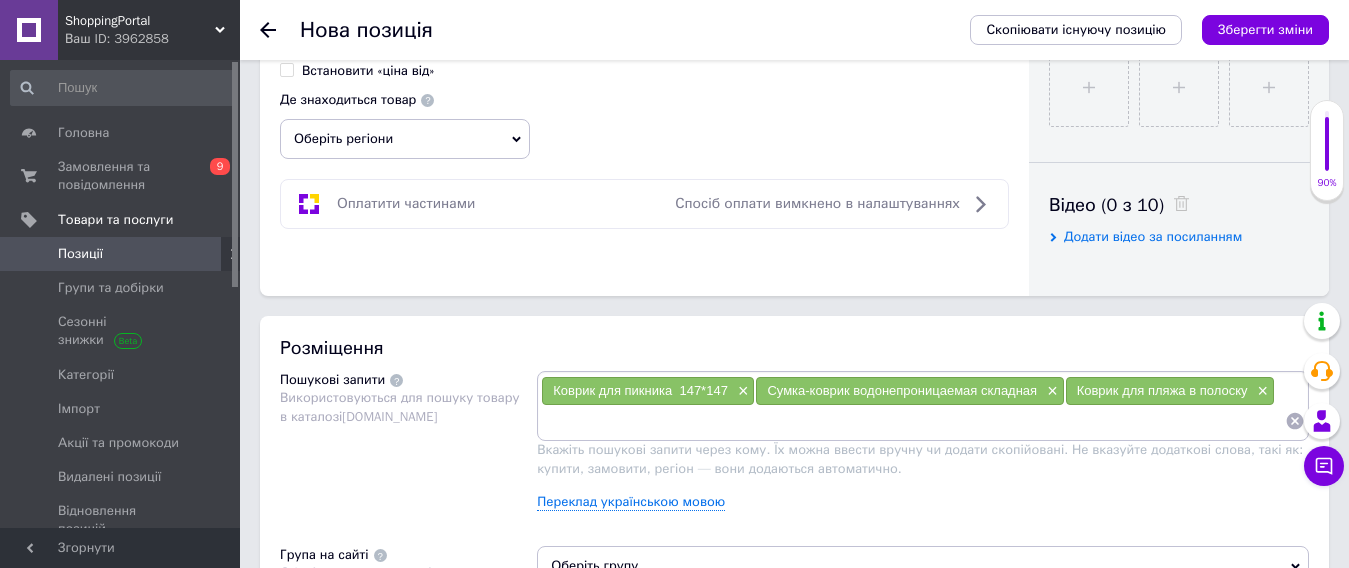 type on "218" 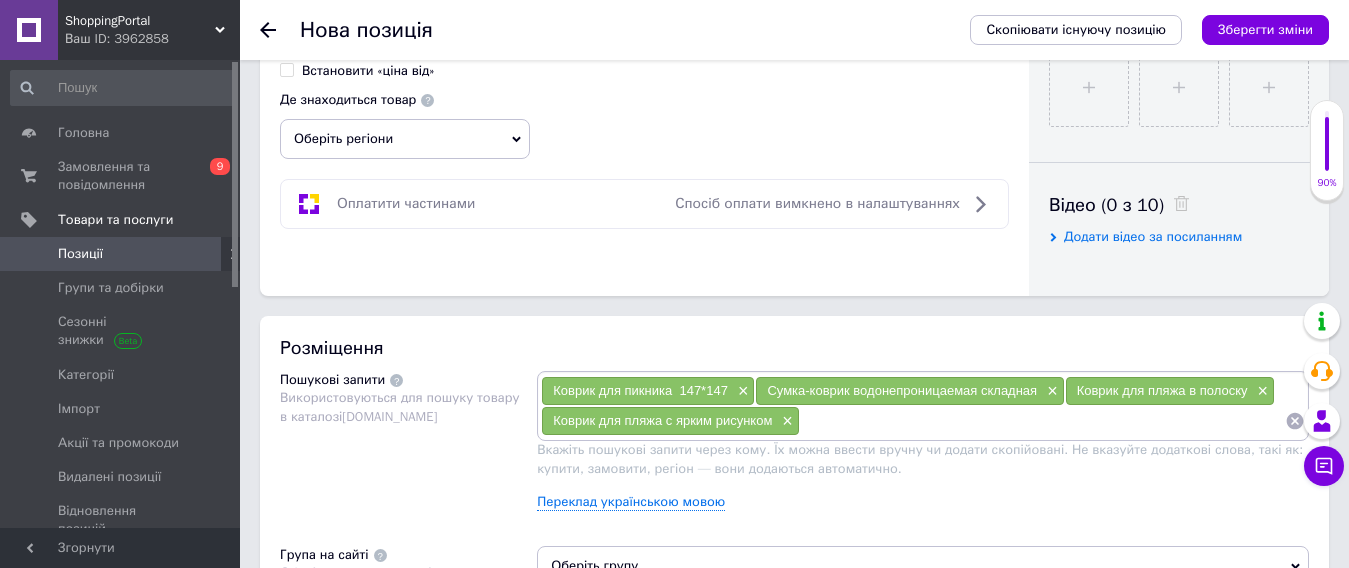 paste on "коврик для [PERSON_NAME] и пляжа" 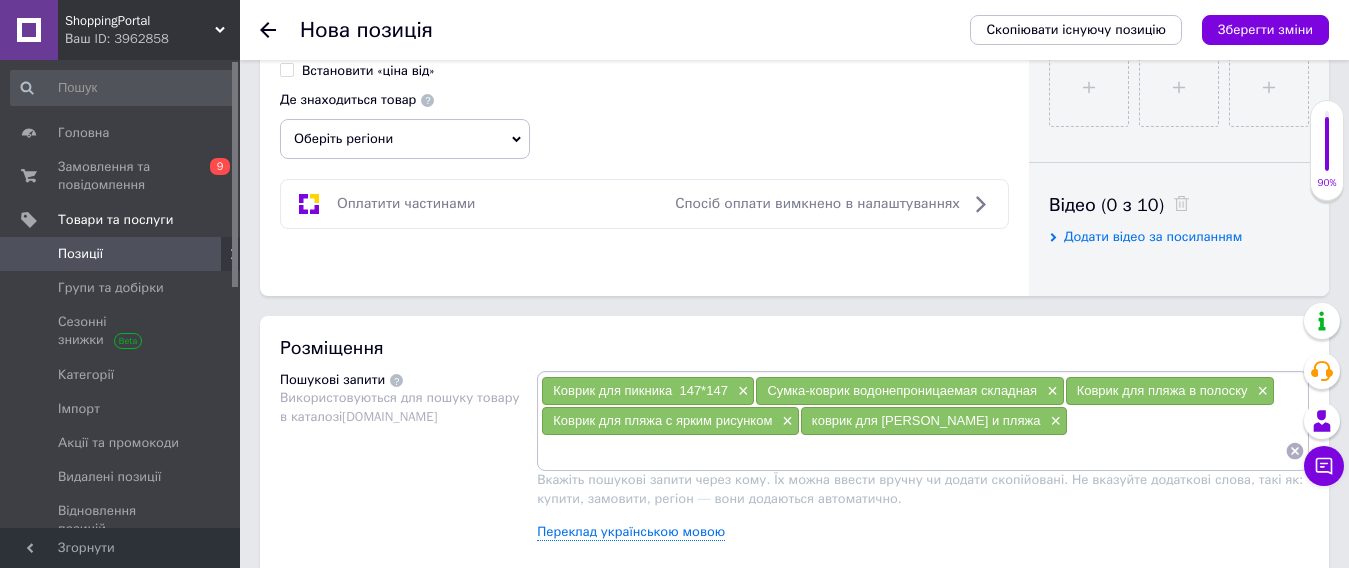 paste on "коврик для пикника большого размера" 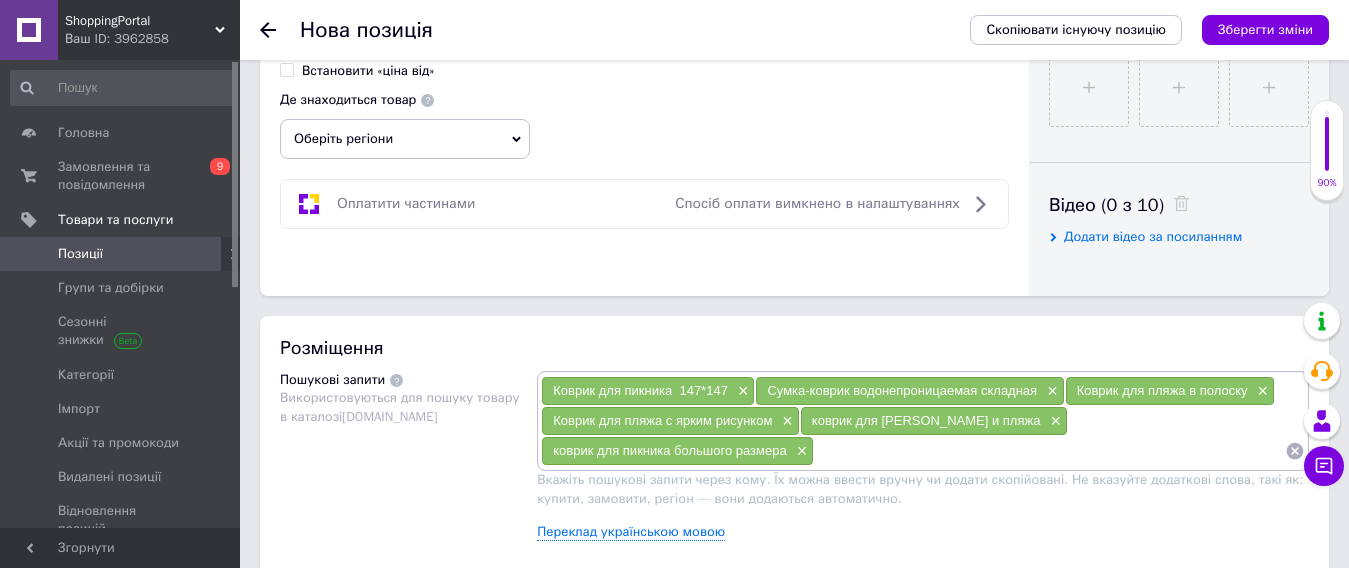 paste on "раскладной коврик-сумка для пикника" 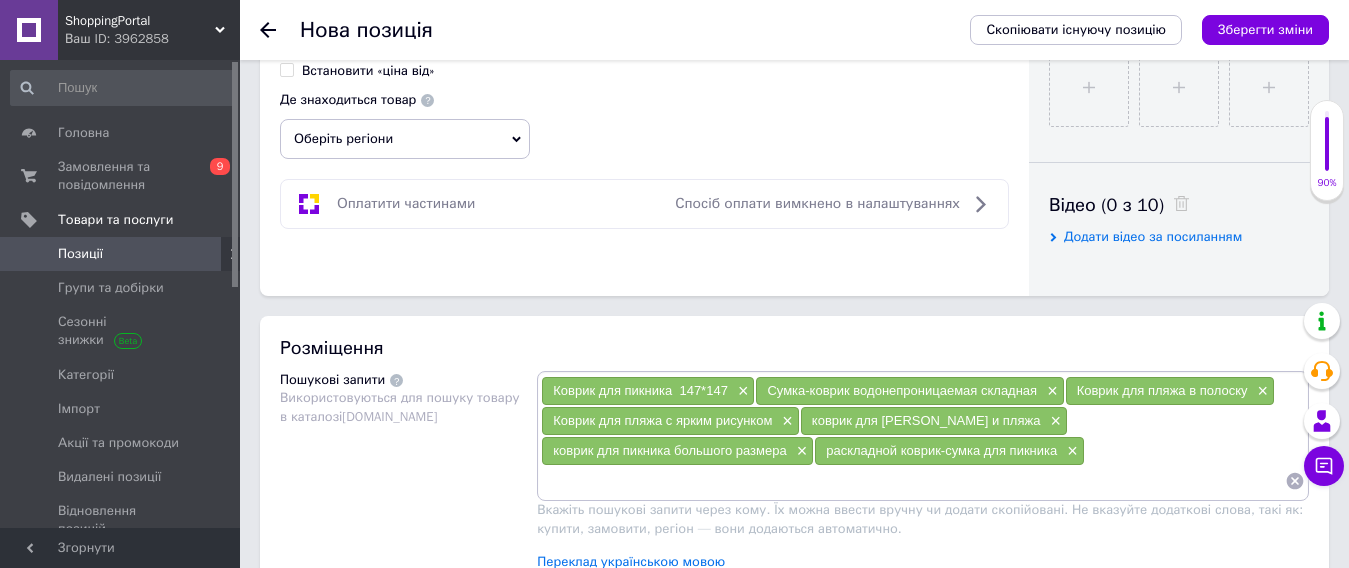 paste on "сумка коврик для кемпинга" 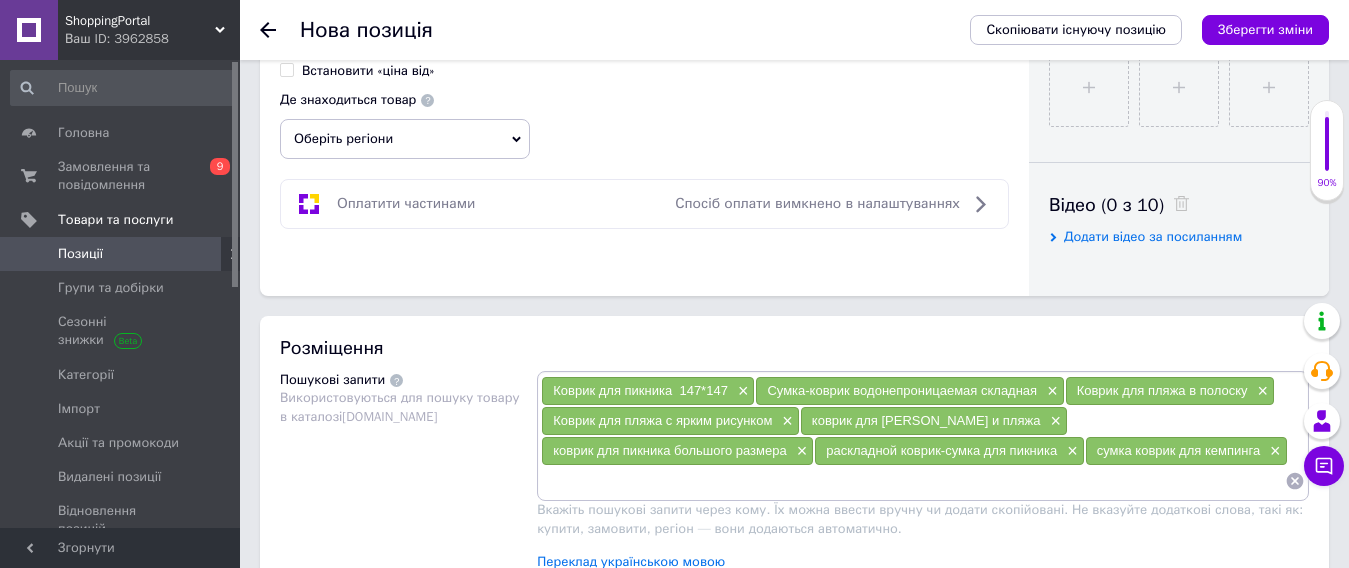 paste on "Сумка коврик для пляжа" 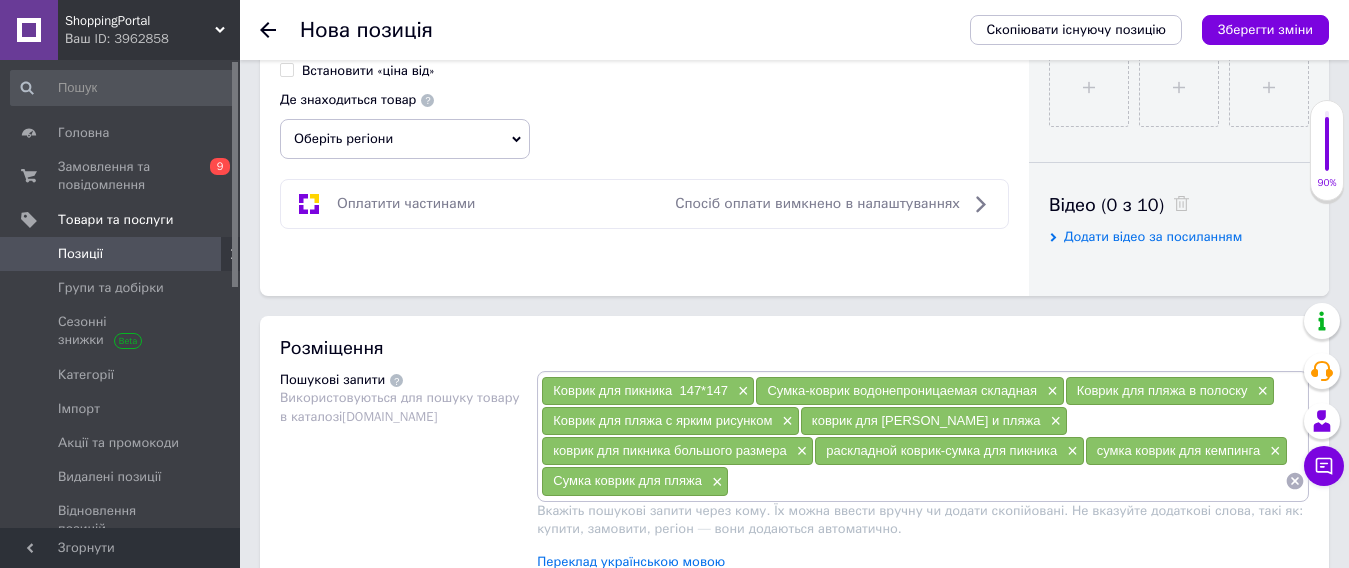 paste on "коврик сумка для пикника кемпинг" 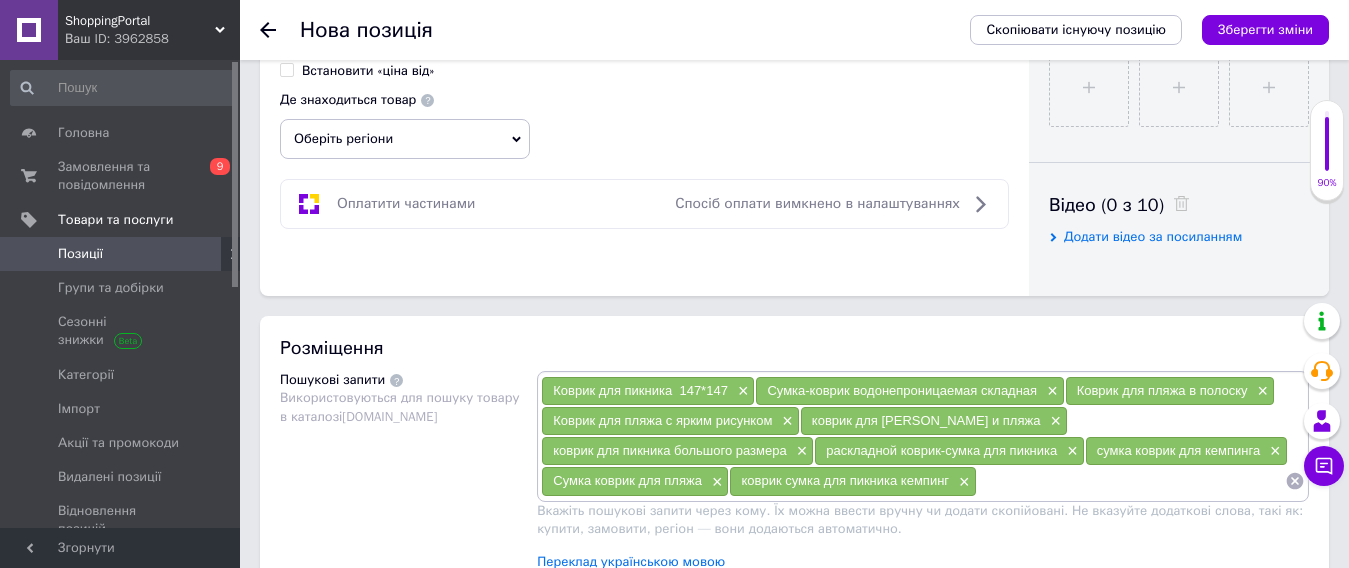 paste on "коврик сумка для пикника" 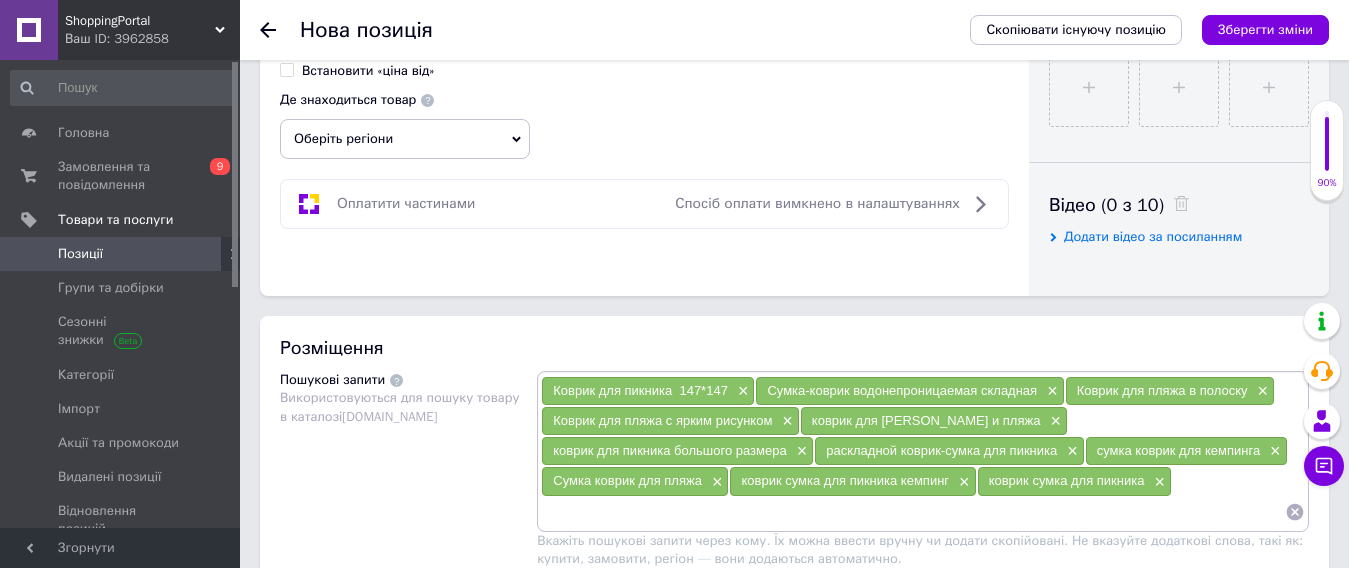 paste on "Водонепроницаемый коврик для пикника кемпинга и пляжа" 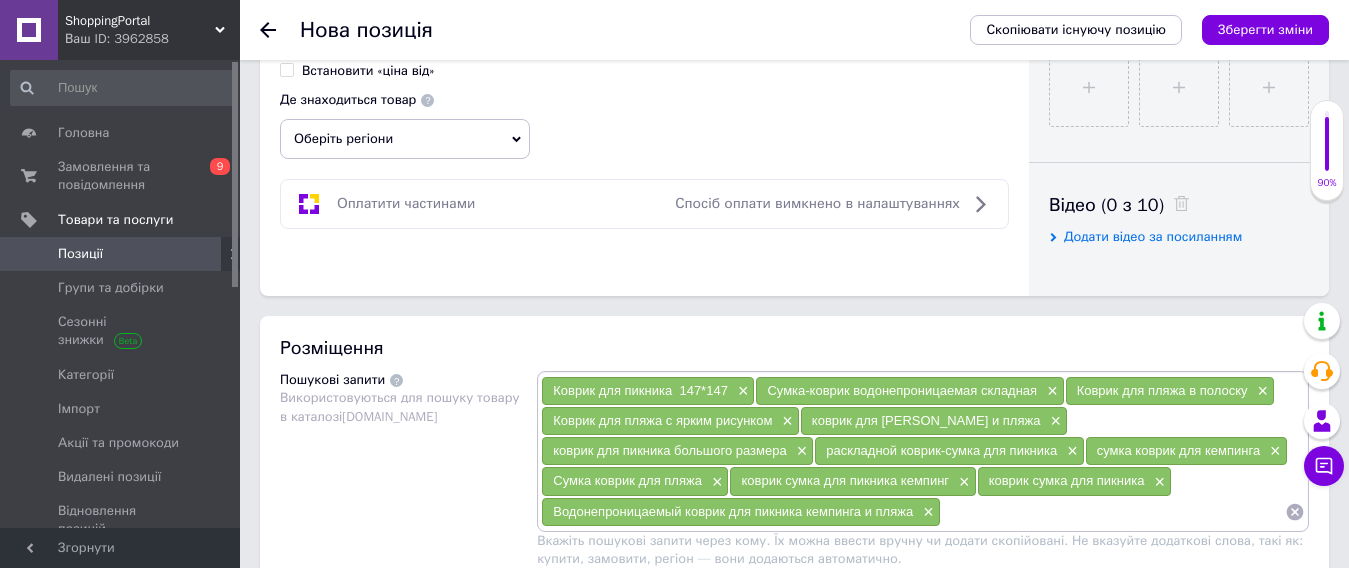 paste on "коврик для пикника на озере" 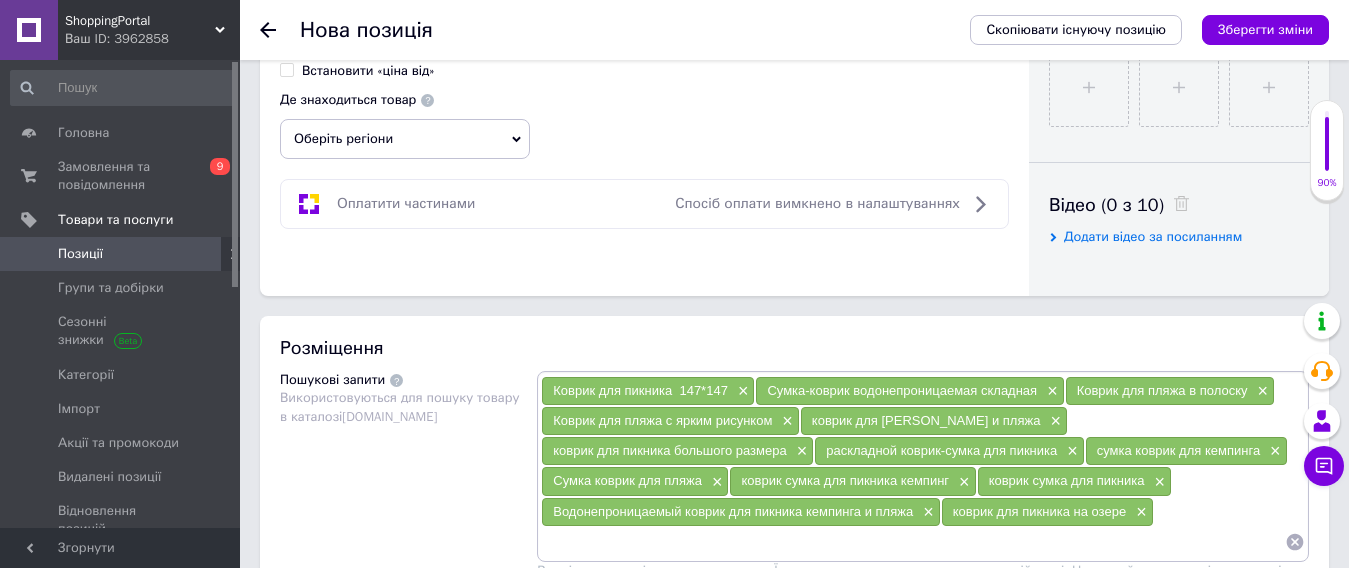 paste on "коврик для пикника компактный" 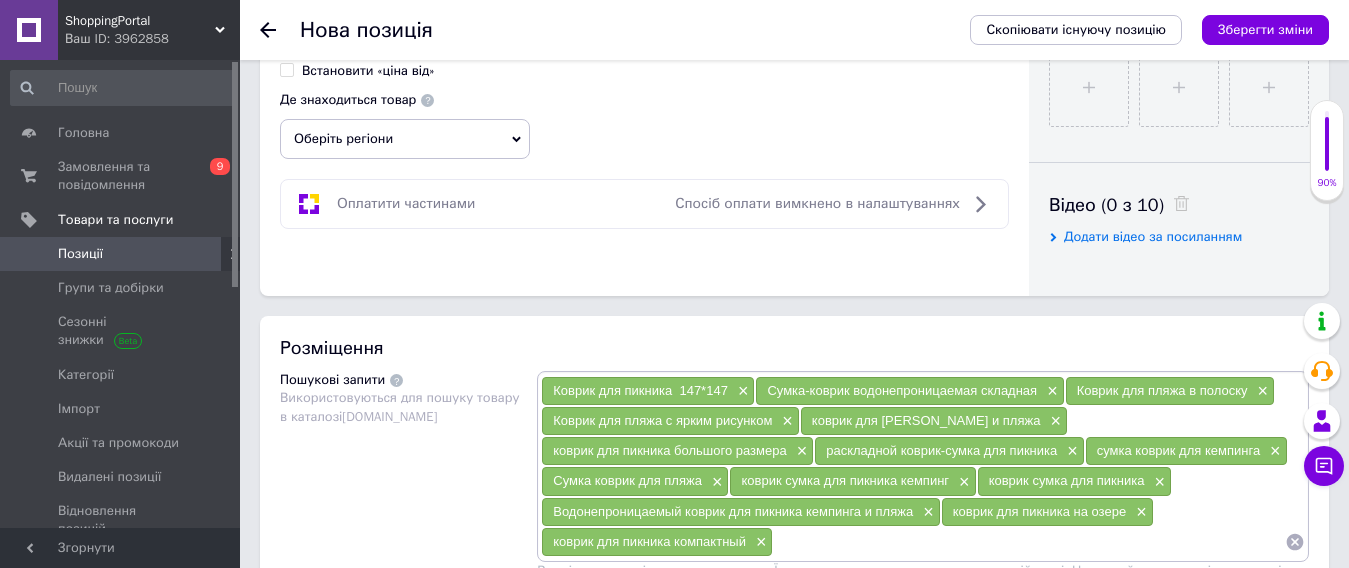 paste on "коврик для пикника разноцветный" 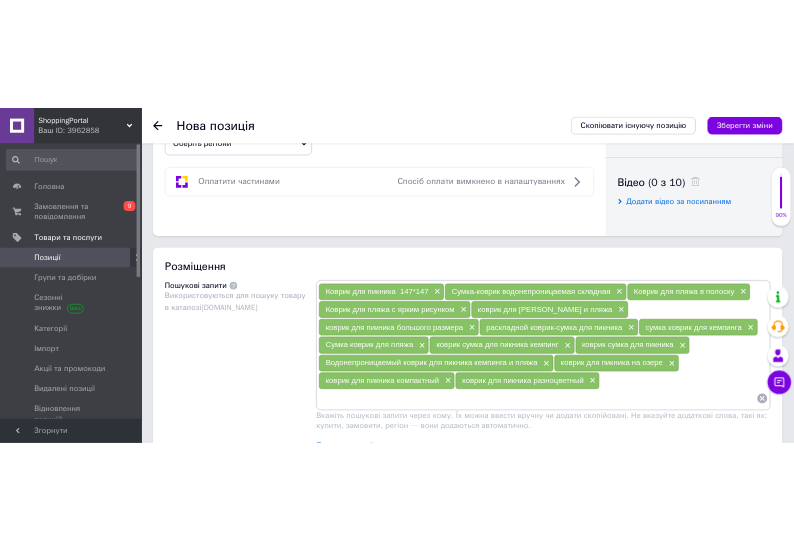 scroll, scrollTop: 1000, scrollLeft: 0, axis: vertical 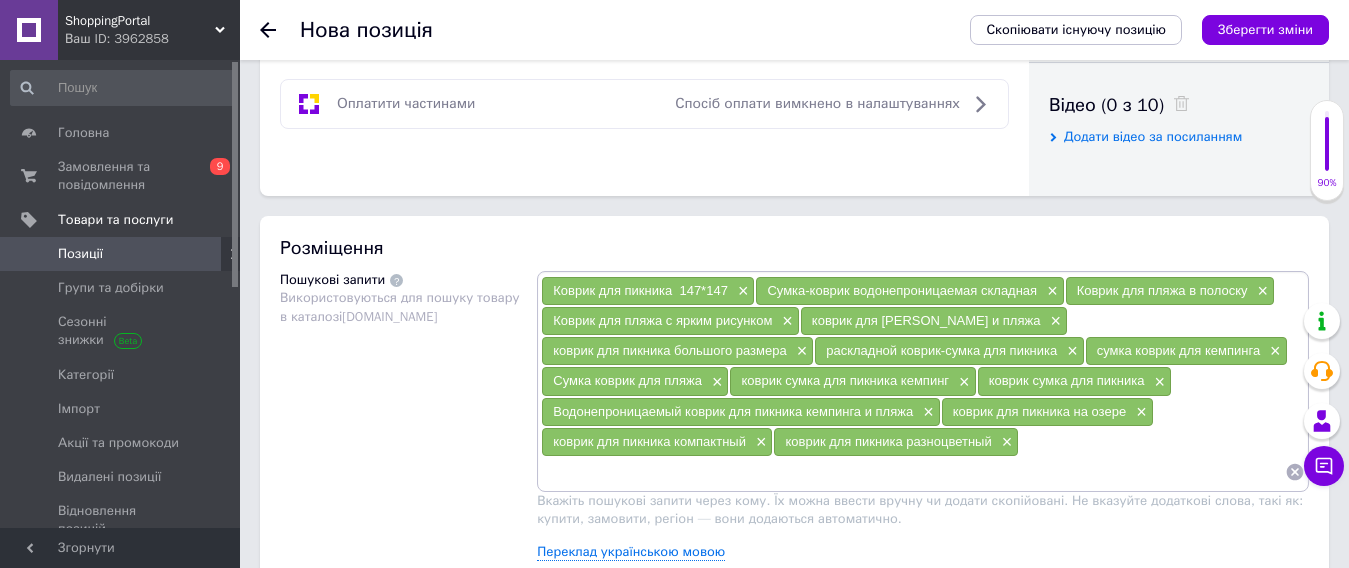 drag, startPoint x: 1047, startPoint y: 516, endPoint x: 579, endPoint y: 466, distance: 470.66336 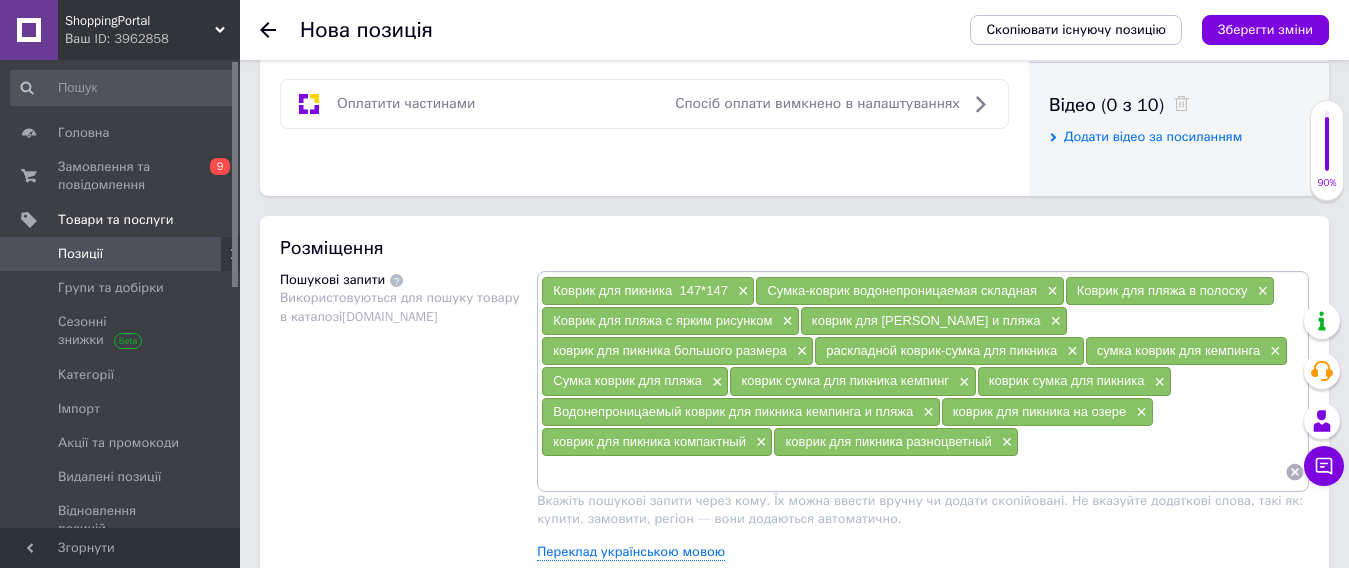 paste on "водонепроницаемый коврик для пикника кемпинга" 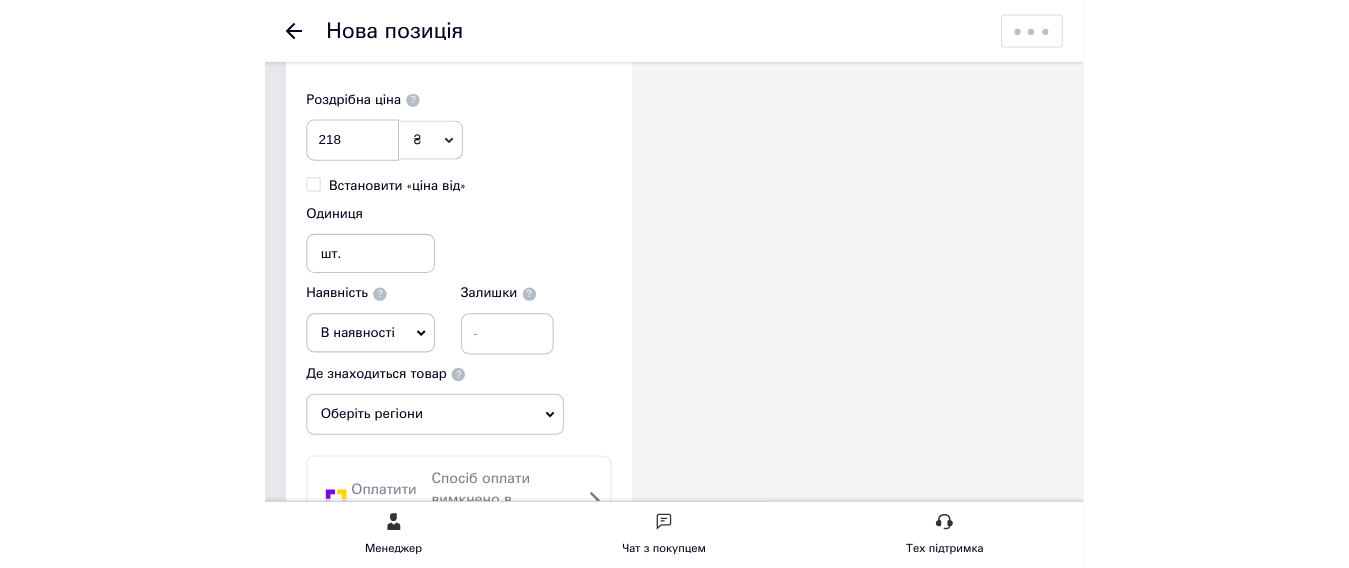 scroll, scrollTop: 838, scrollLeft: 0, axis: vertical 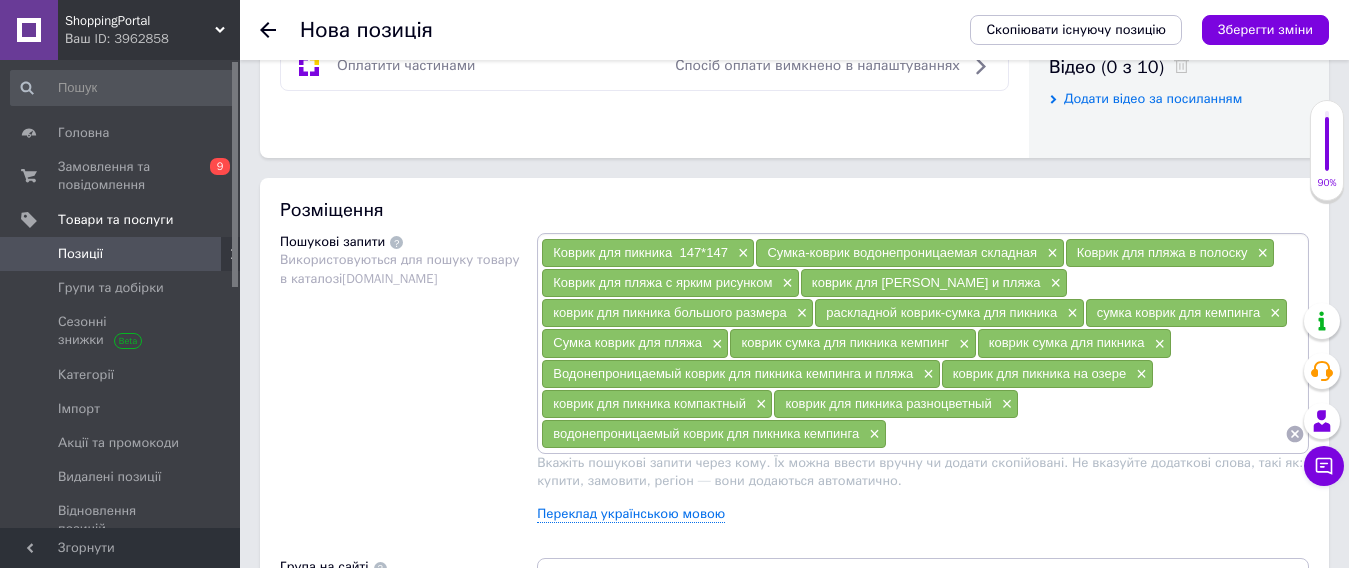 paste on "коврик на пляж" 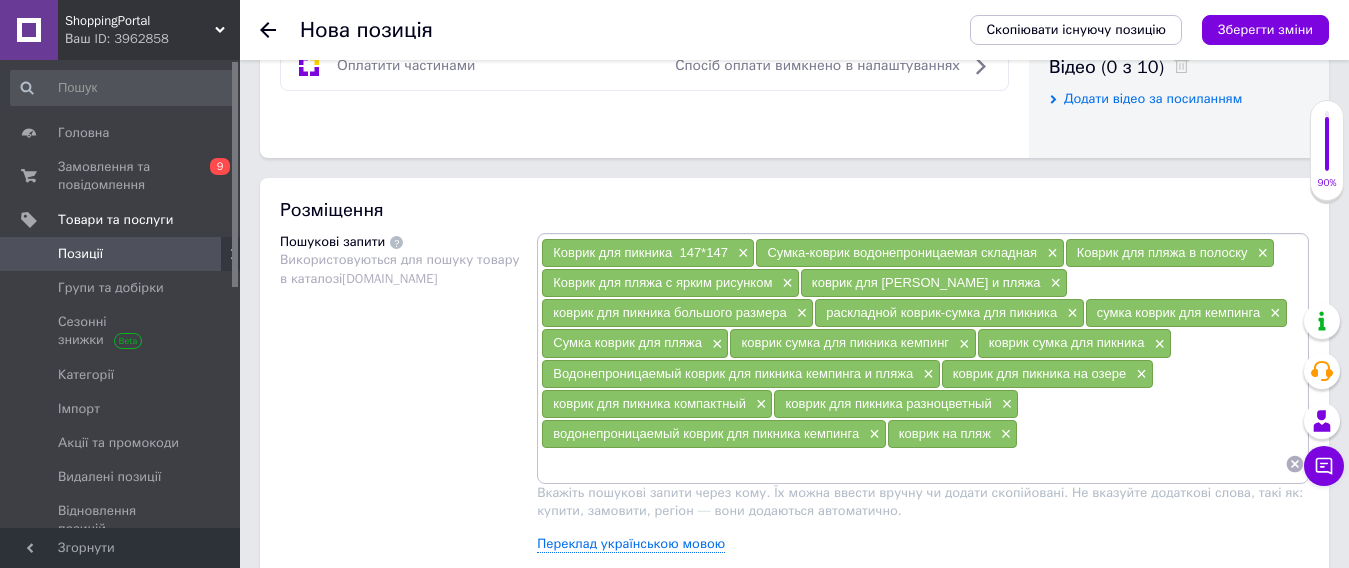 paste on "коврик для пляжа" 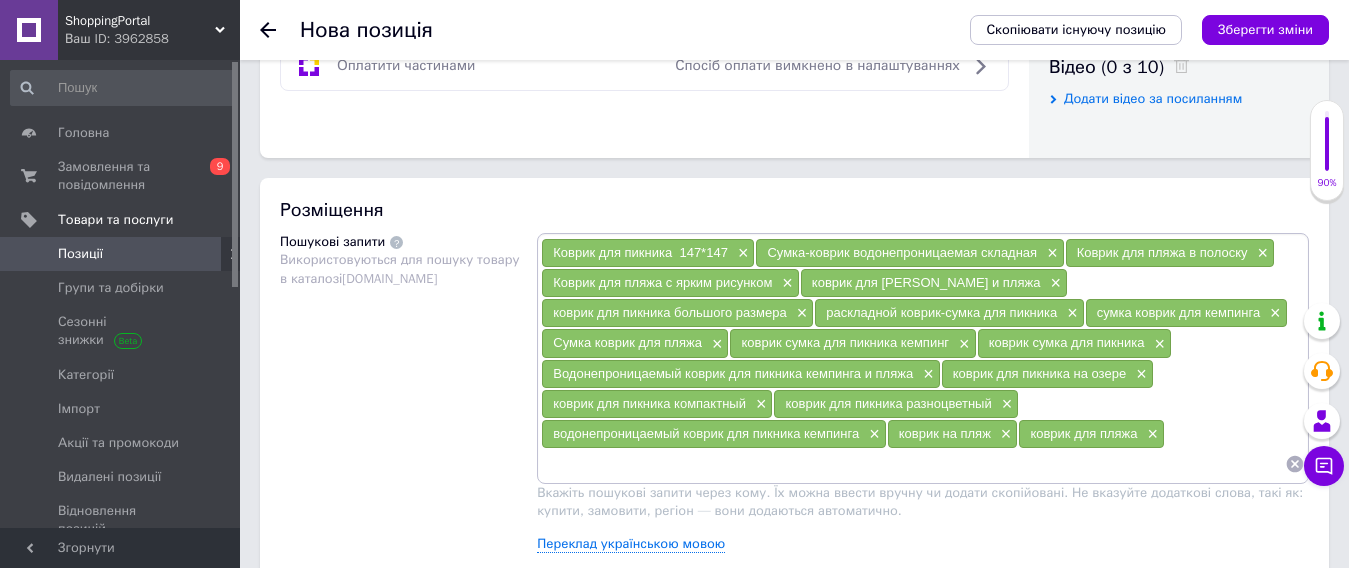 paste on "подстилка на пляж" 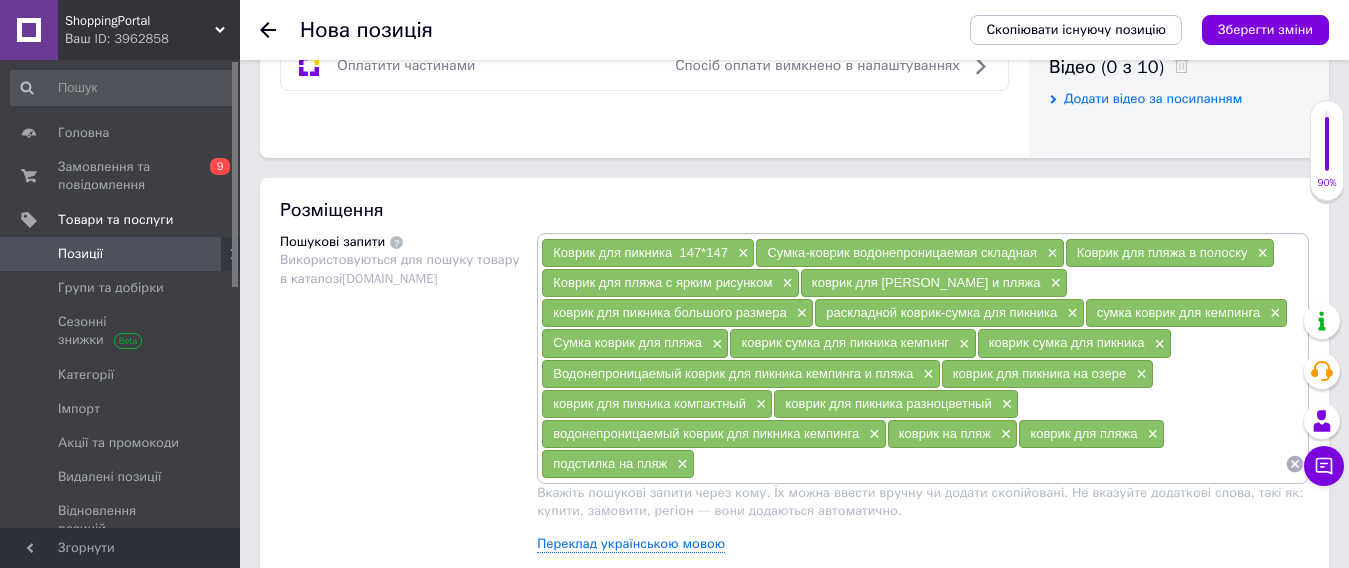 paste on "пляжный коврик" 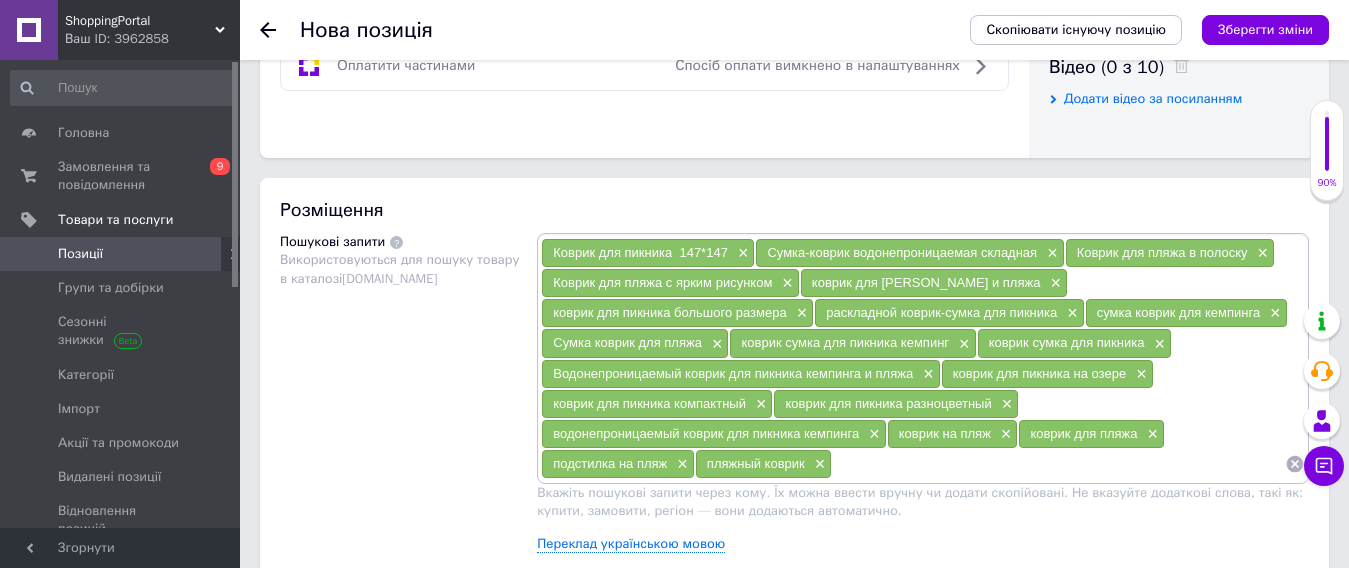 paste on "подстилка для пляжа" 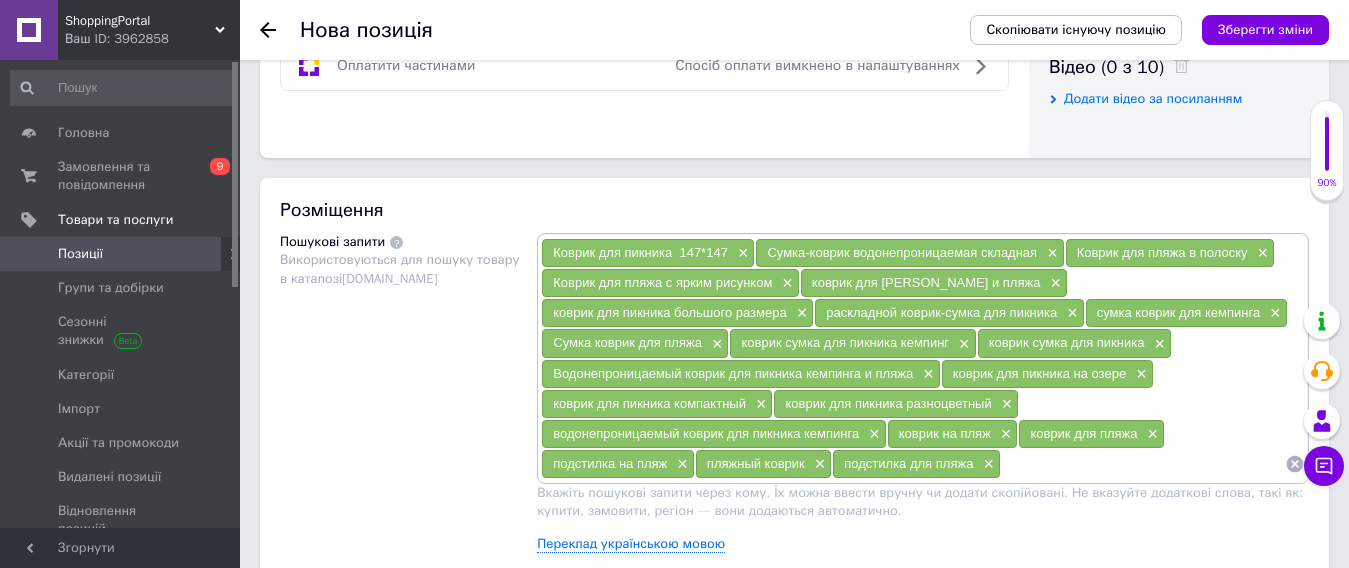 paste on "пляжний коврик" 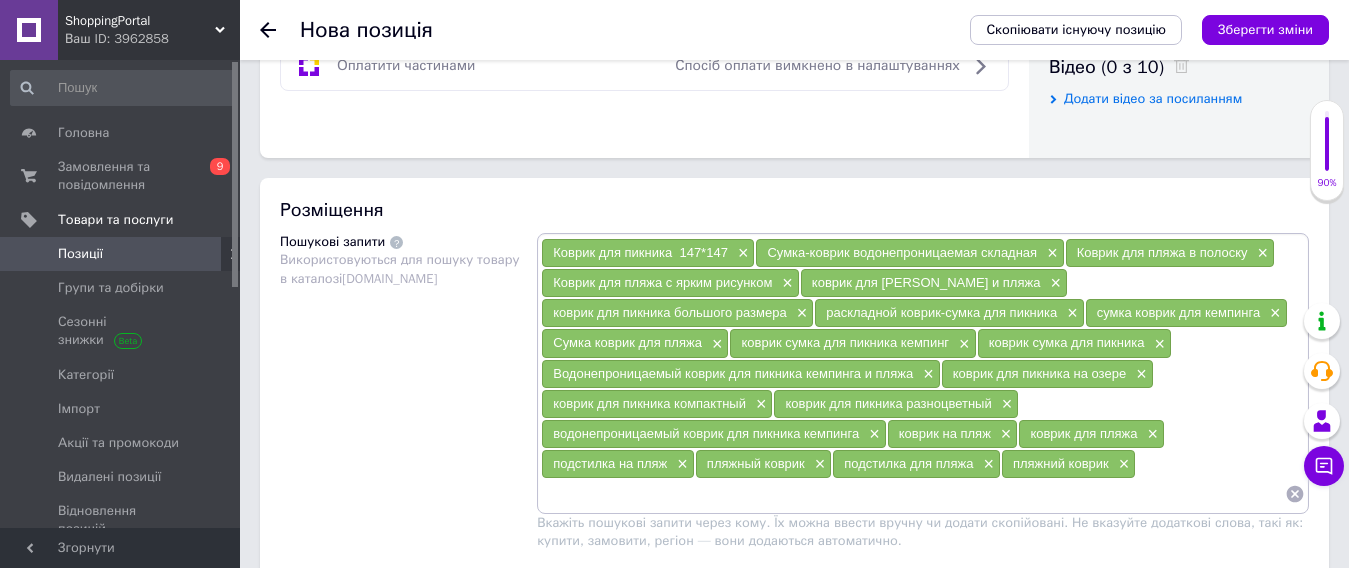 paste on "водонепроницаемый коврик для пляжа" 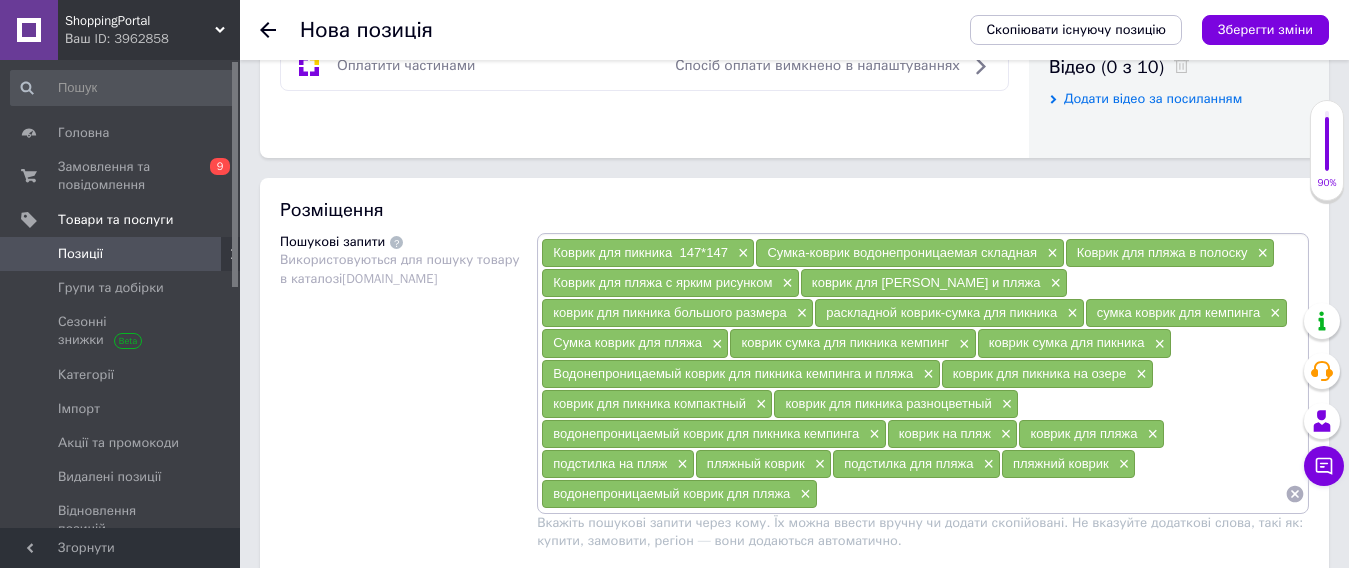 paste on "коврик для пляжа складной" 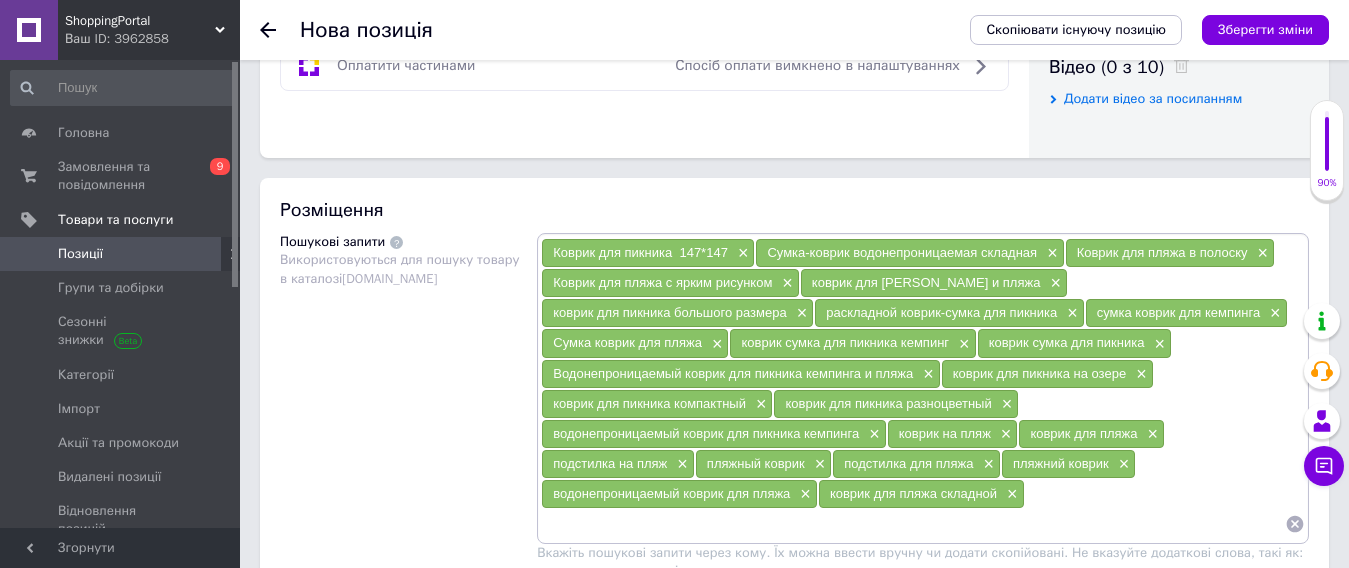 paste on "коврик пляжный" 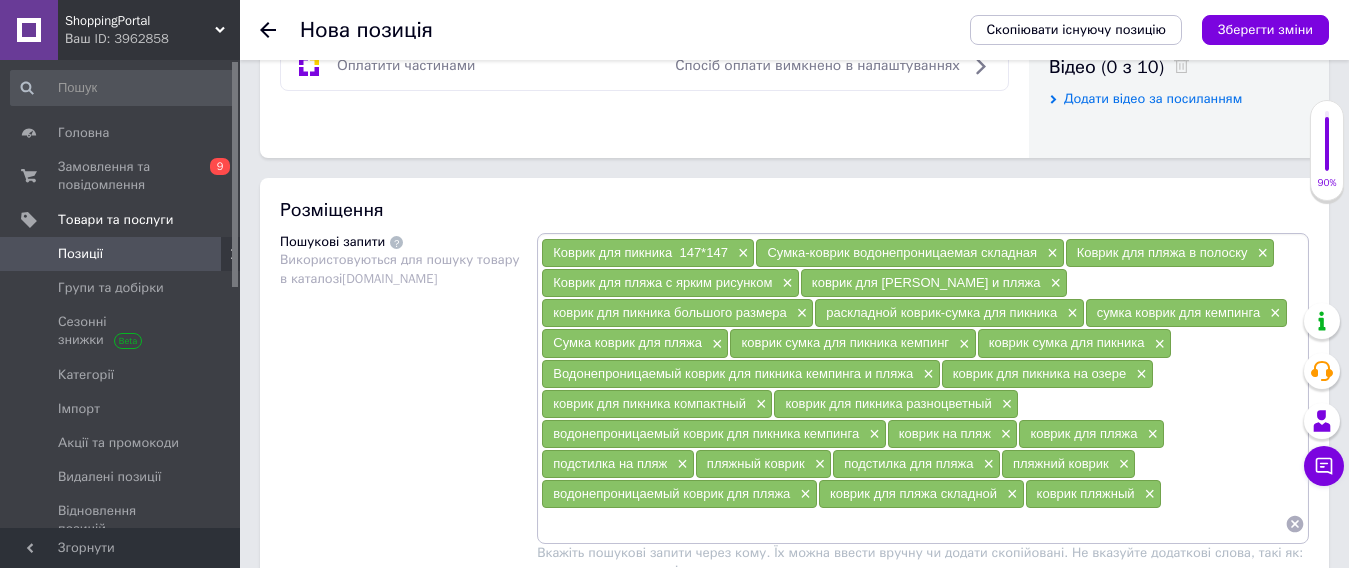 paste on "коврик сумка для пляжа" 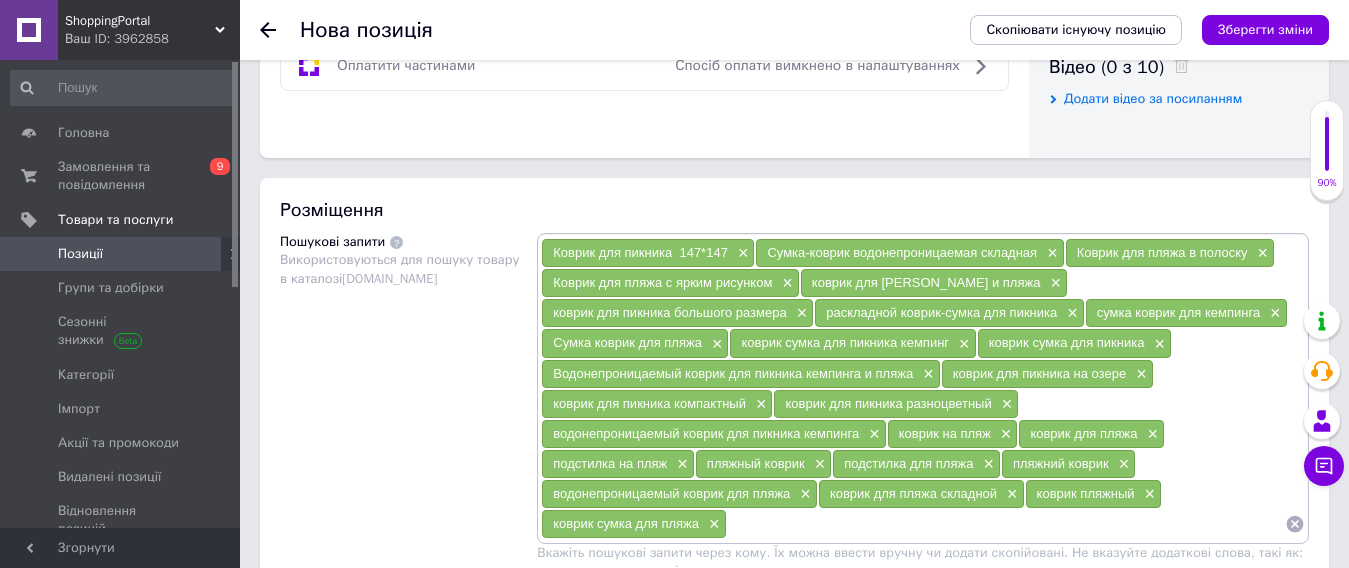 paste on "коврики на пляж" 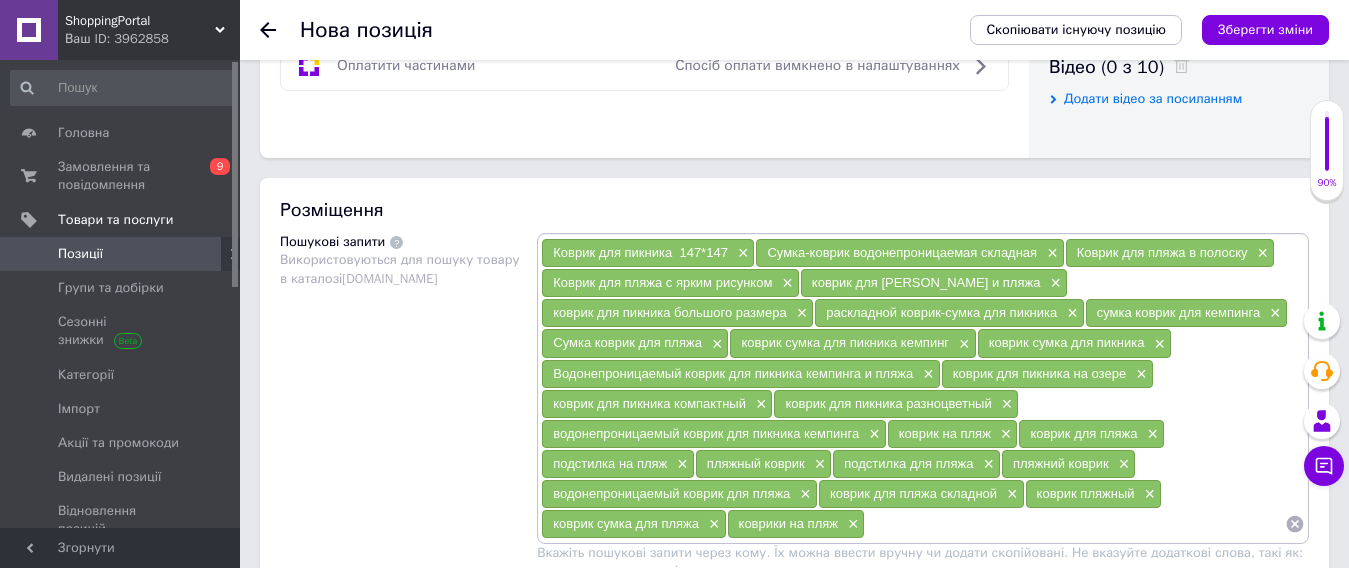 paste on "коврики пляжные" 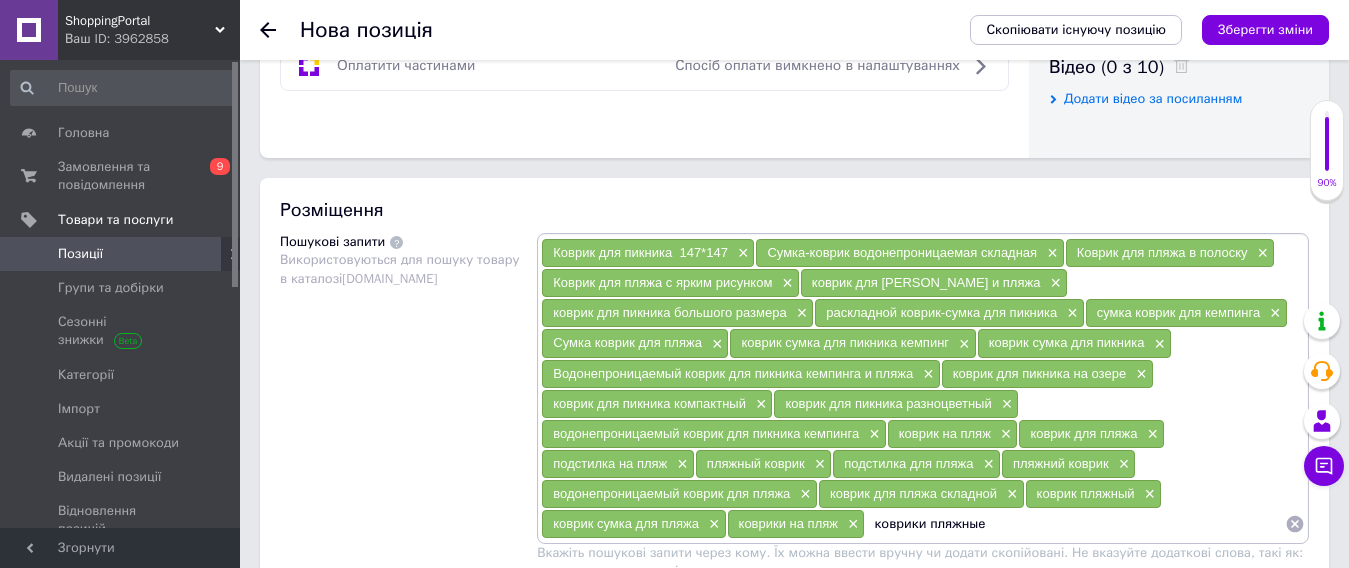type 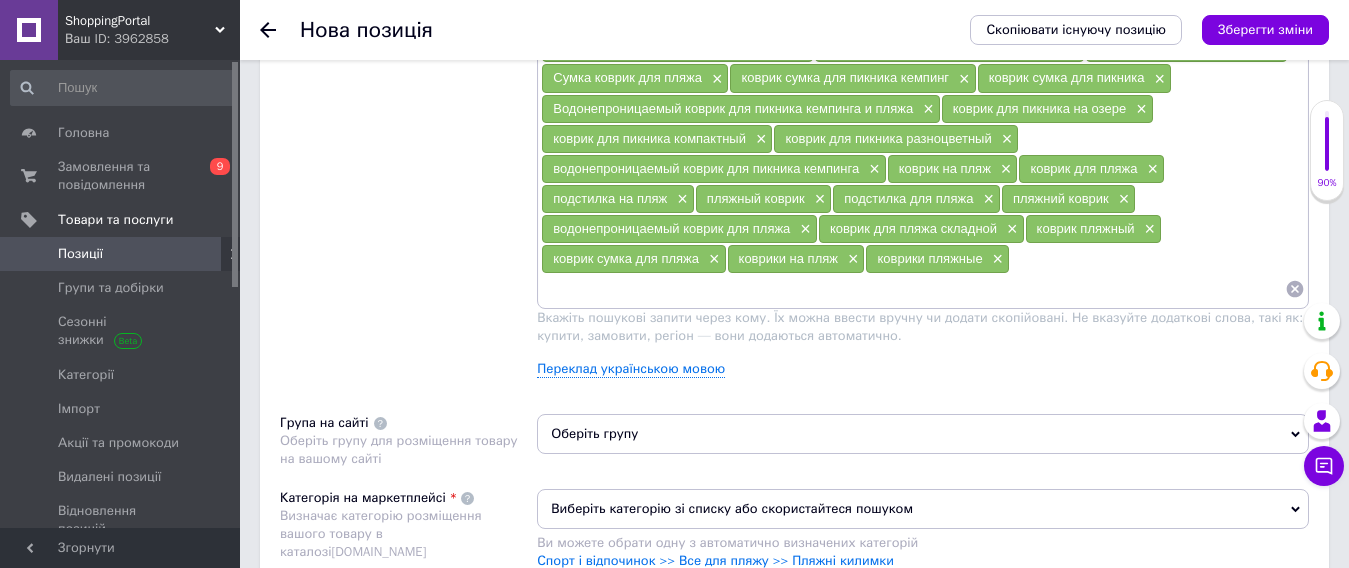 scroll, scrollTop: 1338, scrollLeft: 0, axis: vertical 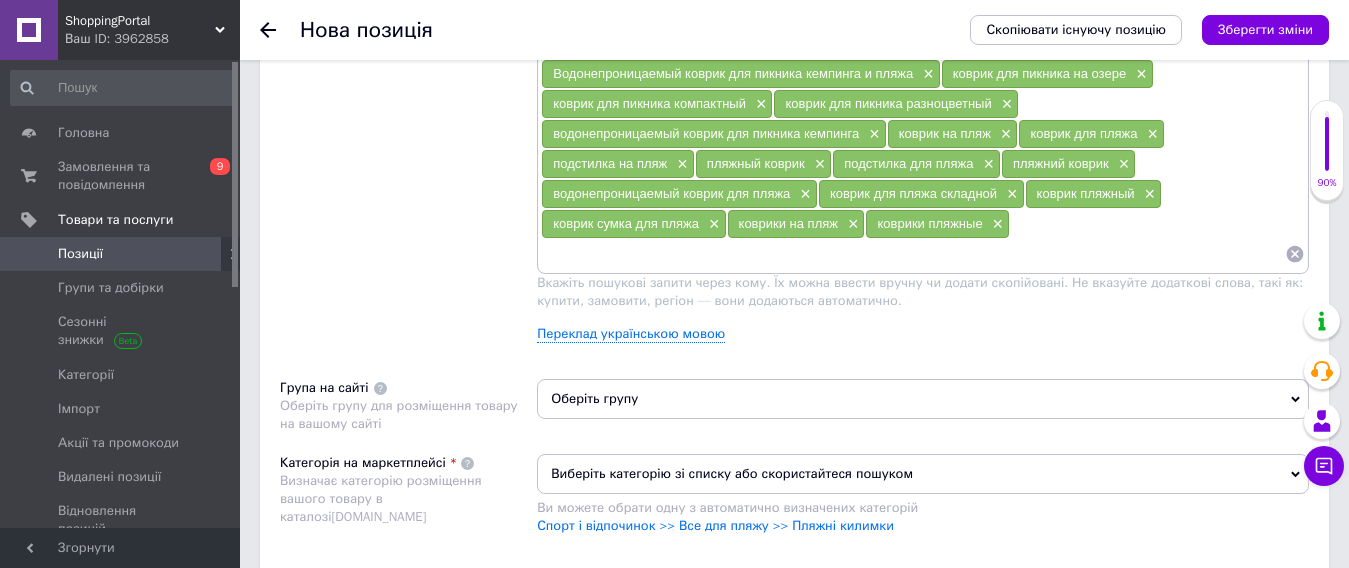 click on "Оберіть групу" at bounding box center [923, 399] 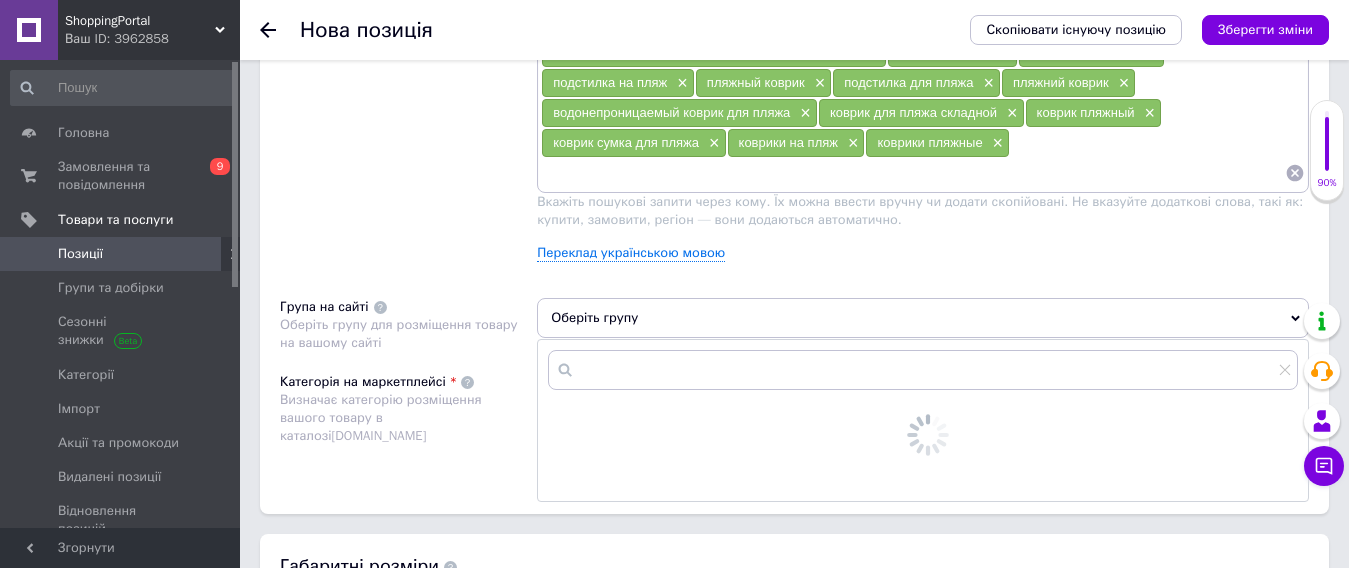 scroll, scrollTop: 1538, scrollLeft: 0, axis: vertical 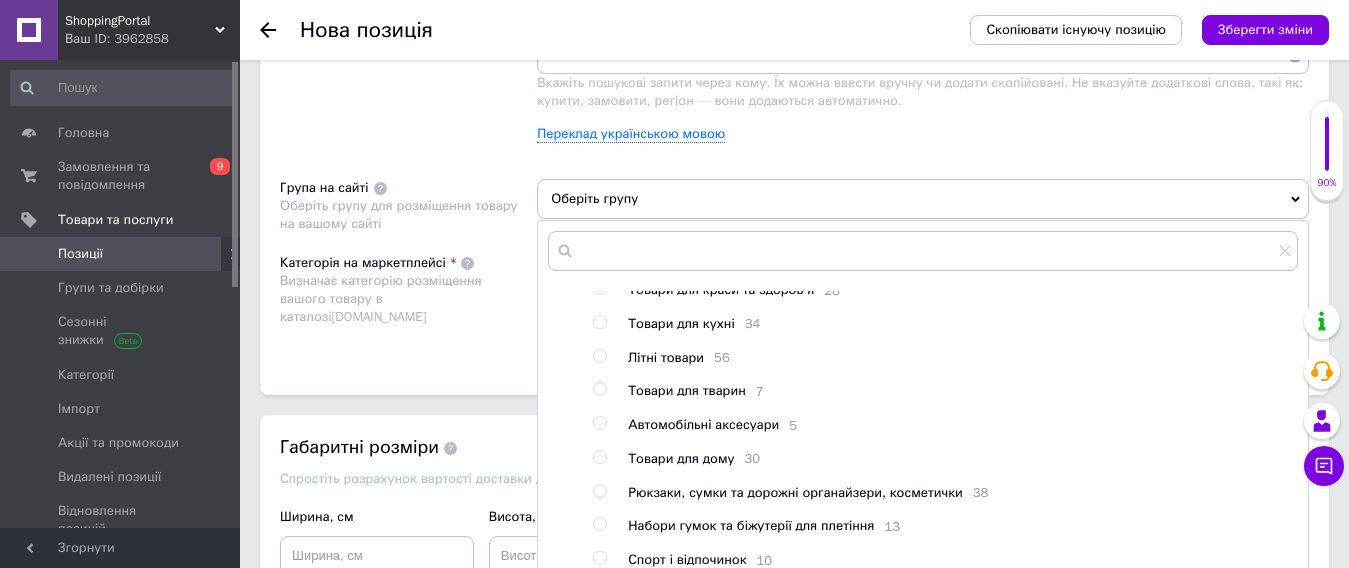 click on "Пляшки для води та напоїв, чашки, кружки, термоси 12 Дитяча творчість та малювання 11 Іграшки для дітей 47 Нічники, лампи і проектори 35 Товари для малюків та дітей 6 Товары для сада 3 Товари для краси та здоров'я 28 Товари для кухні 34 Літні товари 56 Товари для тварин 7 Автомобільні аксесуари 5 Товари для дому 30 Рюкзаки, сумки та дорожні органайзери, косметички 38 Набори гумок та біжутерії для плетіння 13 Спорт і відпочинок 10 М'які іграшки, іграшки-подушки 63 Шапки с подвижными ушками 3 Насадки на кран та змінні фільтри для очищення води 5 5 7 12 9 Годинники  8 8 3 7 6 11 6 10 4" at bounding box center [945, 594] 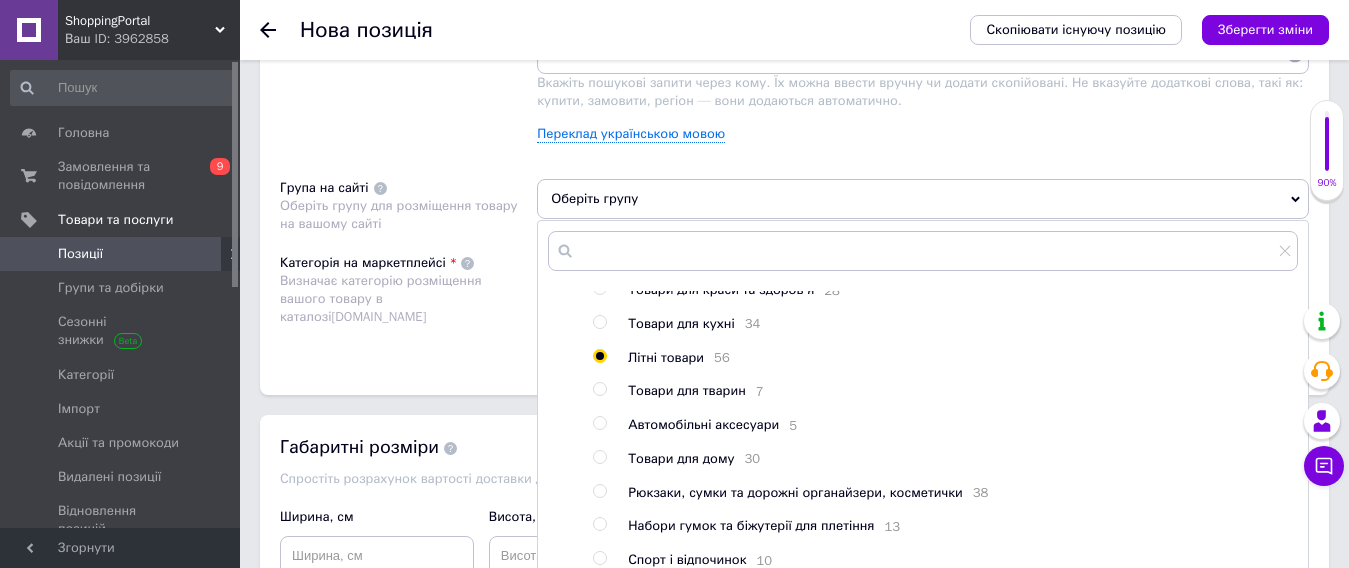 radio on "true" 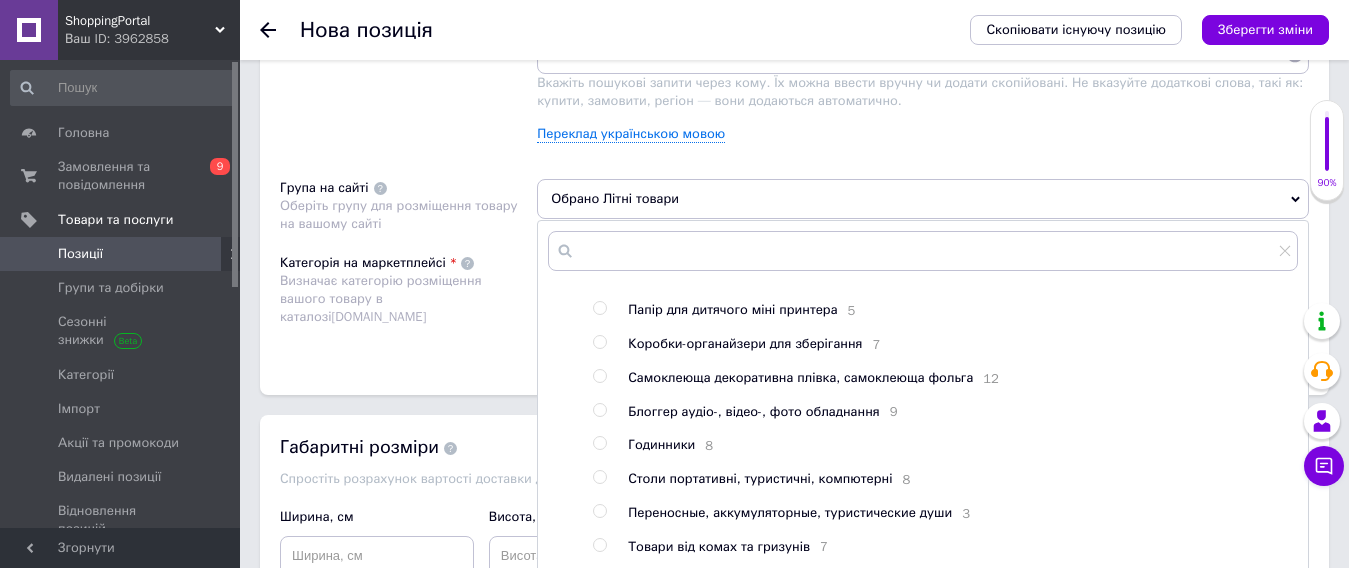 scroll, scrollTop: 730, scrollLeft: 0, axis: vertical 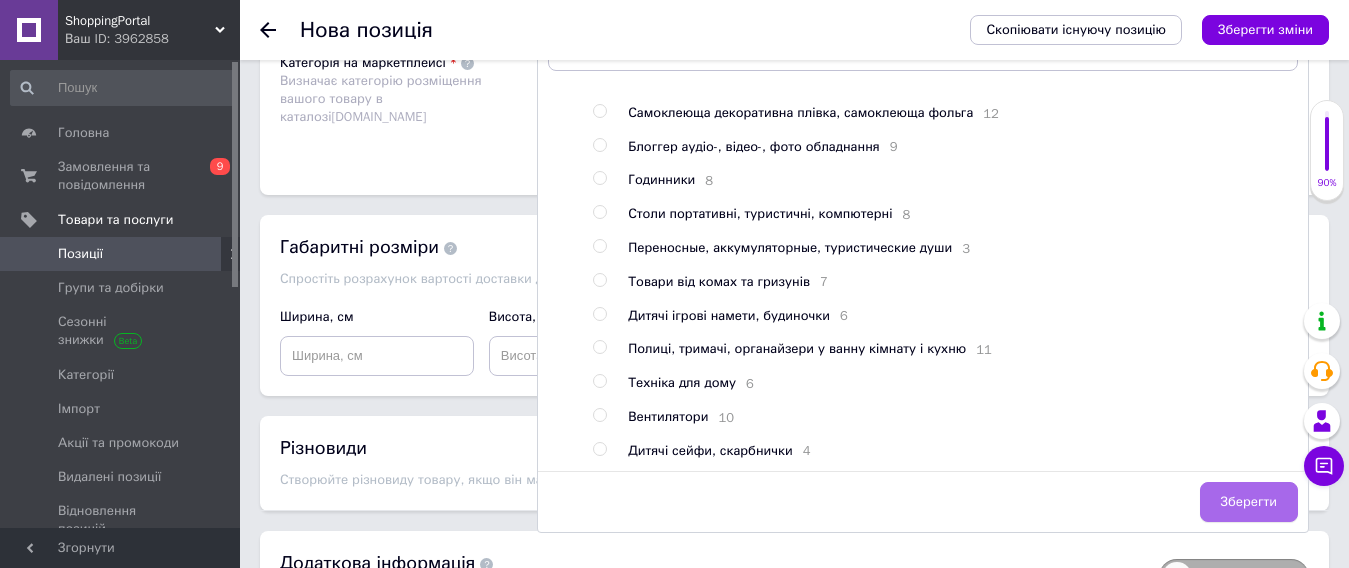 click on "Зберегти" at bounding box center [1249, 502] 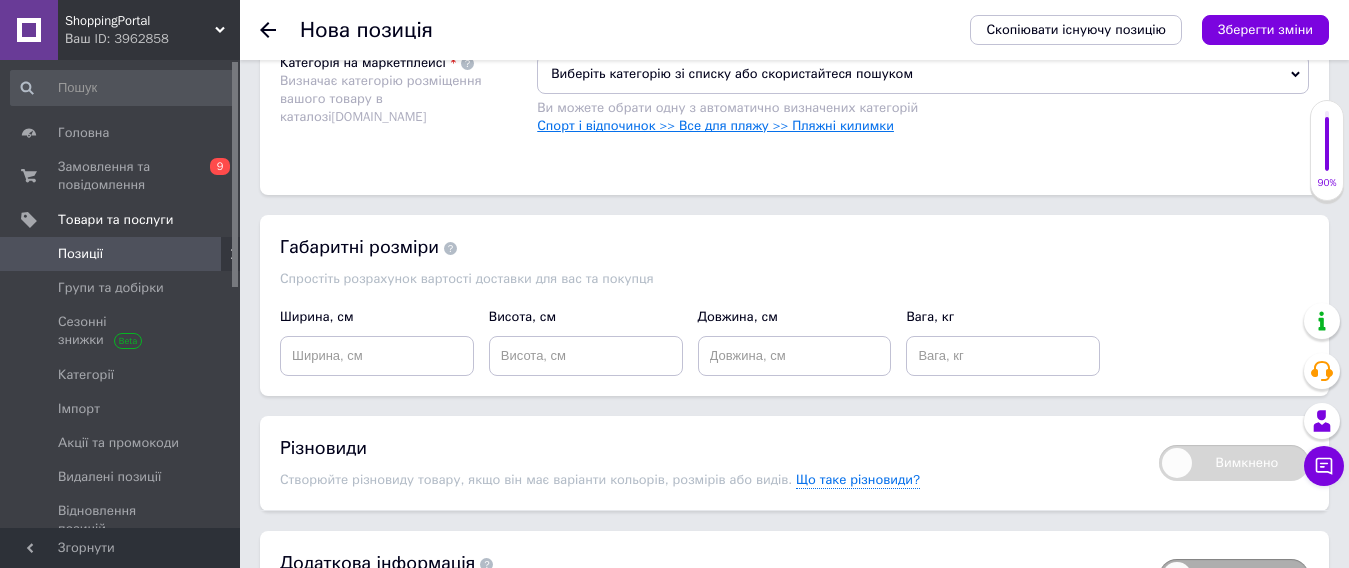 click on "Спорт і відпочинок >> Все для пляжу >> Пляжні килимки" at bounding box center (715, 125) 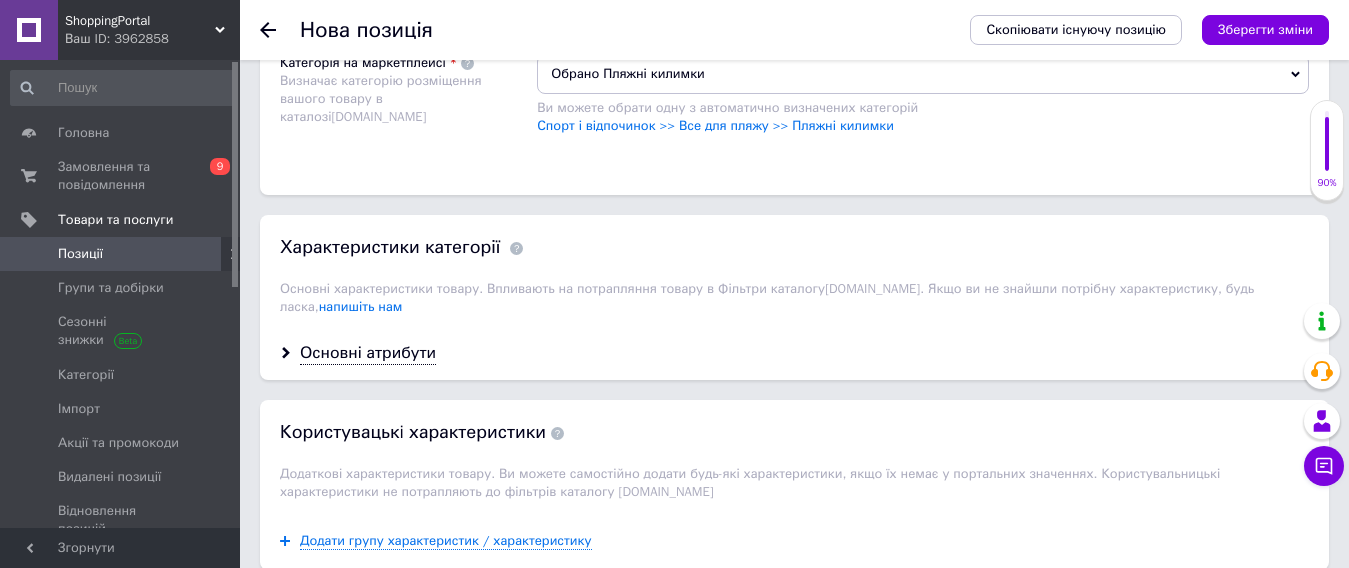 scroll, scrollTop: 1838, scrollLeft: 0, axis: vertical 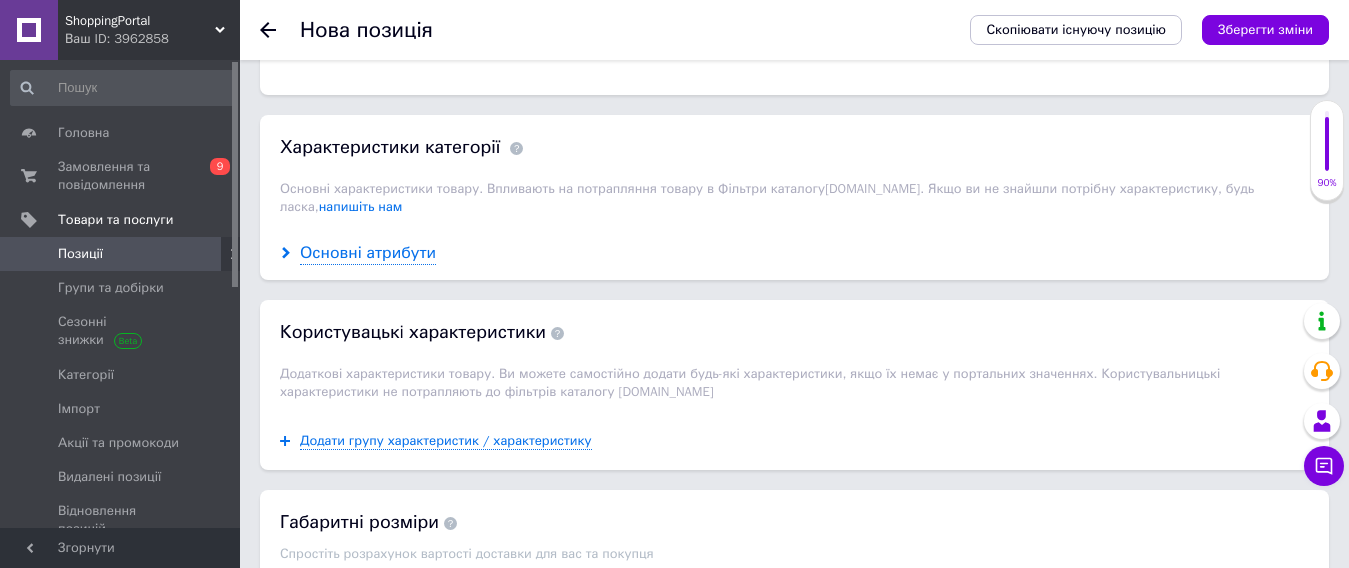 click on "Основні атрибути" at bounding box center [368, 253] 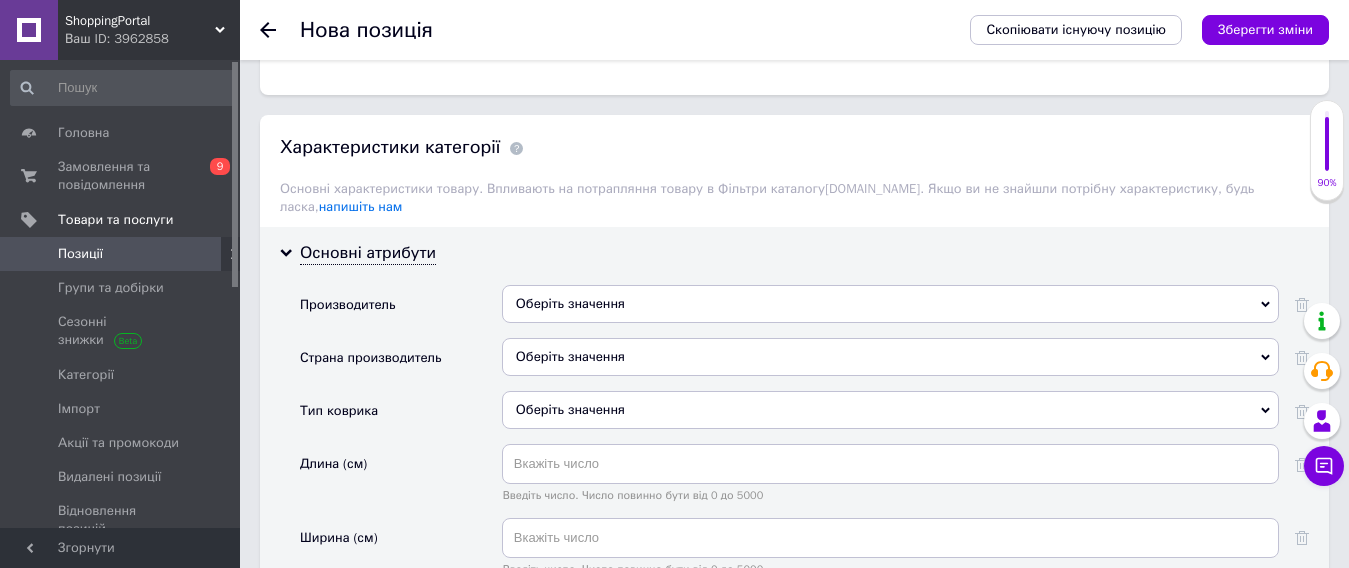 click on "Оберіть значення" at bounding box center (890, 357) 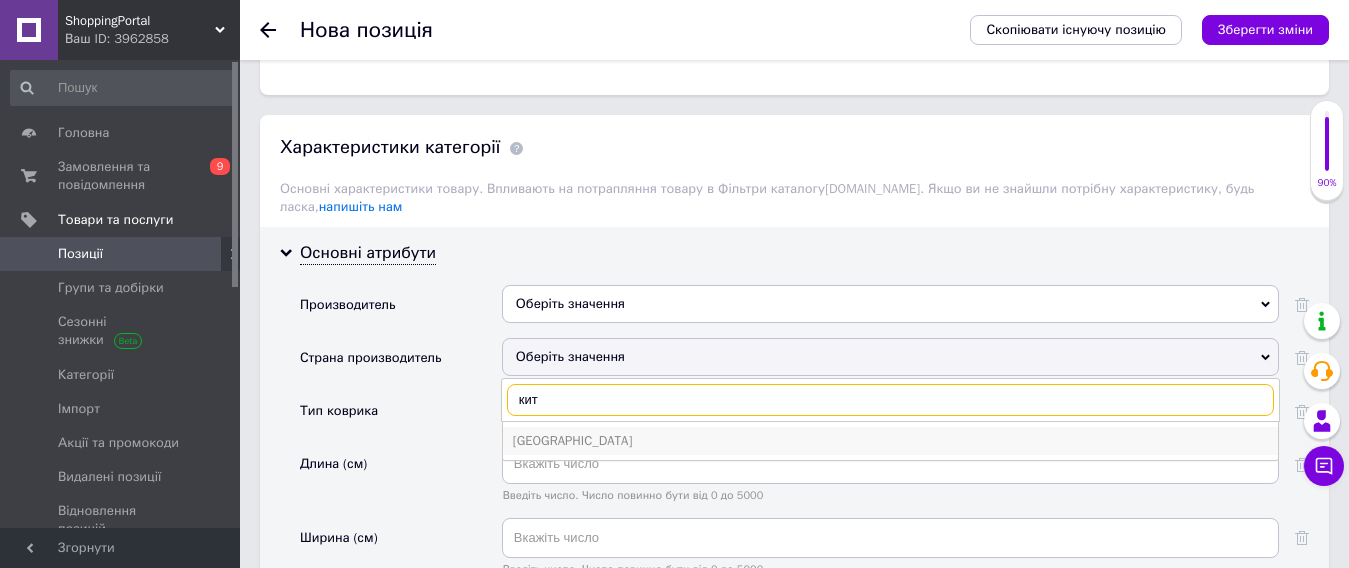 type on "кит" 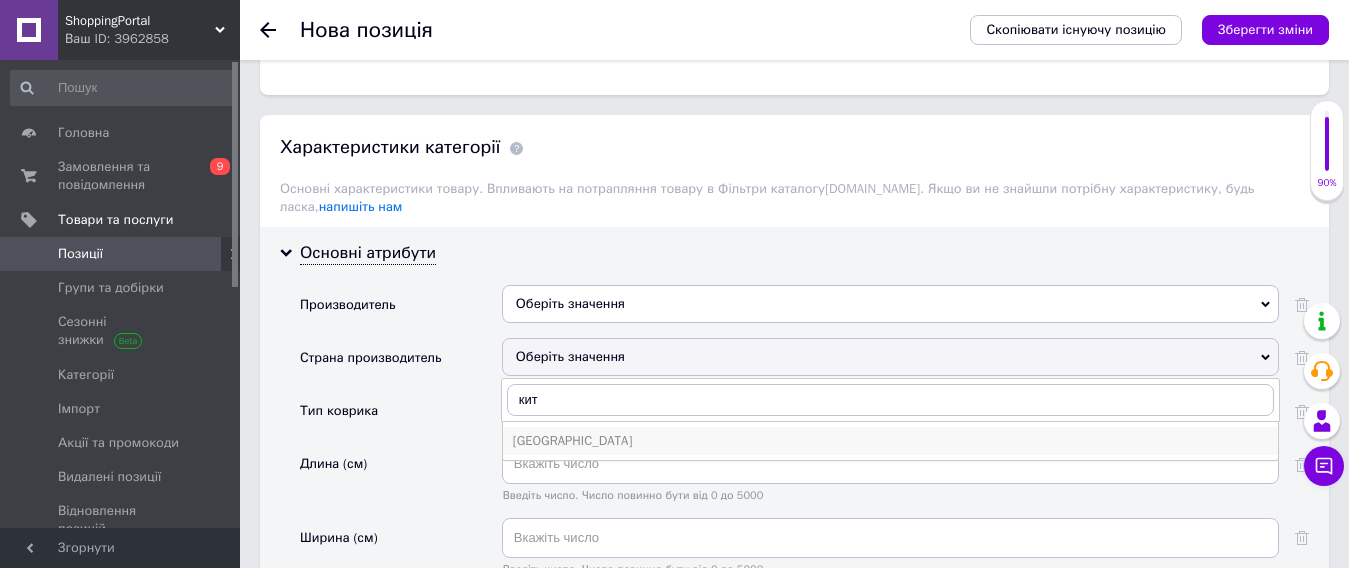 click on "[GEOGRAPHIC_DATA]" at bounding box center (890, 441) 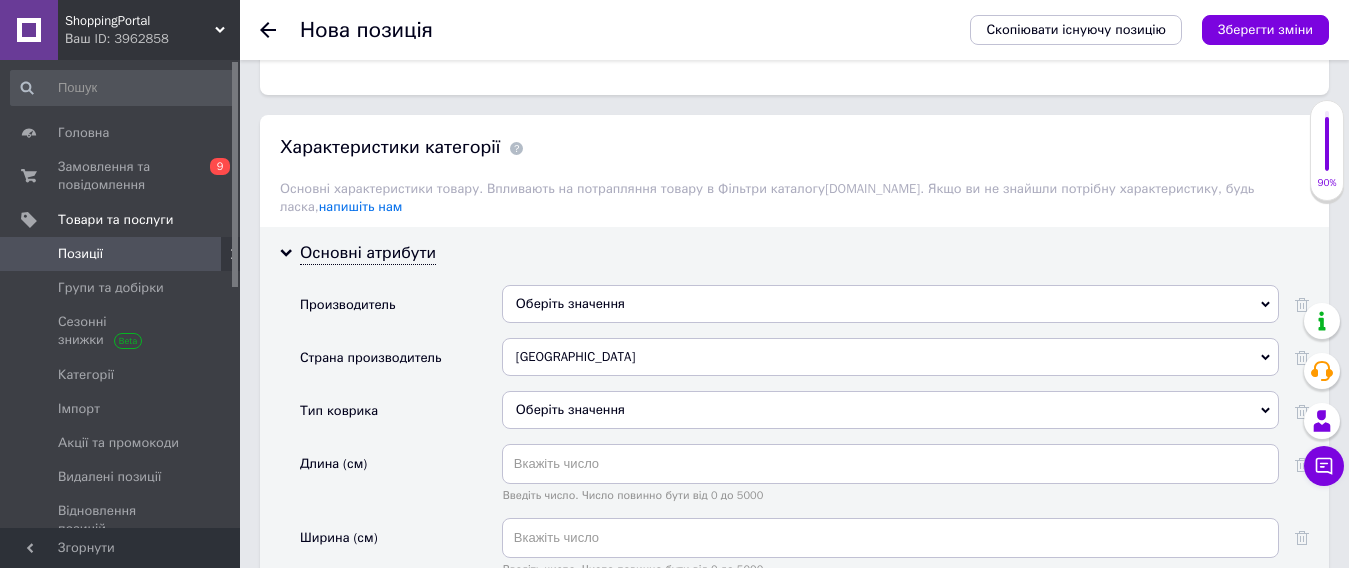 click on "Оберіть значення" at bounding box center [890, 410] 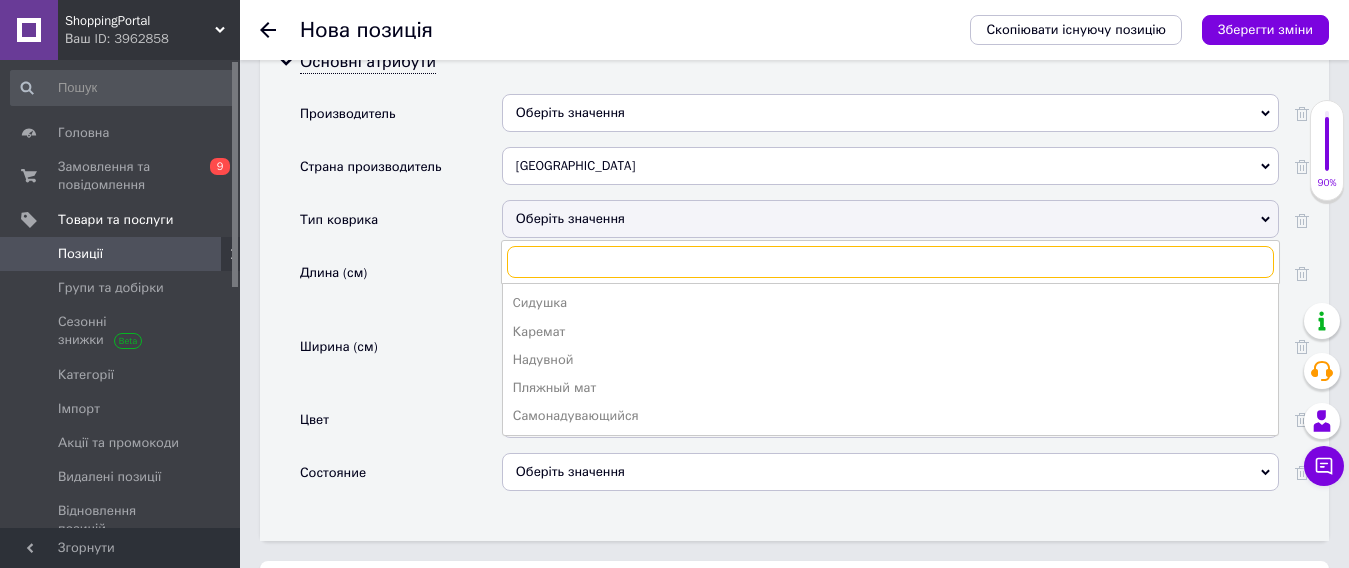 scroll, scrollTop: 2038, scrollLeft: 0, axis: vertical 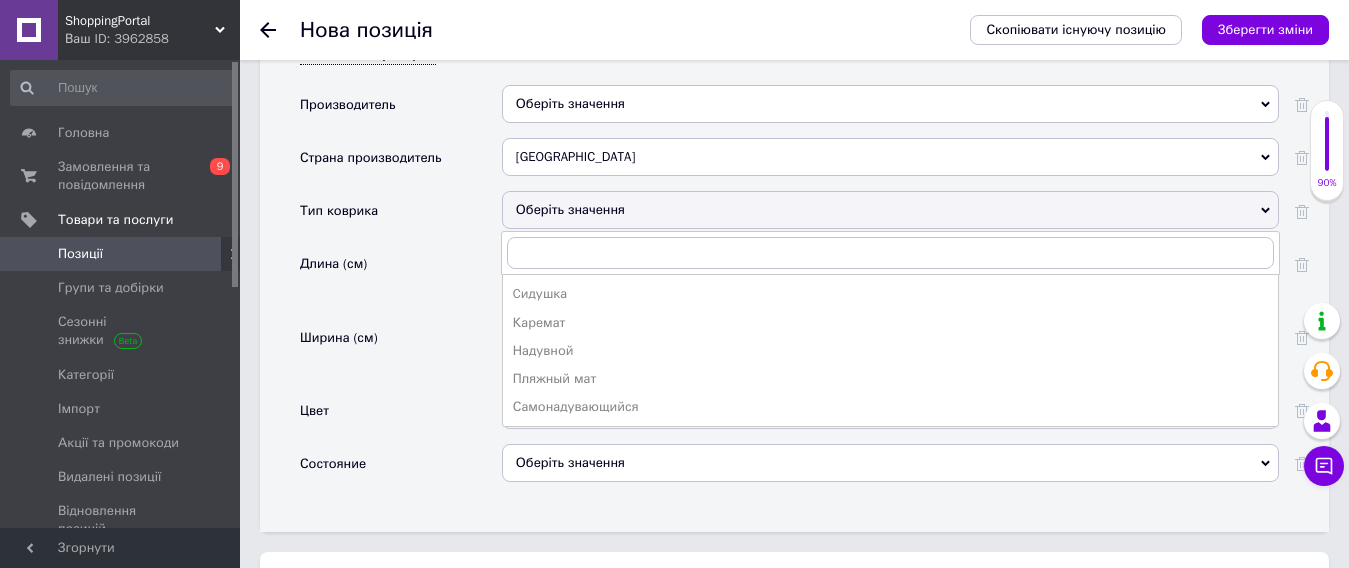 click on "Ширина (см)" at bounding box center (401, 354) 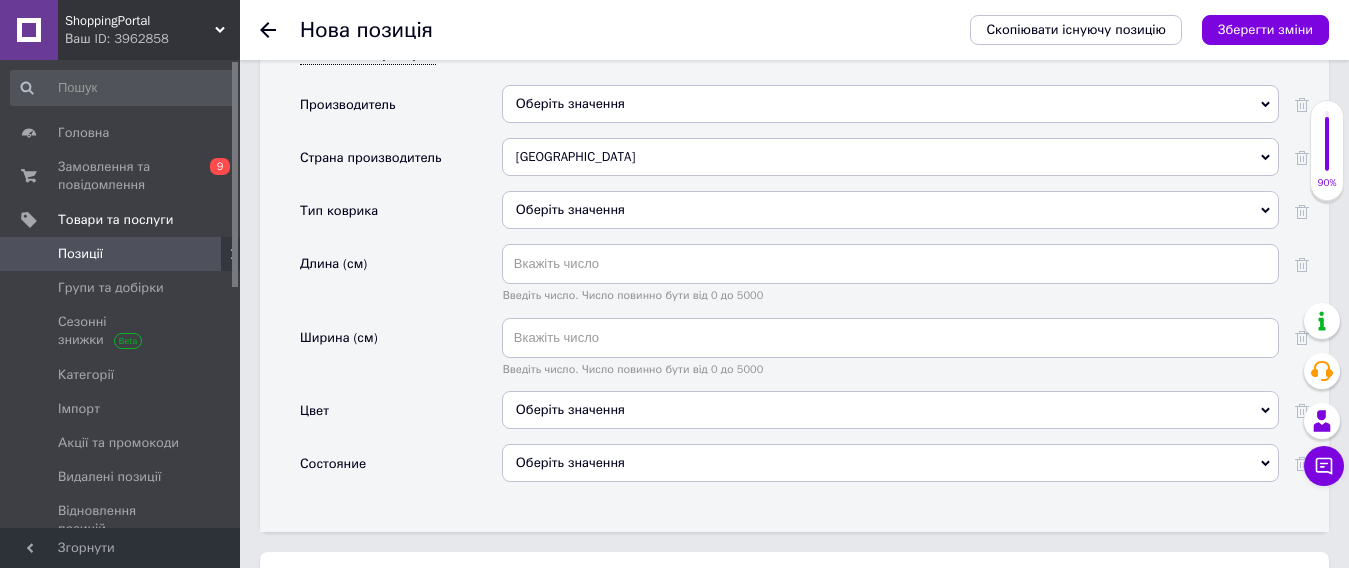 click on "Оберіть значення" at bounding box center [890, 410] 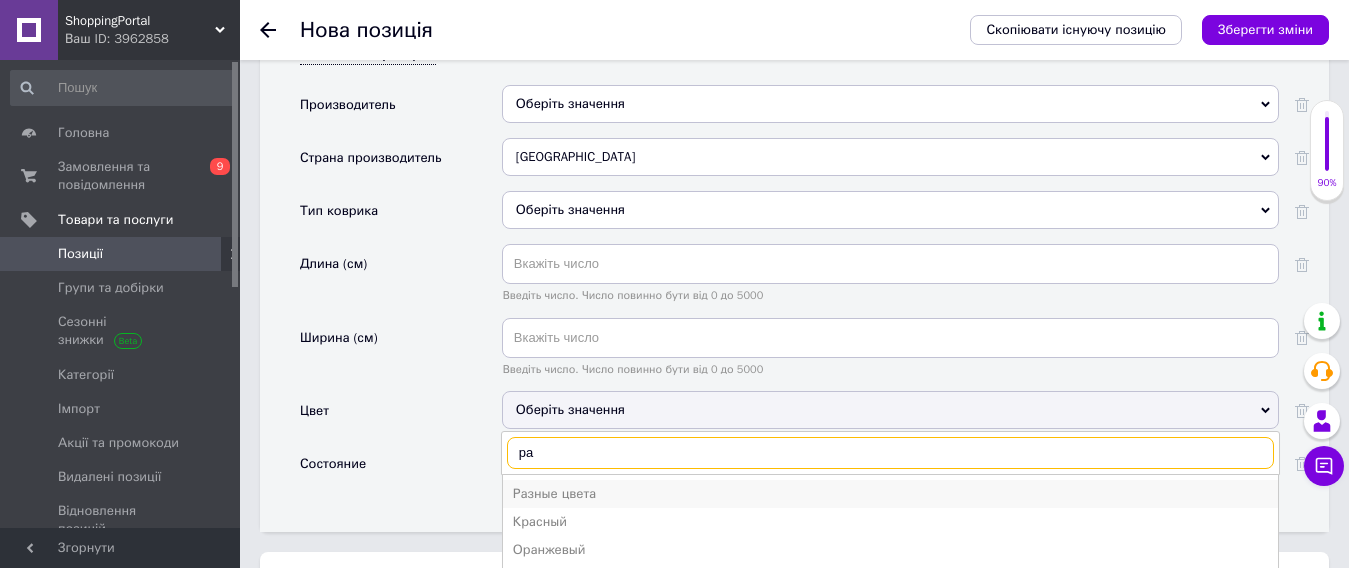 type on "ра" 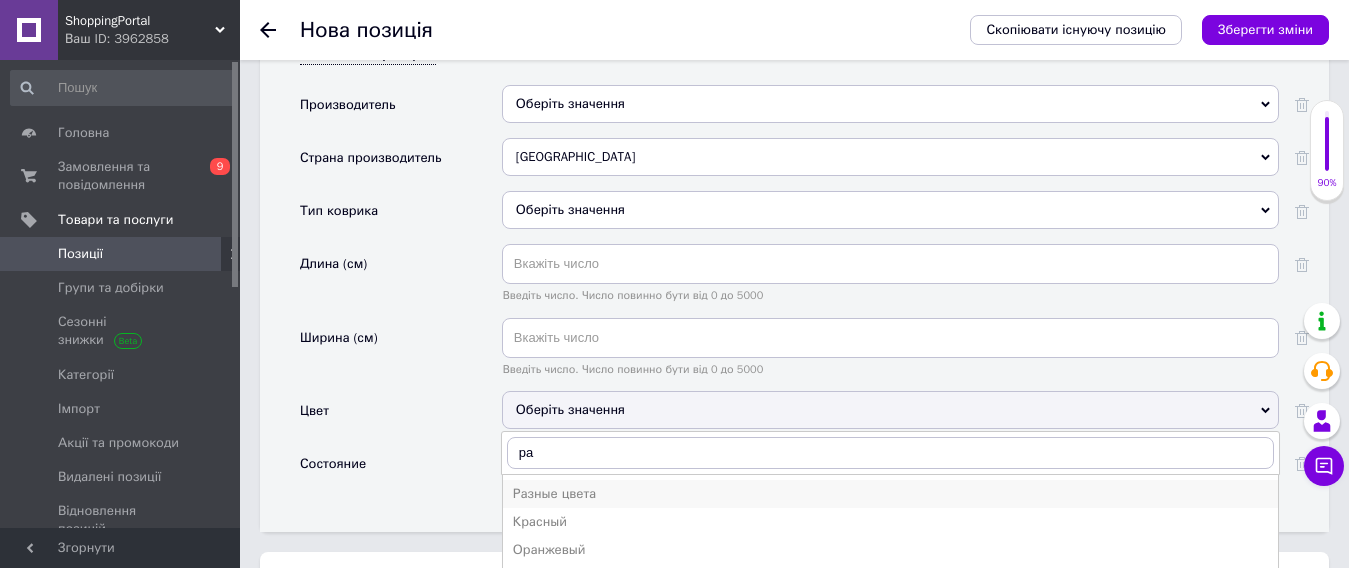 click on "Разные цвета" at bounding box center (890, 494) 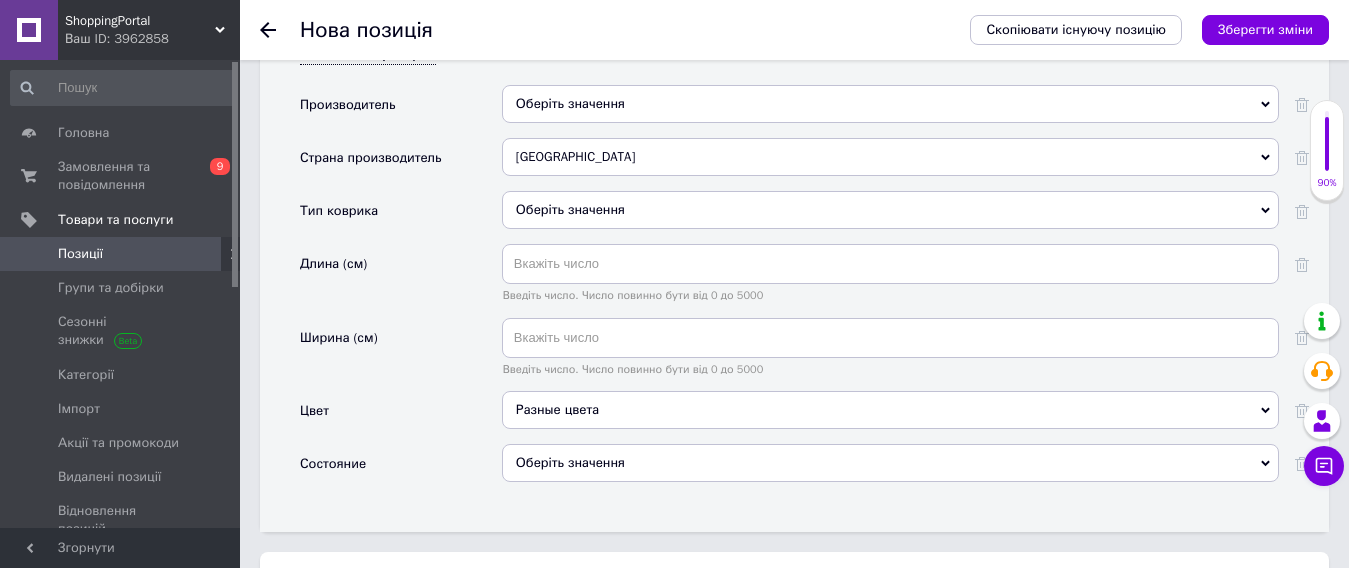 click on "Оберіть значення" at bounding box center [890, 463] 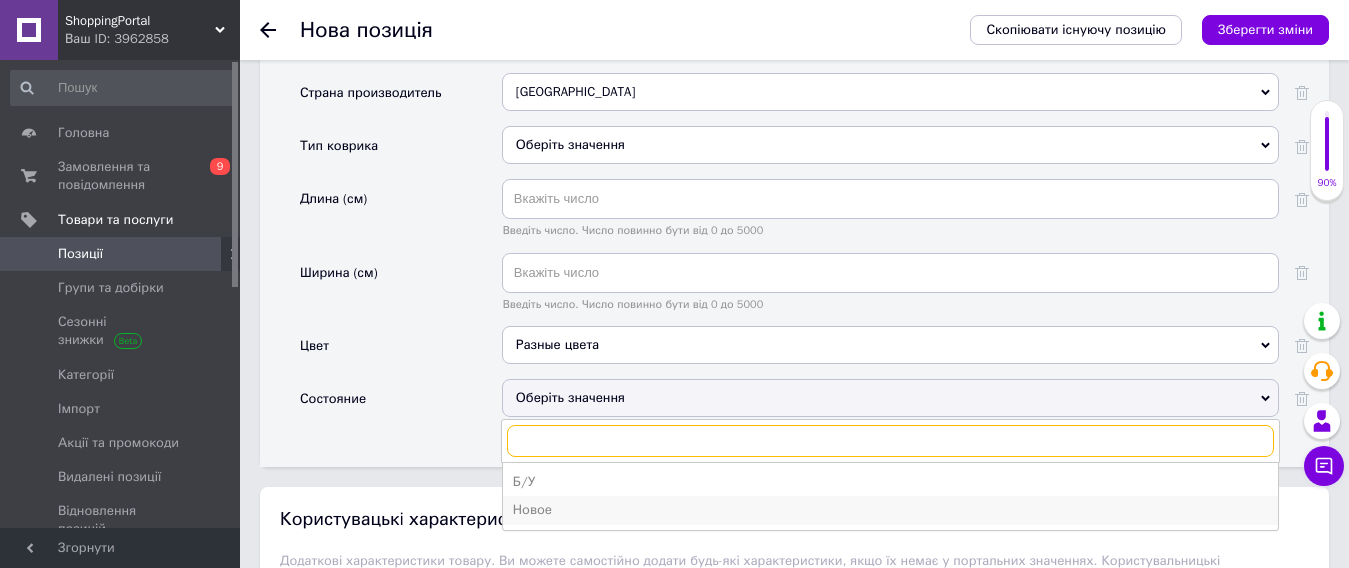 scroll, scrollTop: 2138, scrollLeft: 0, axis: vertical 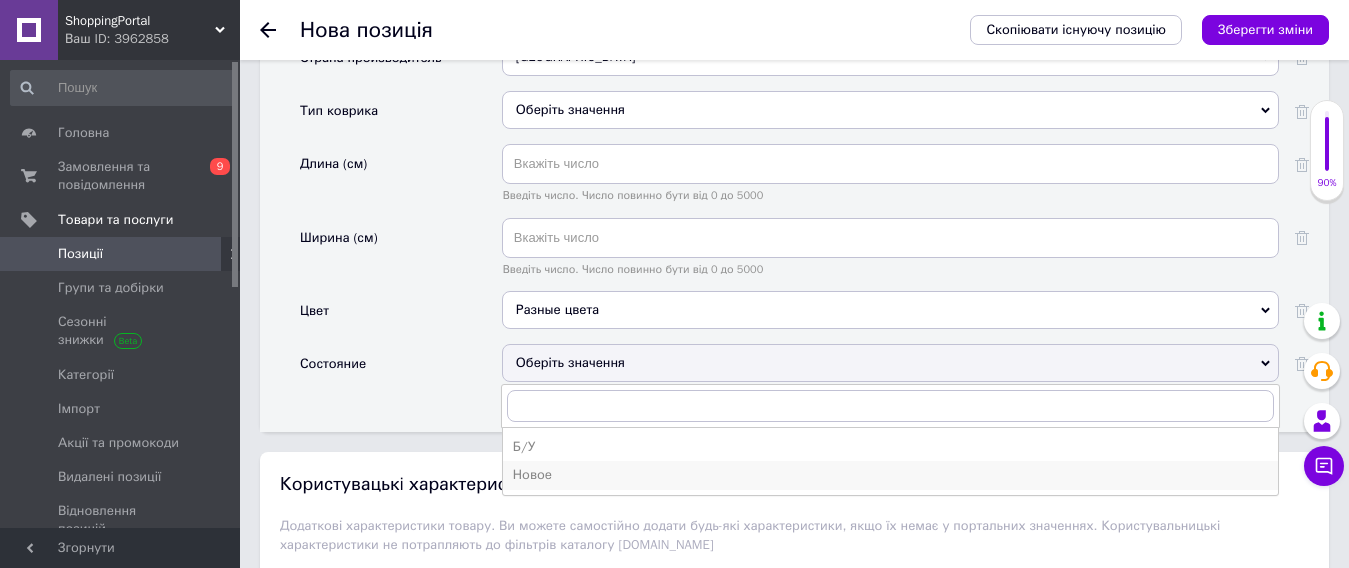 click on "Новое" at bounding box center [890, 475] 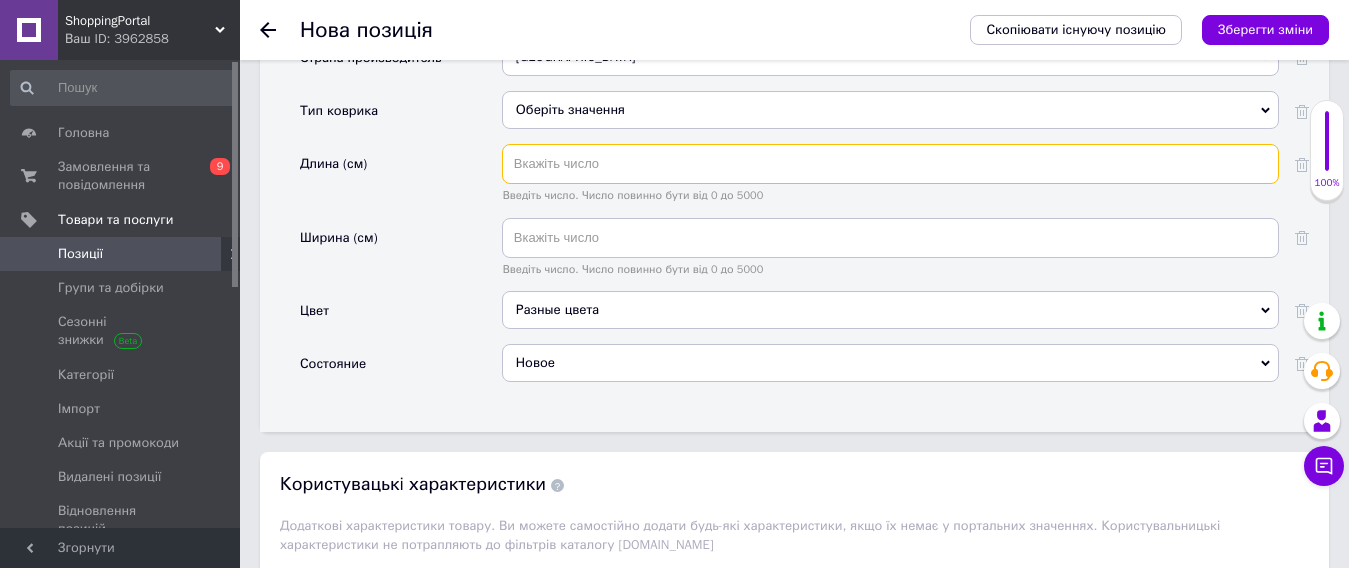click at bounding box center [890, 164] 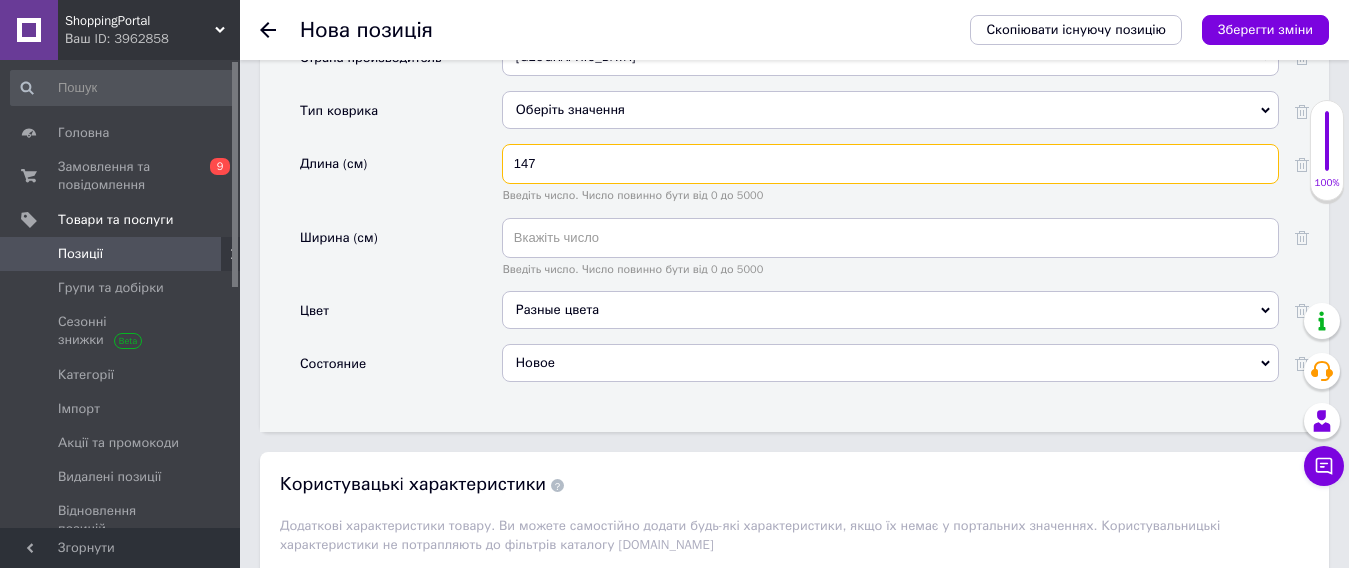 type on "147" 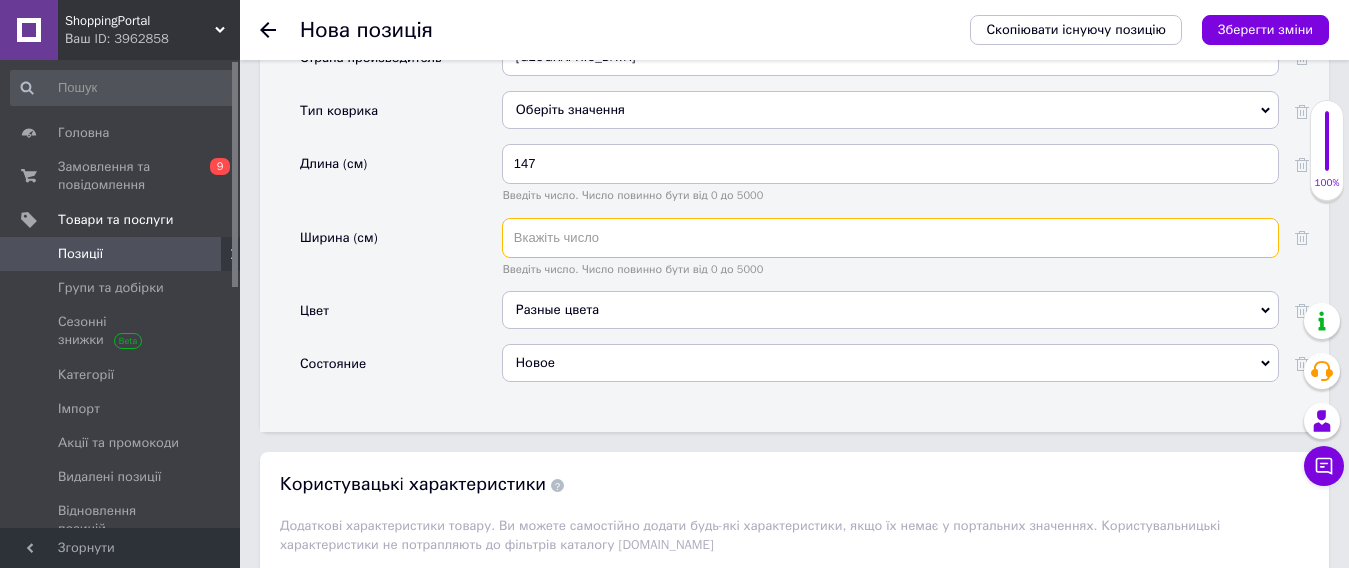 click at bounding box center [890, 238] 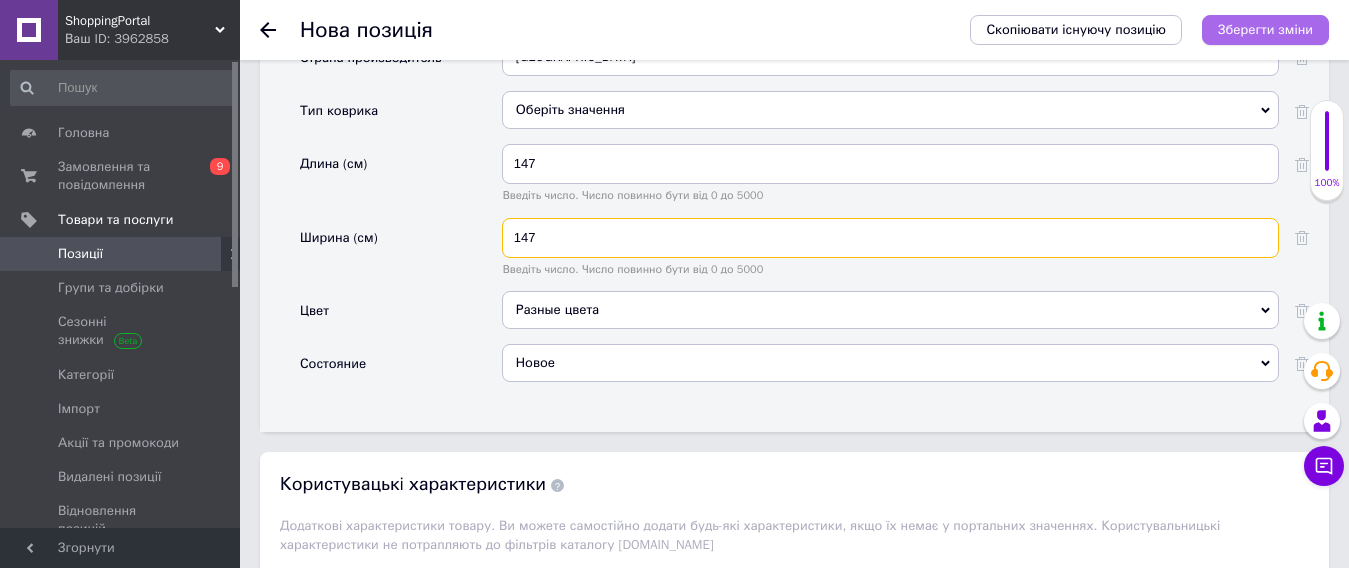 type on "147" 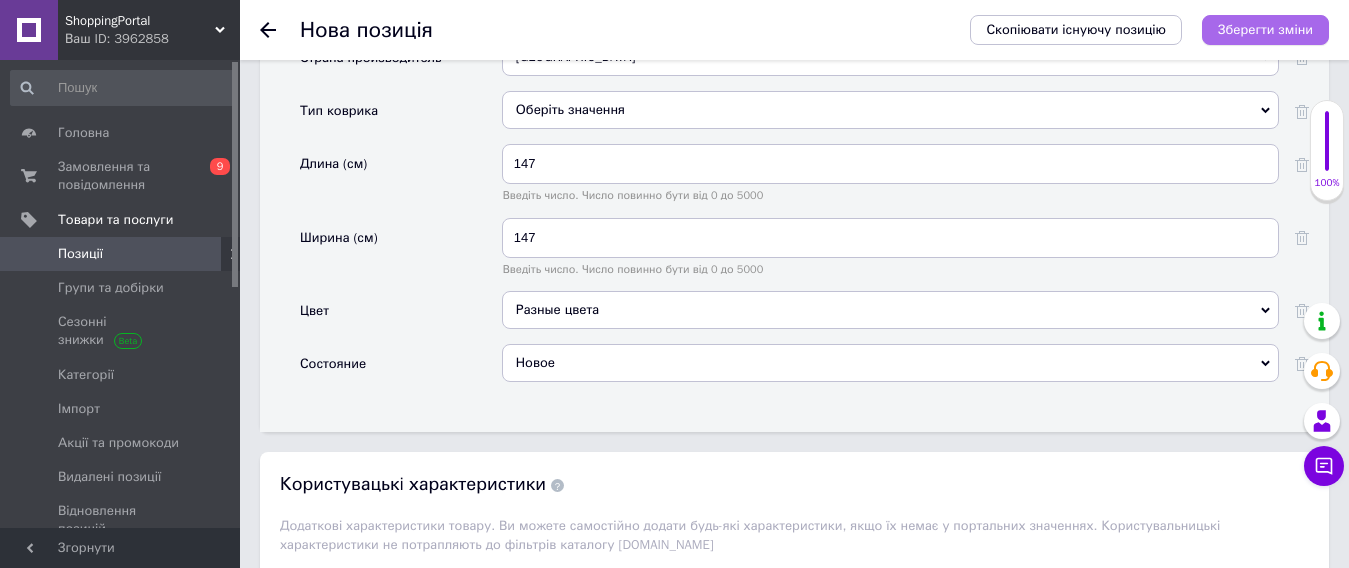 click on "Зберегти зміни" at bounding box center [1265, 29] 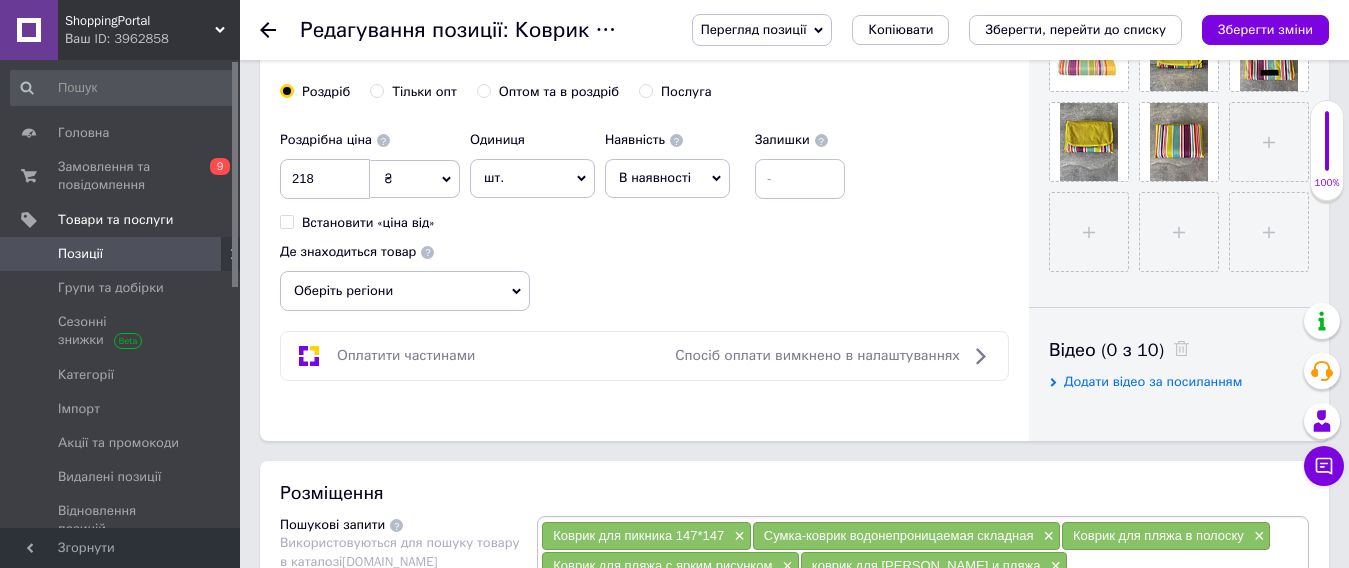 scroll, scrollTop: 900, scrollLeft: 0, axis: vertical 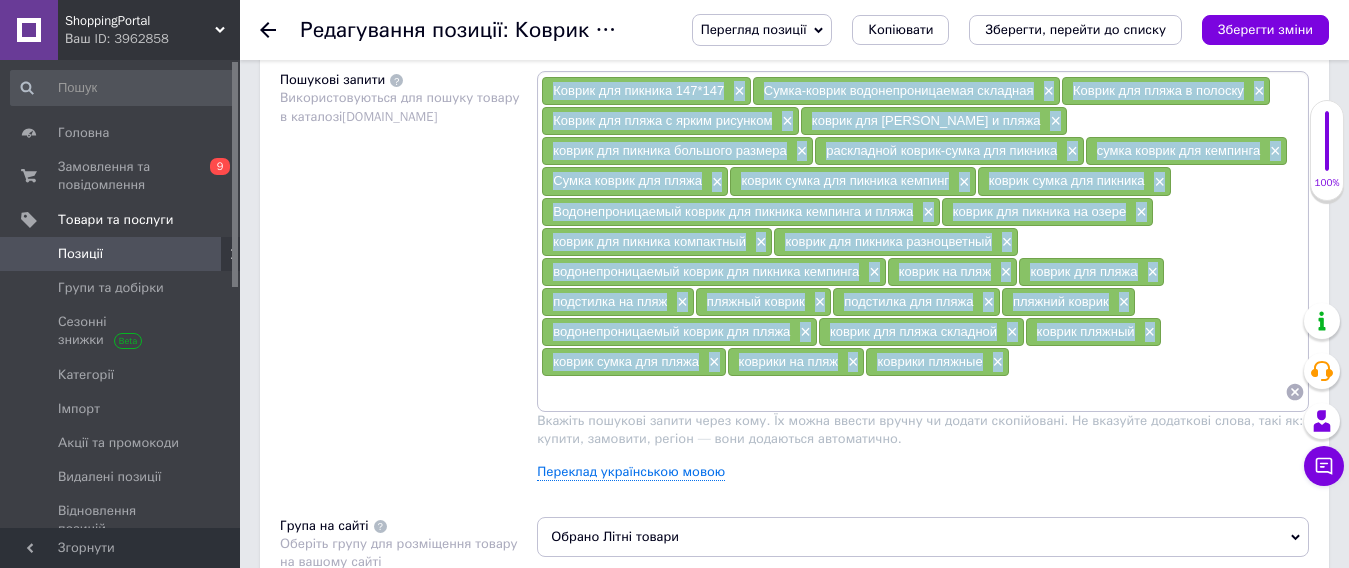 drag, startPoint x: 549, startPoint y: 380, endPoint x: 1016, endPoint y: 377, distance: 467.00964 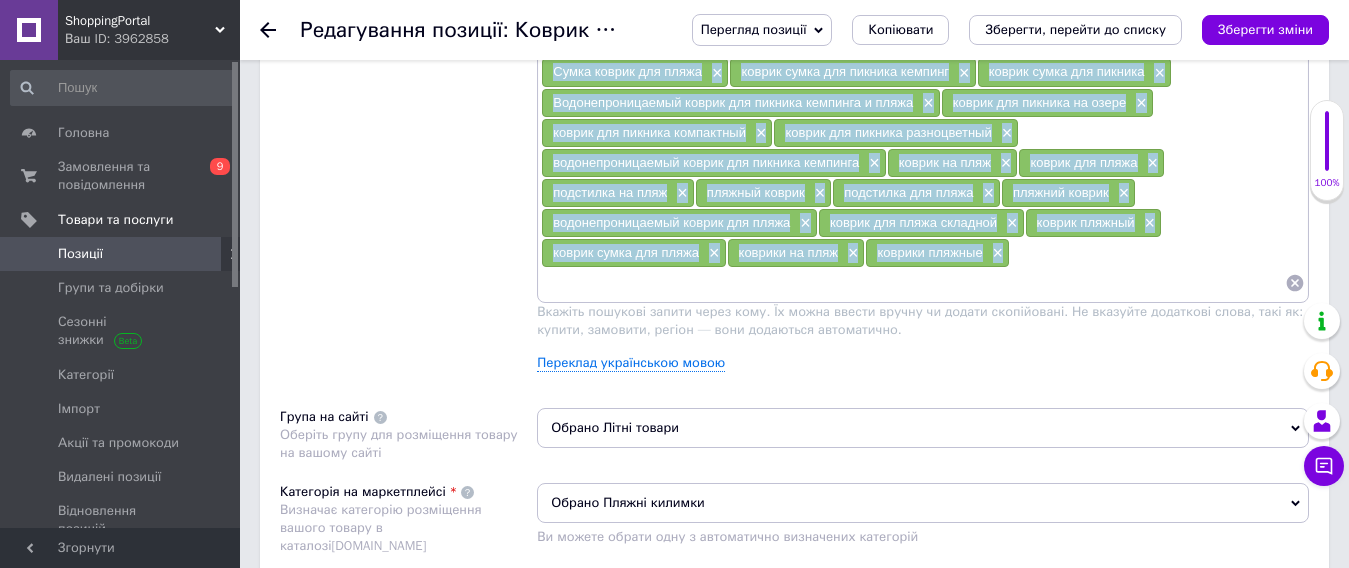 scroll, scrollTop: 1300, scrollLeft: 0, axis: vertical 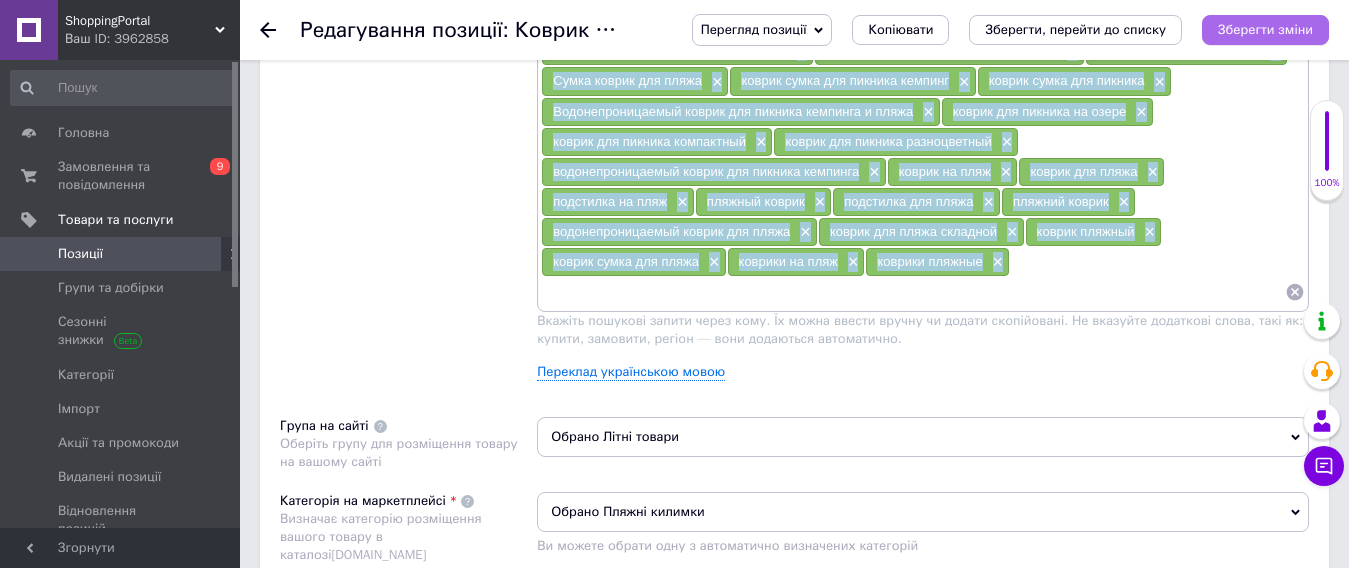 click on "Зберегти зміни" at bounding box center (1265, 29) 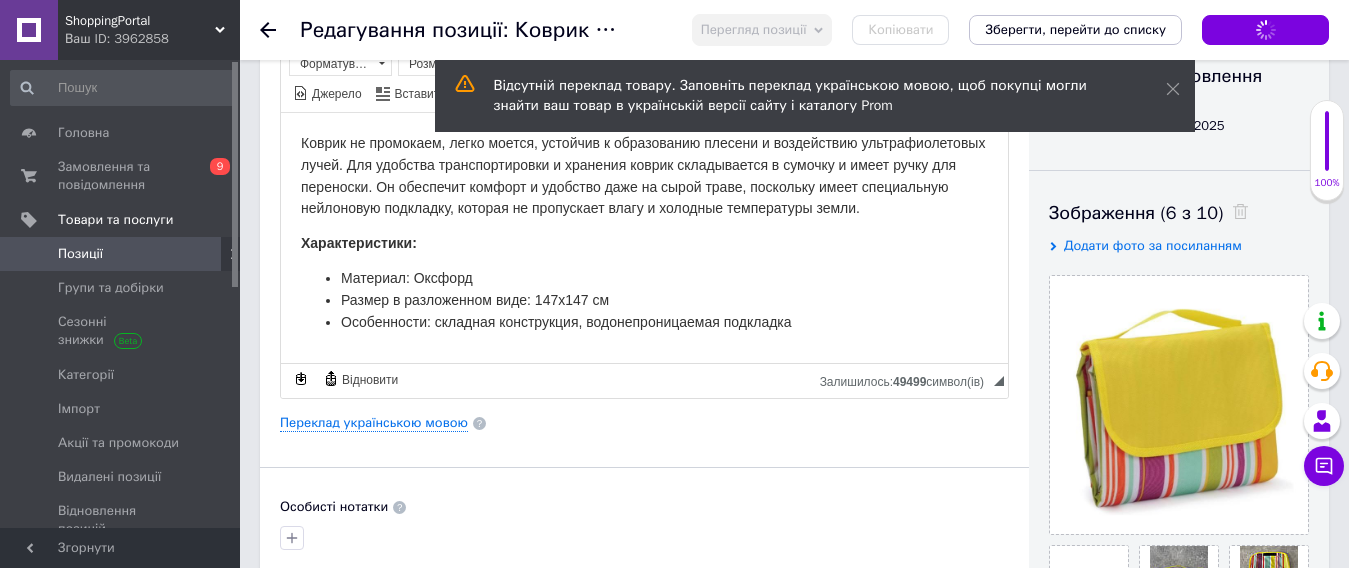 scroll, scrollTop: 200, scrollLeft: 0, axis: vertical 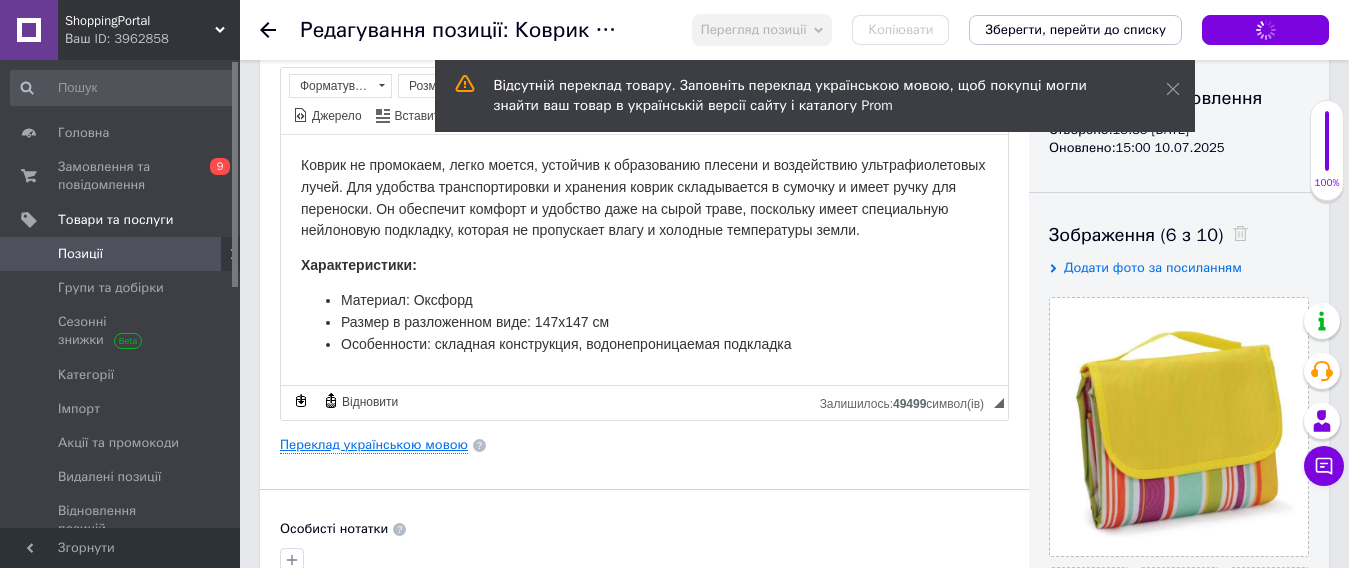 click on "Переклад українською мовою" at bounding box center [374, 445] 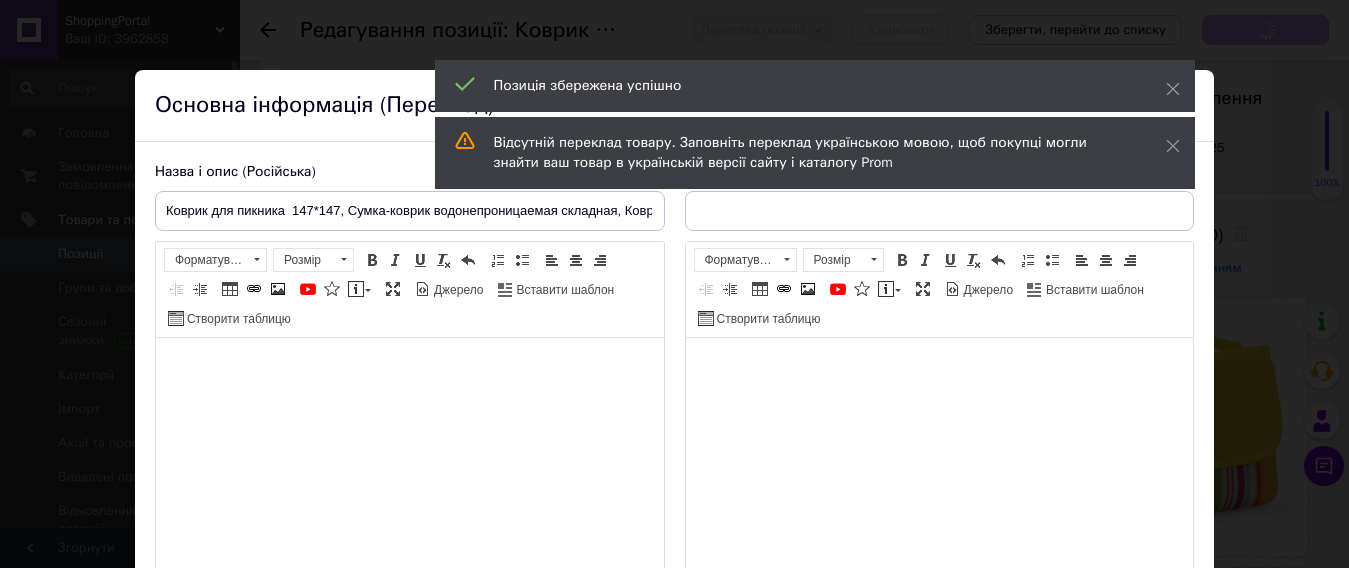 scroll, scrollTop: 185, scrollLeft: 0, axis: vertical 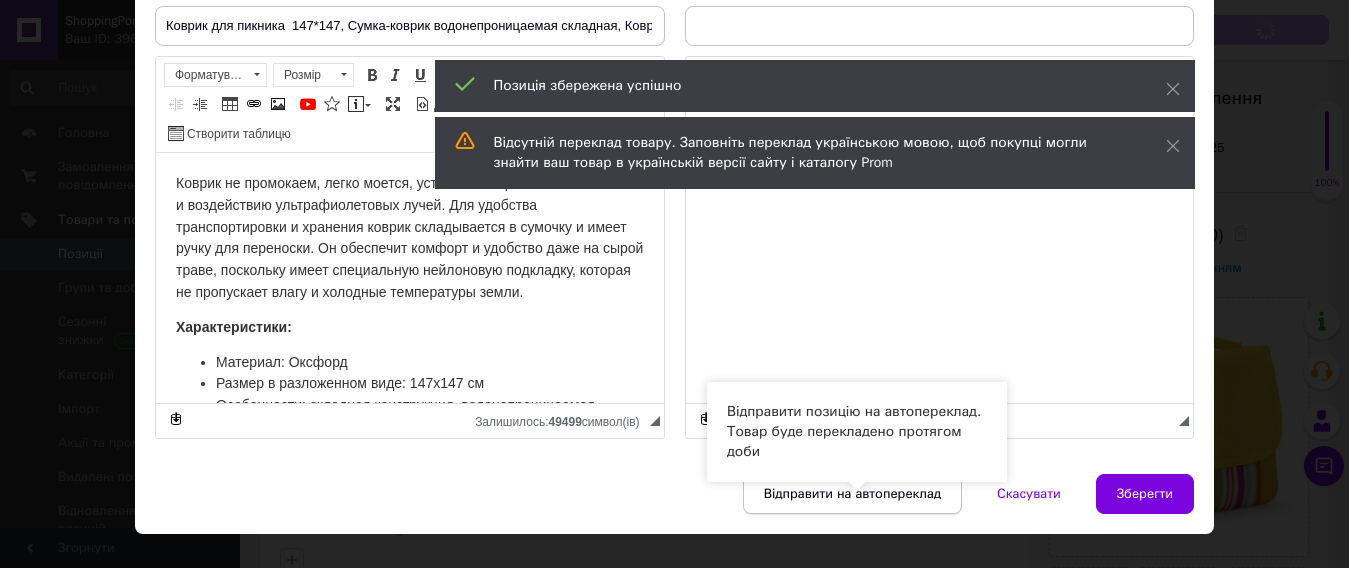 click on "Відправити на автопереклад" at bounding box center (852, 494) 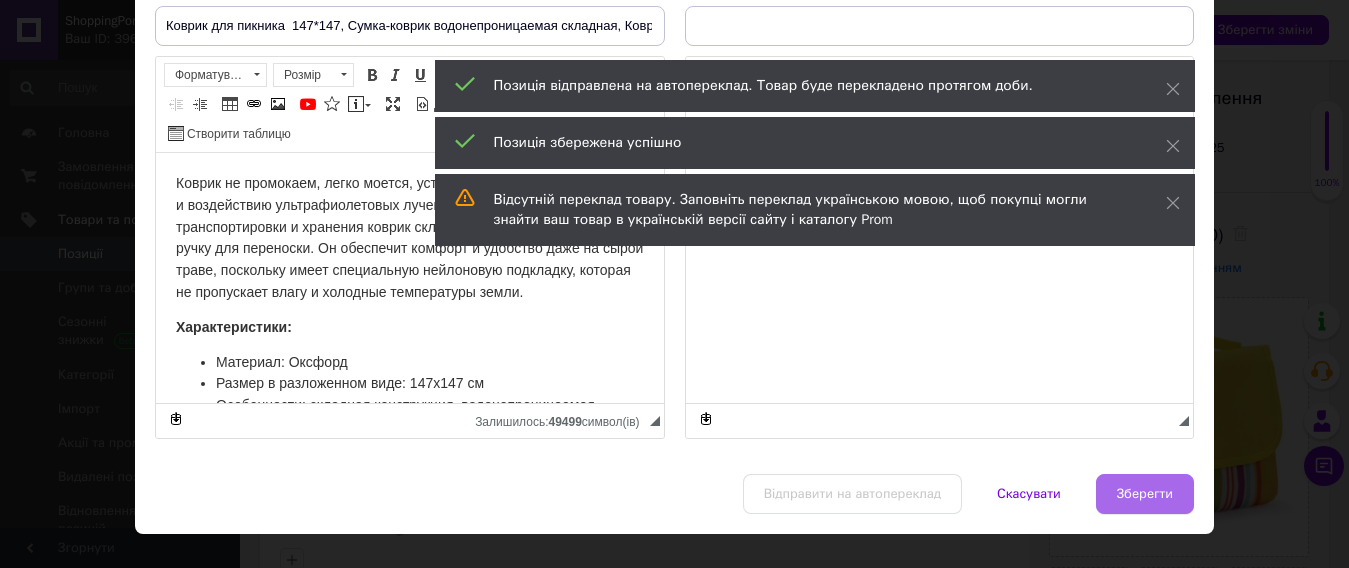 click on "Зберегти" at bounding box center (1145, 494) 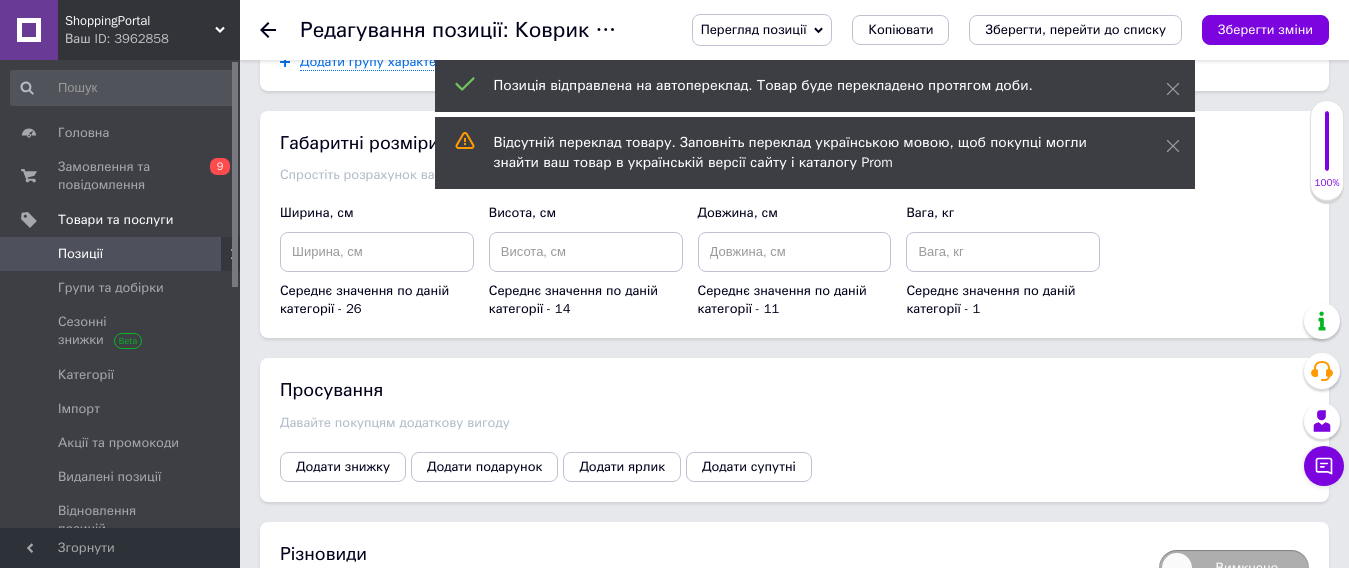 scroll, scrollTop: 2400, scrollLeft: 0, axis: vertical 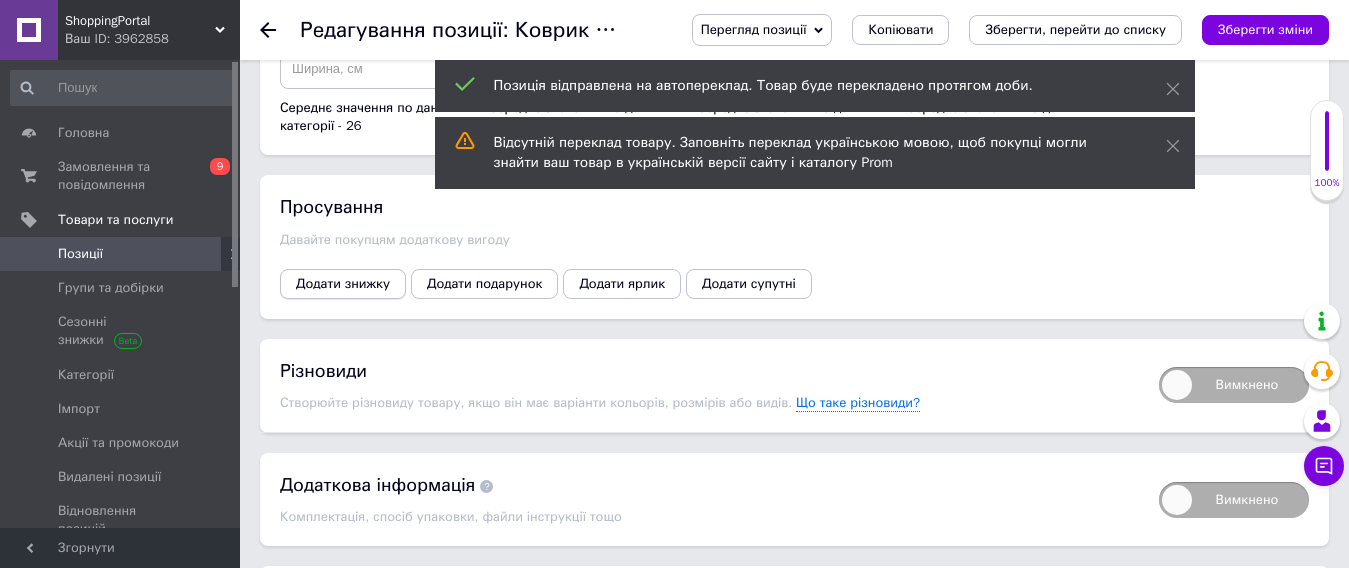 click on "Додати знижку" at bounding box center [343, 284] 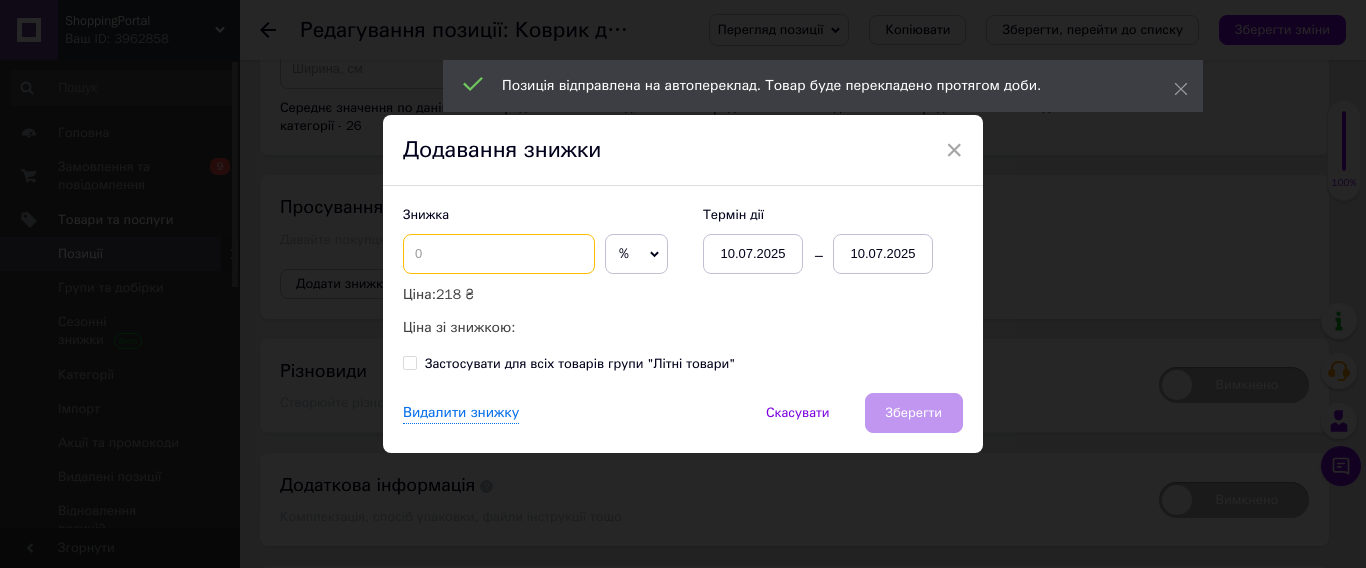 click at bounding box center [499, 254] 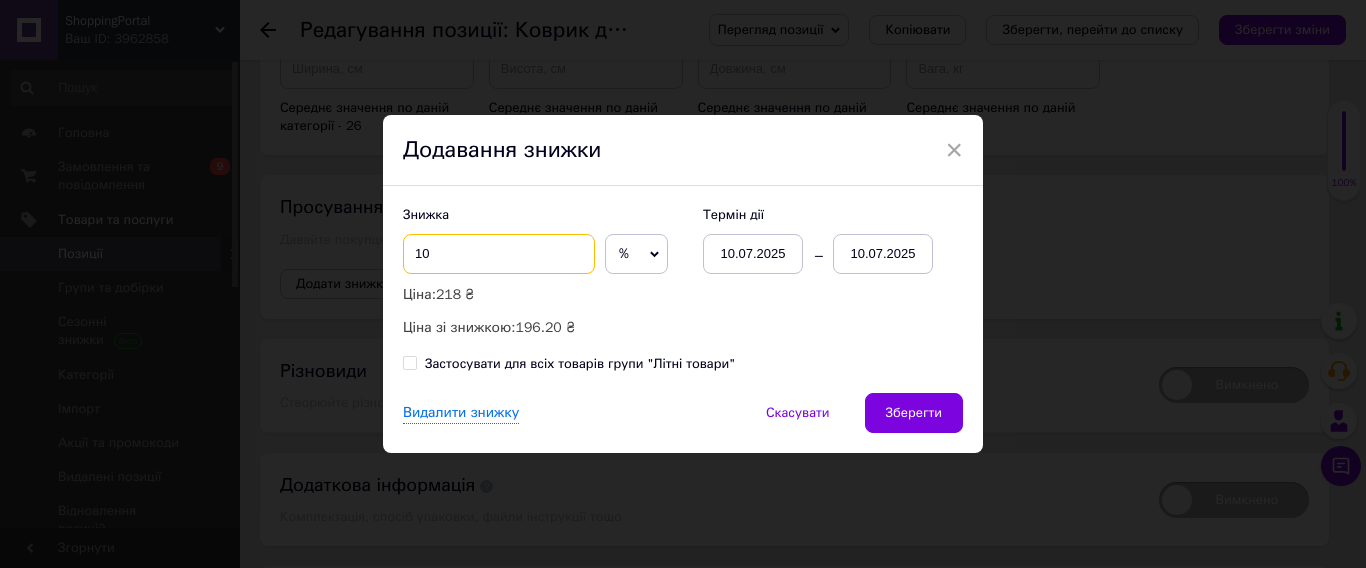 type on "10" 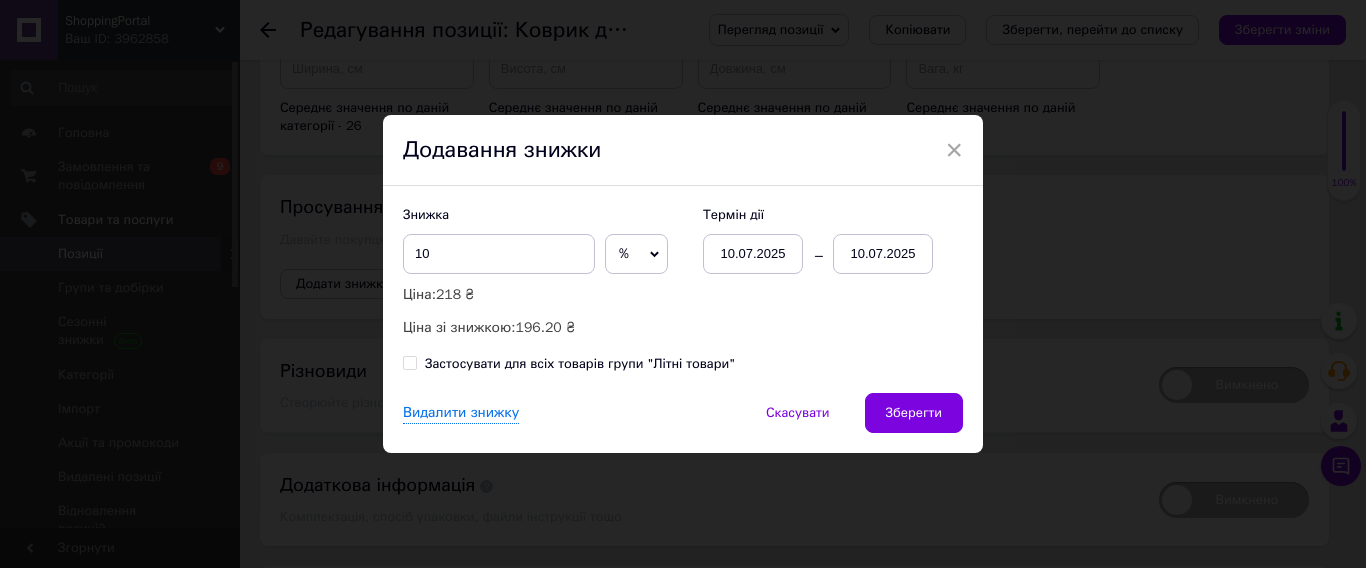 click on "10.07.2025" at bounding box center (753, 254) 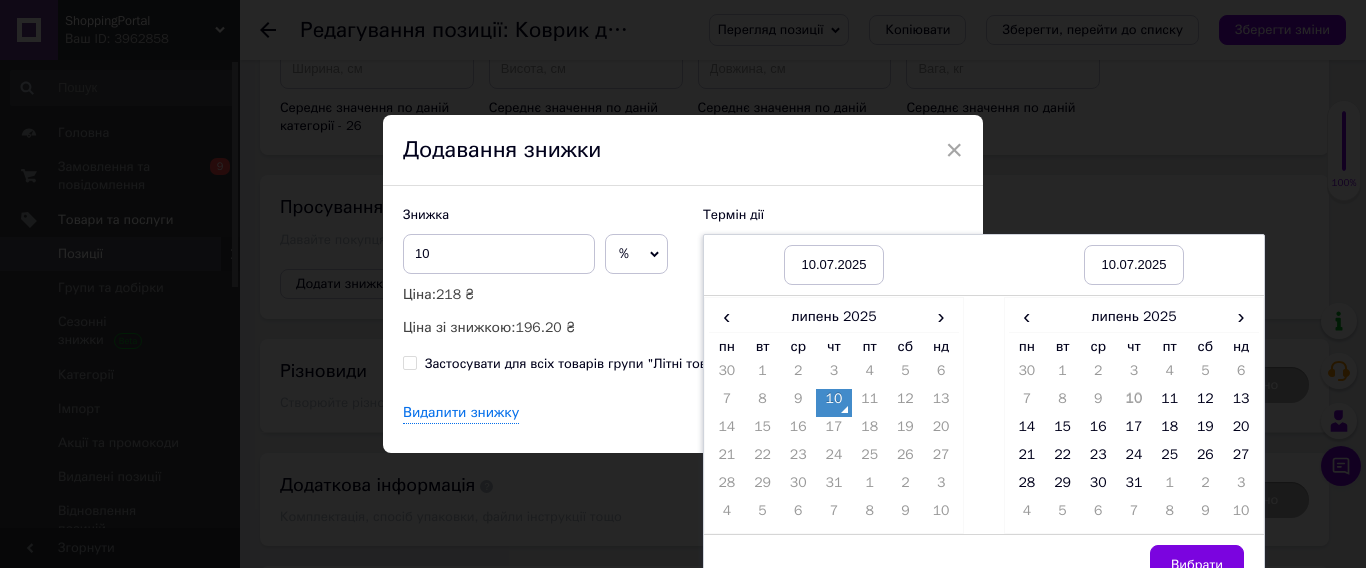 click on "10" at bounding box center (834, 403) 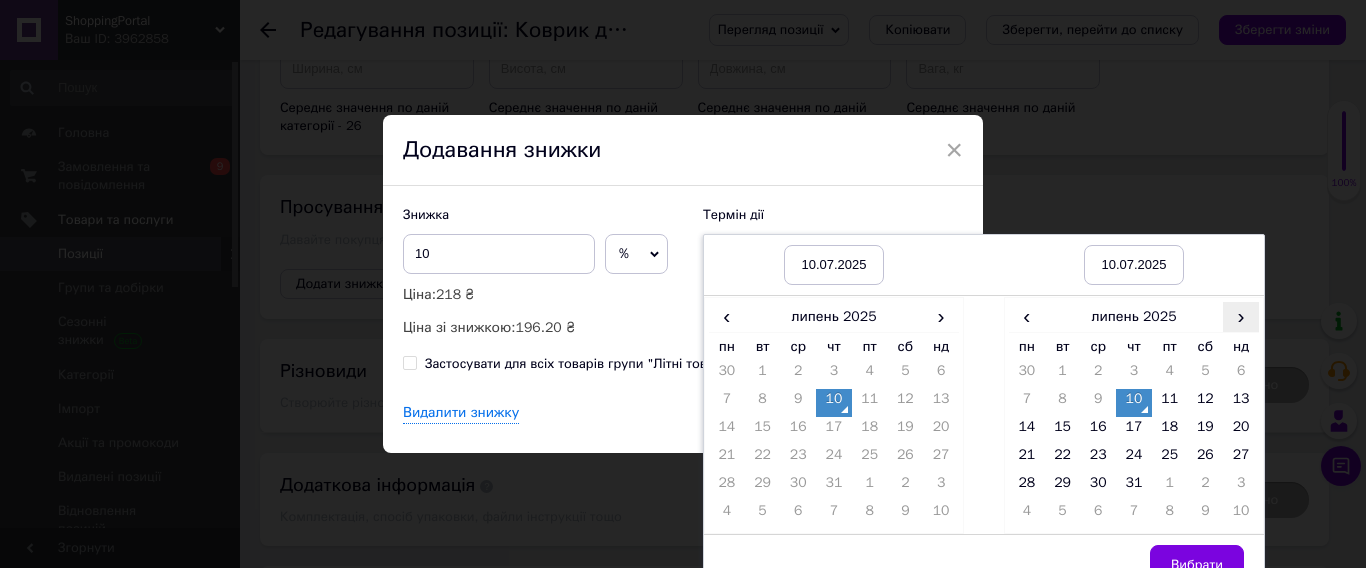 click on "›" at bounding box center (1241, 316) 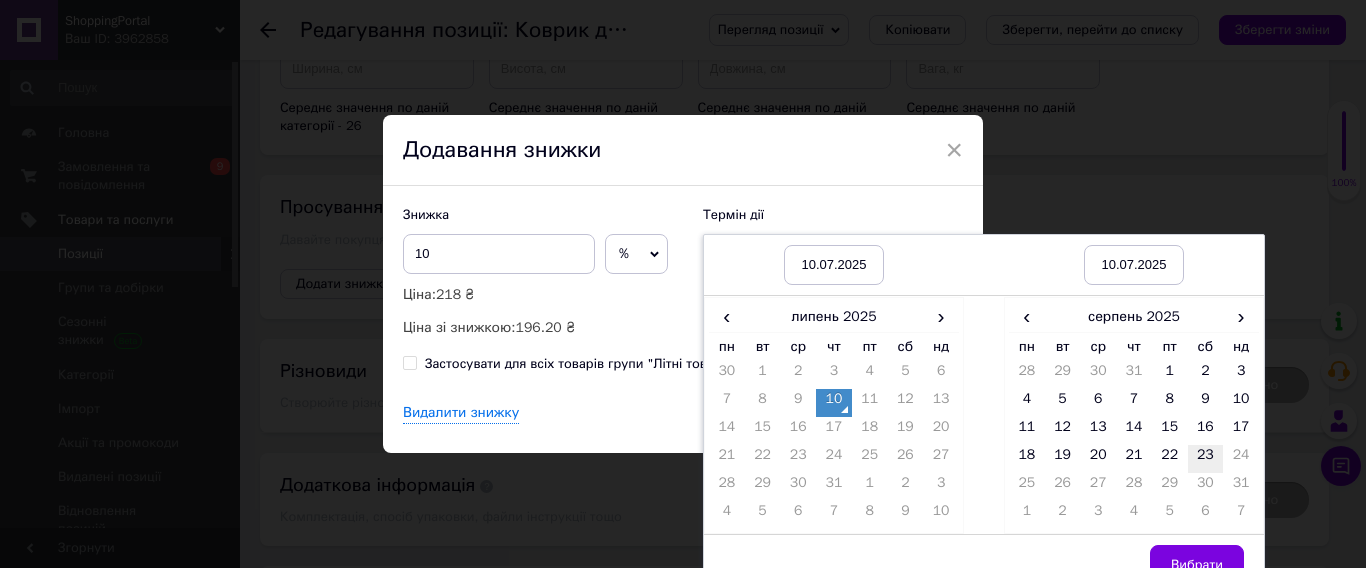click on "23" at bounding box center [1206, 459] 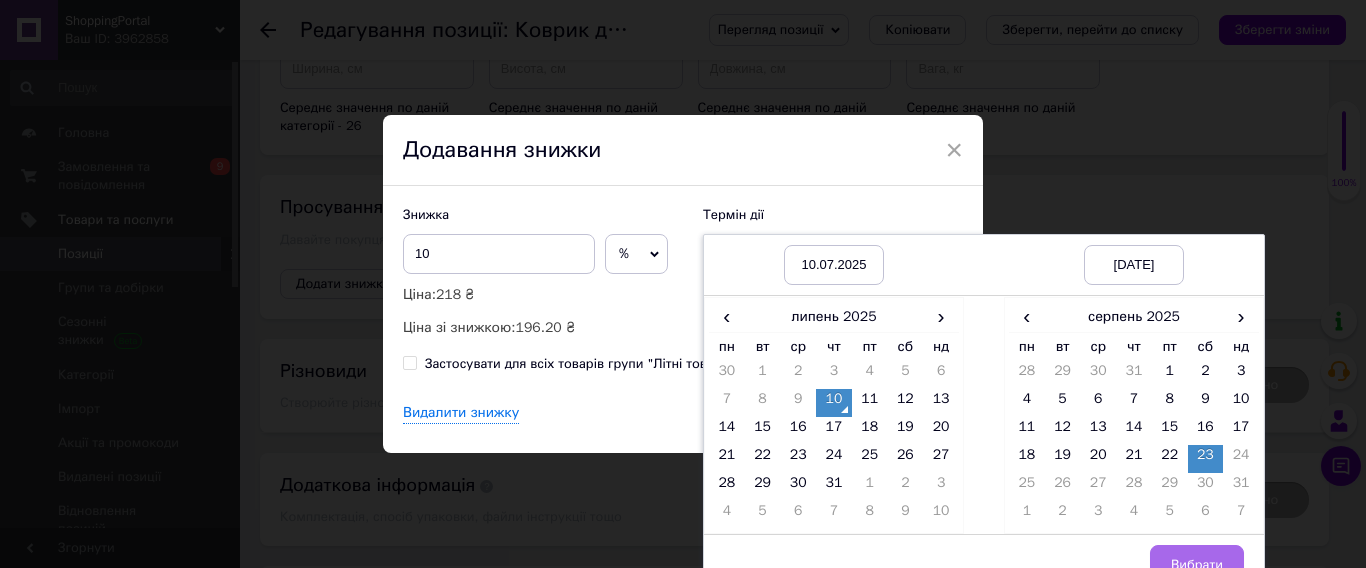 click on "Вибрати" at bounding box center [1197, 565] 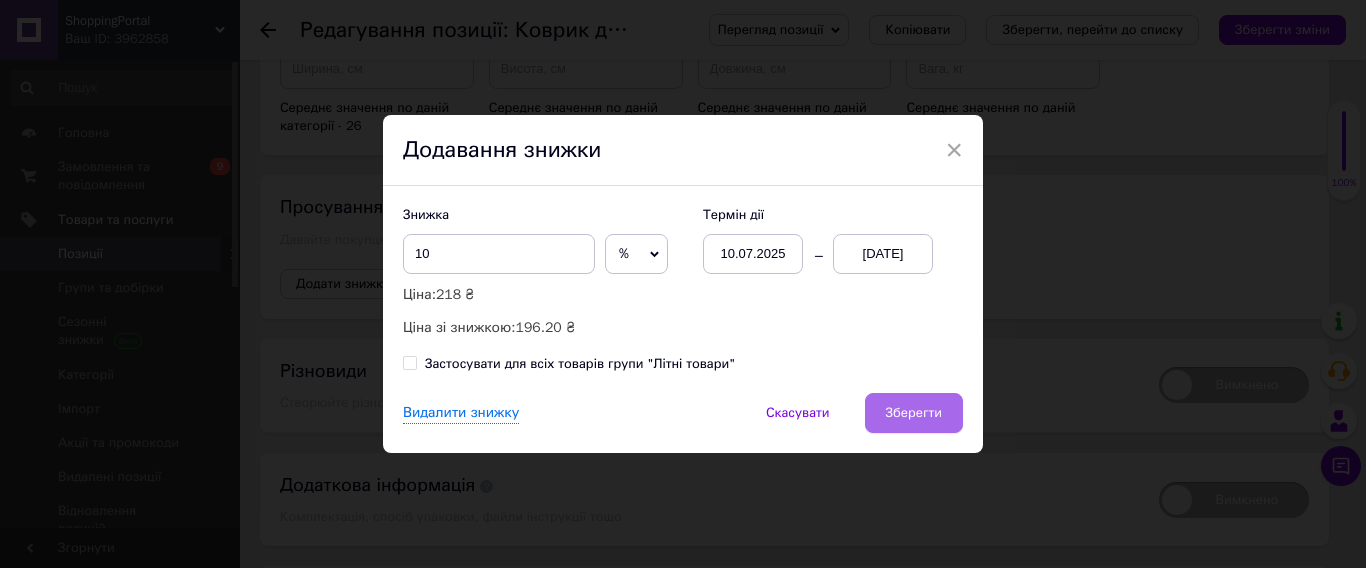 click on "Зберегти" at bounding box center (914, 413) 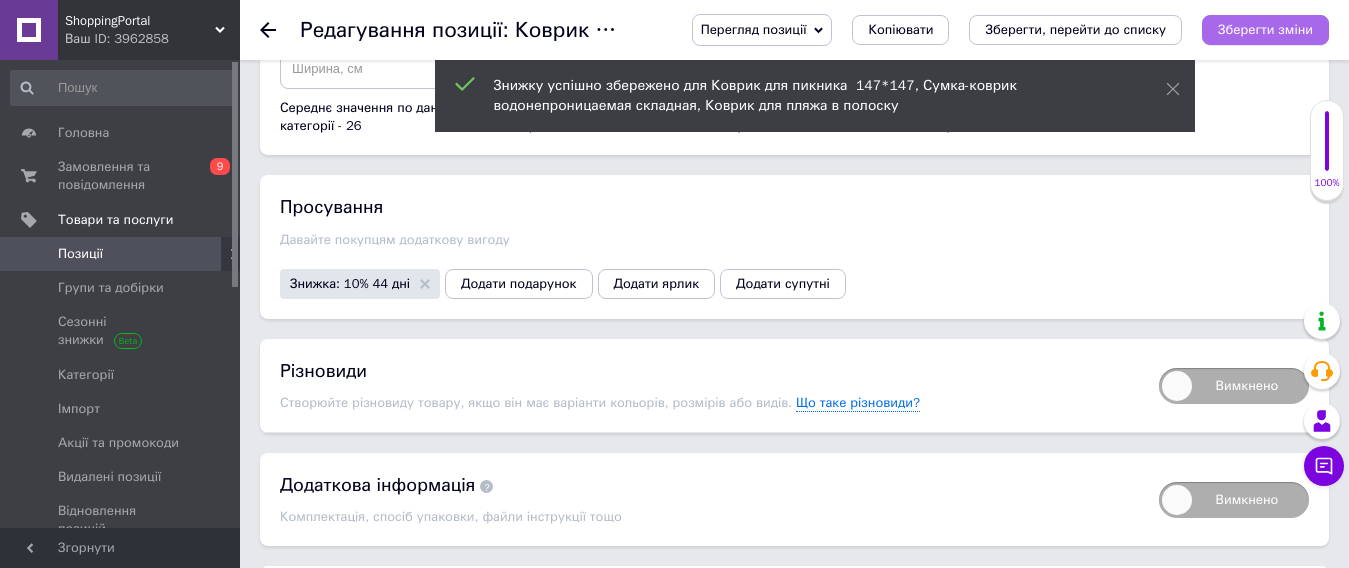 click on "Зберегти зміни" at bounding box center [1265, 29] 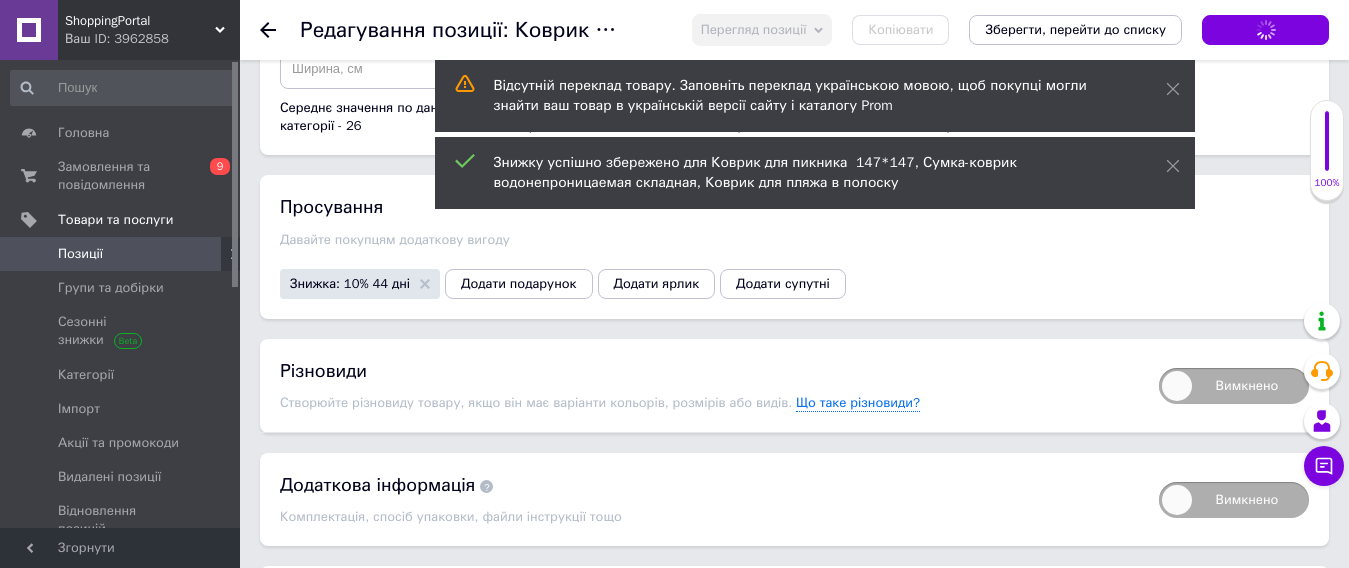 click on "Позиції" at bounding box center (80, 254) 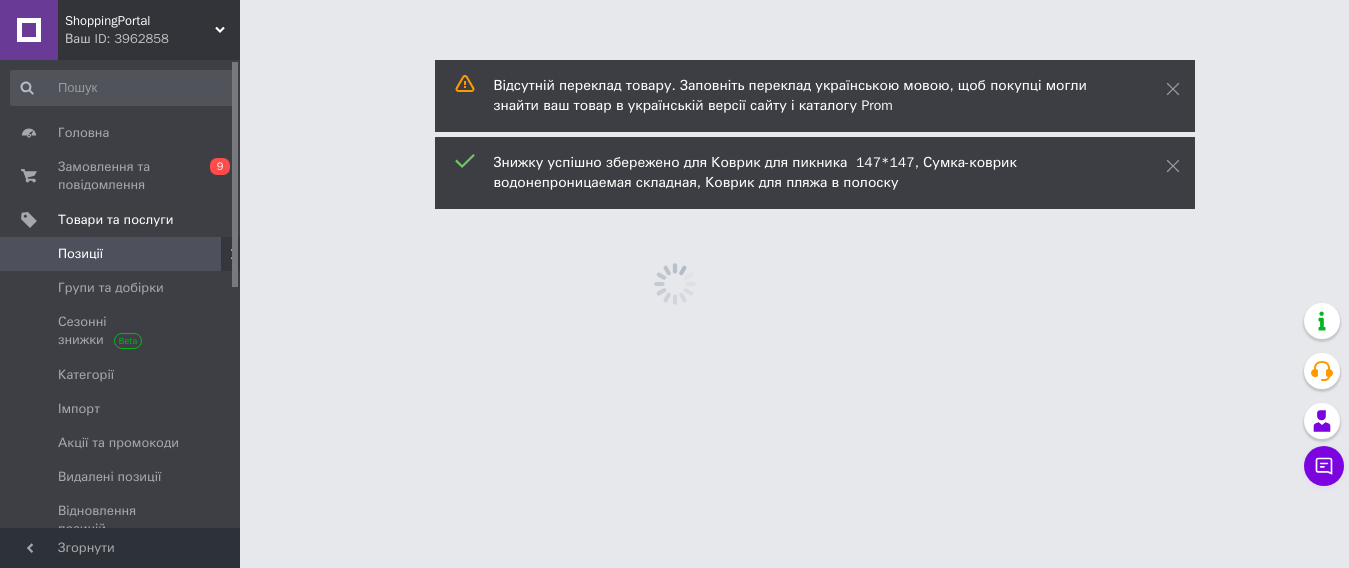 scroll, scrollTop: 0, scrollLeft: 0, axis: both 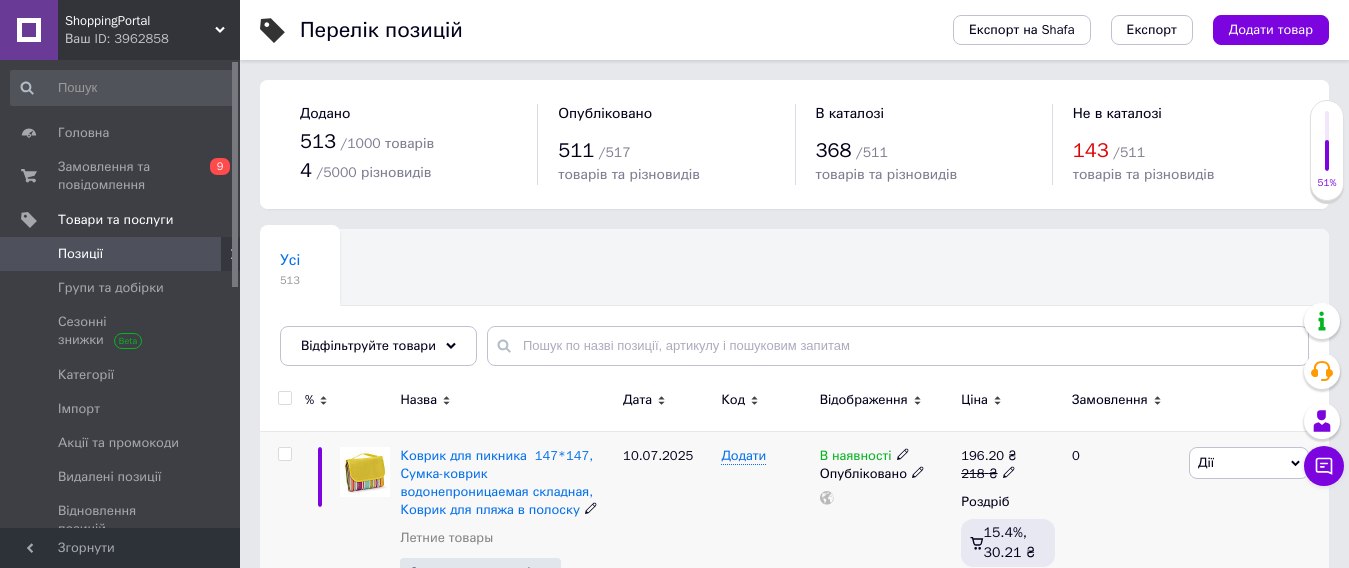 click 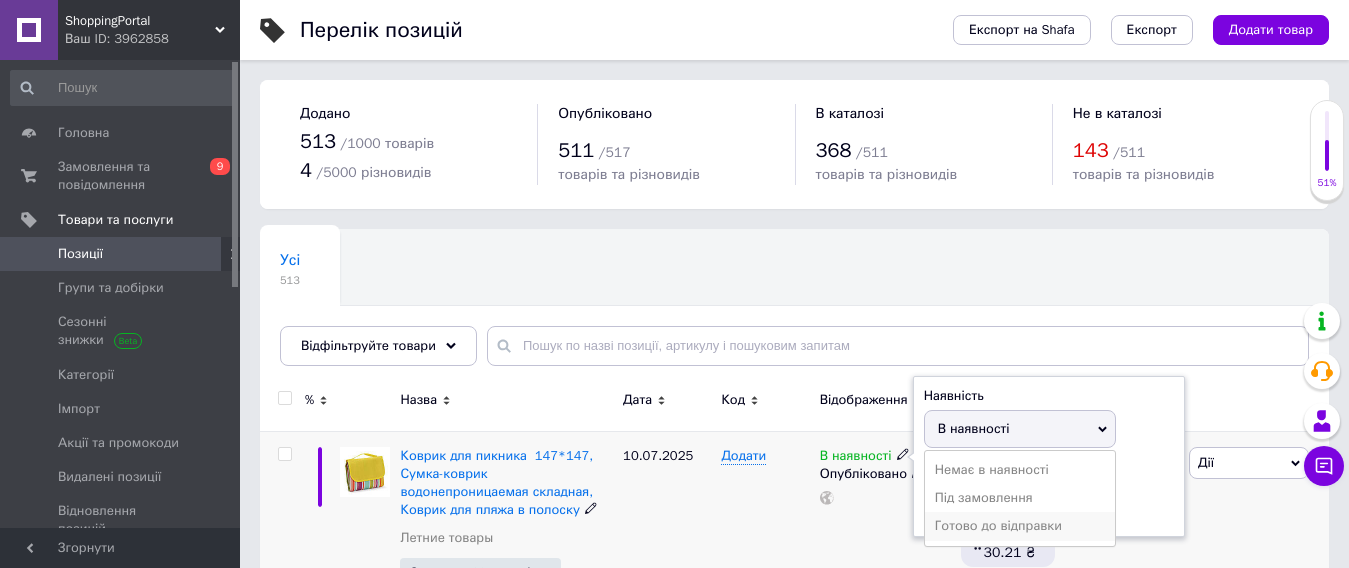 click on "Готово до відправки" at bounding box center [1020, 526] 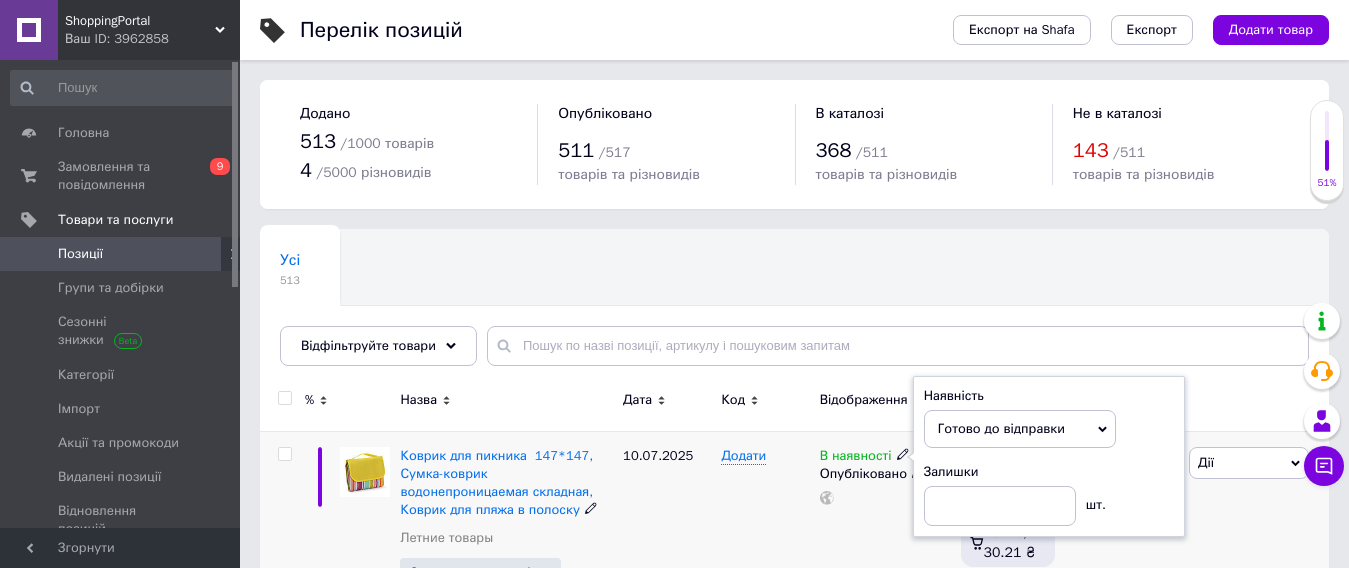 click on "В наявності Наявність [PERSON_NAME] до відправки В наявності Немає в наявності Під замовлення Залишки шт. Опубліковано" at bounding box center (886, 536) 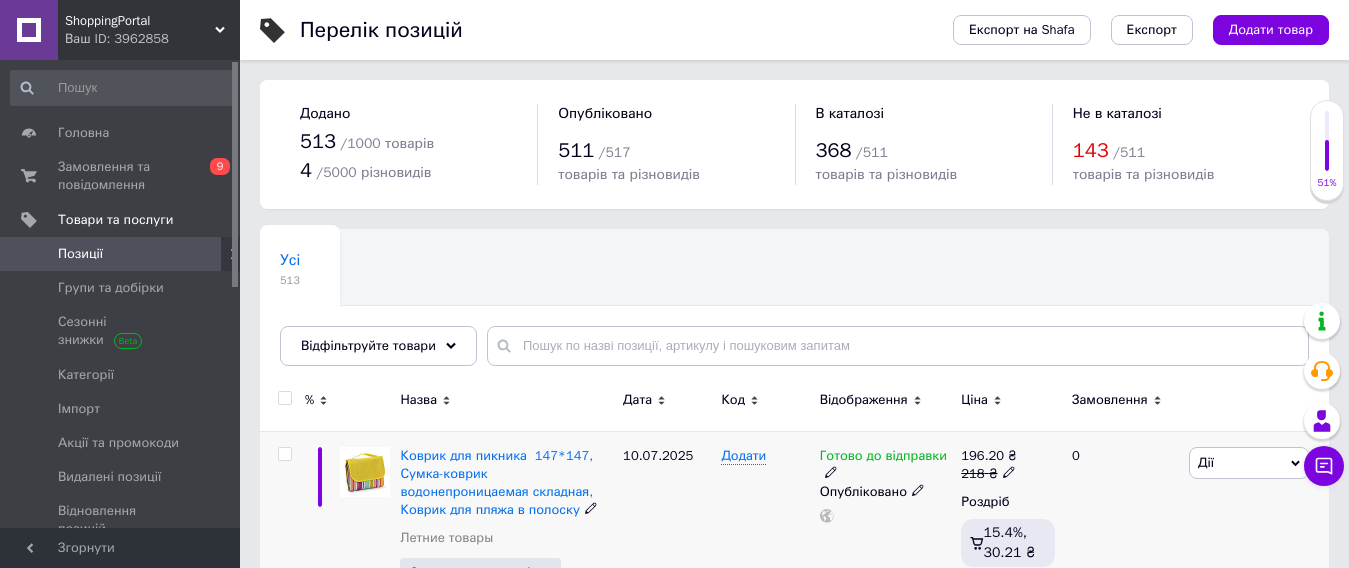 click 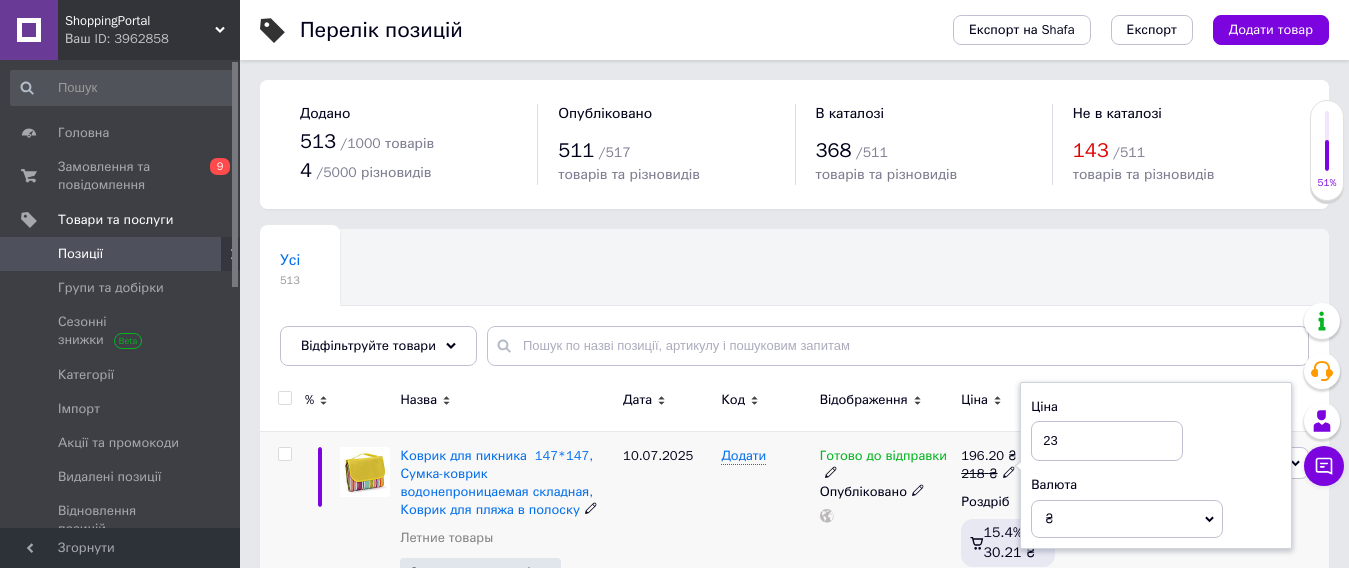 type on "230" 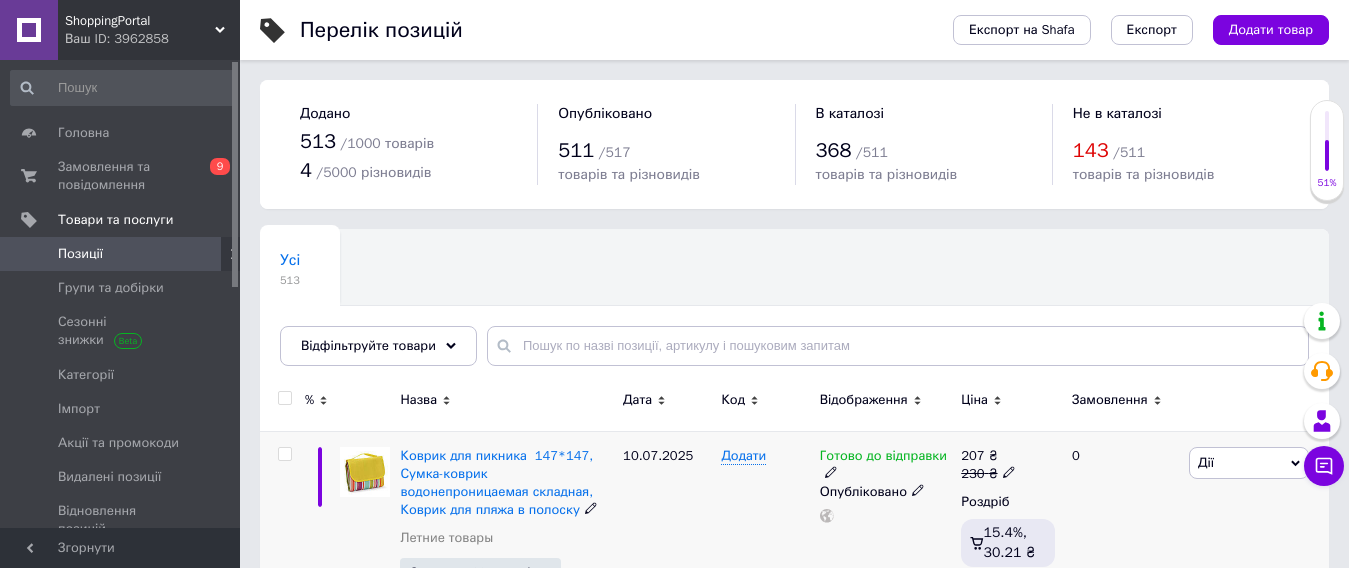 click 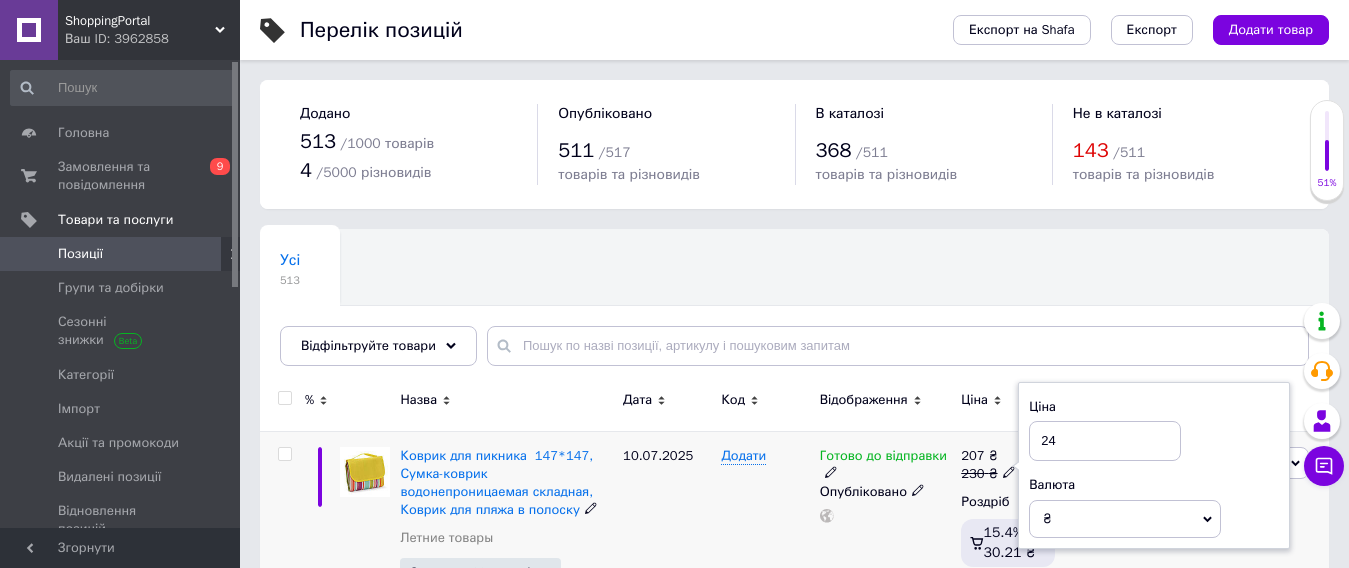 type on "240" 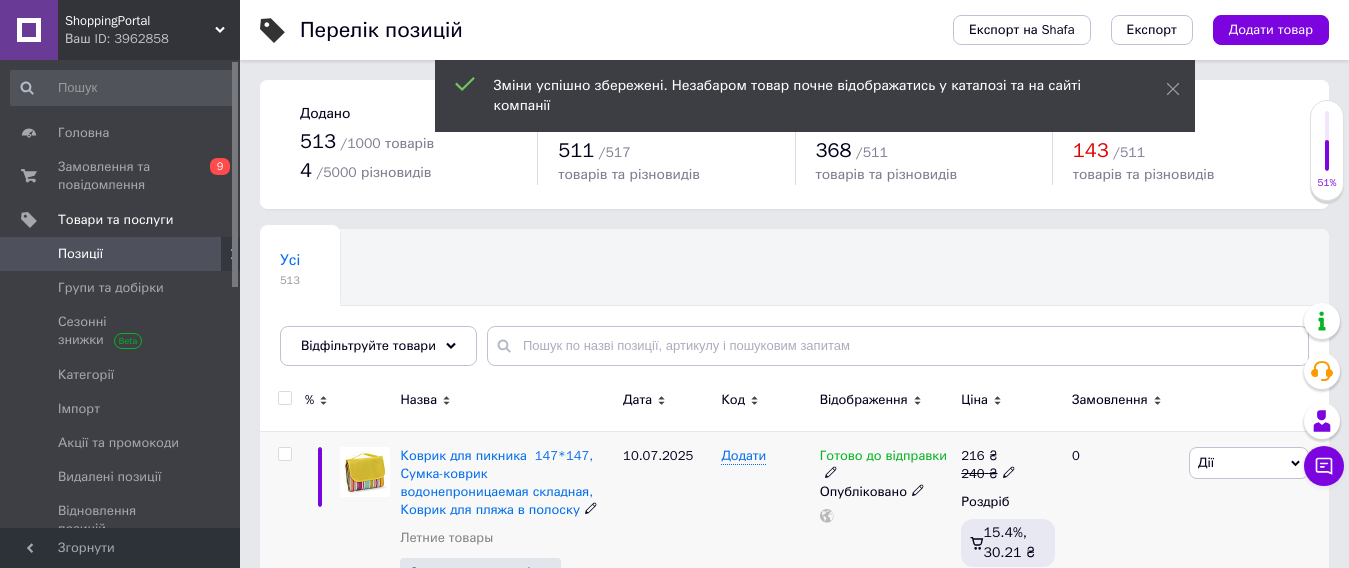 click 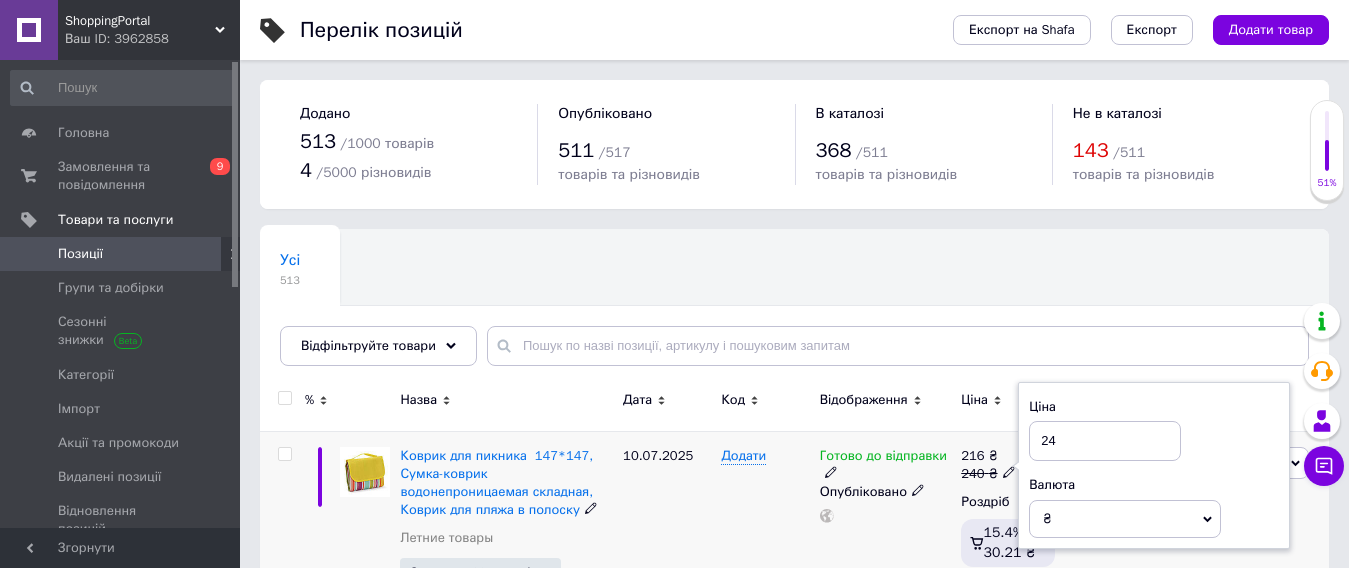 type on "243" 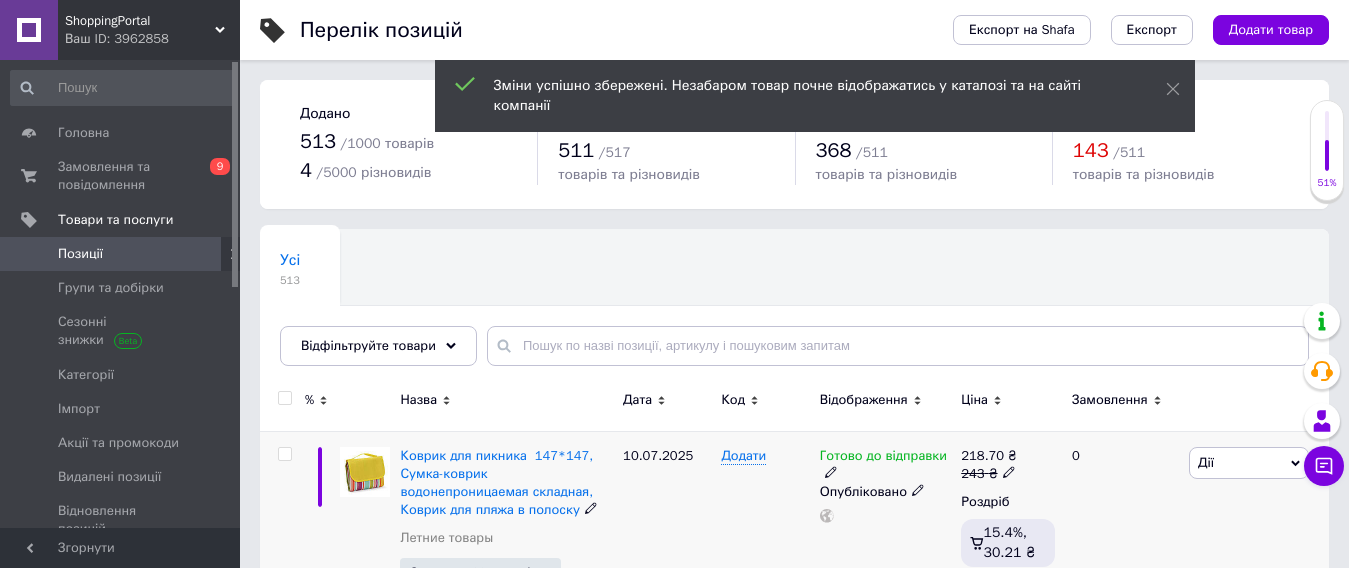click 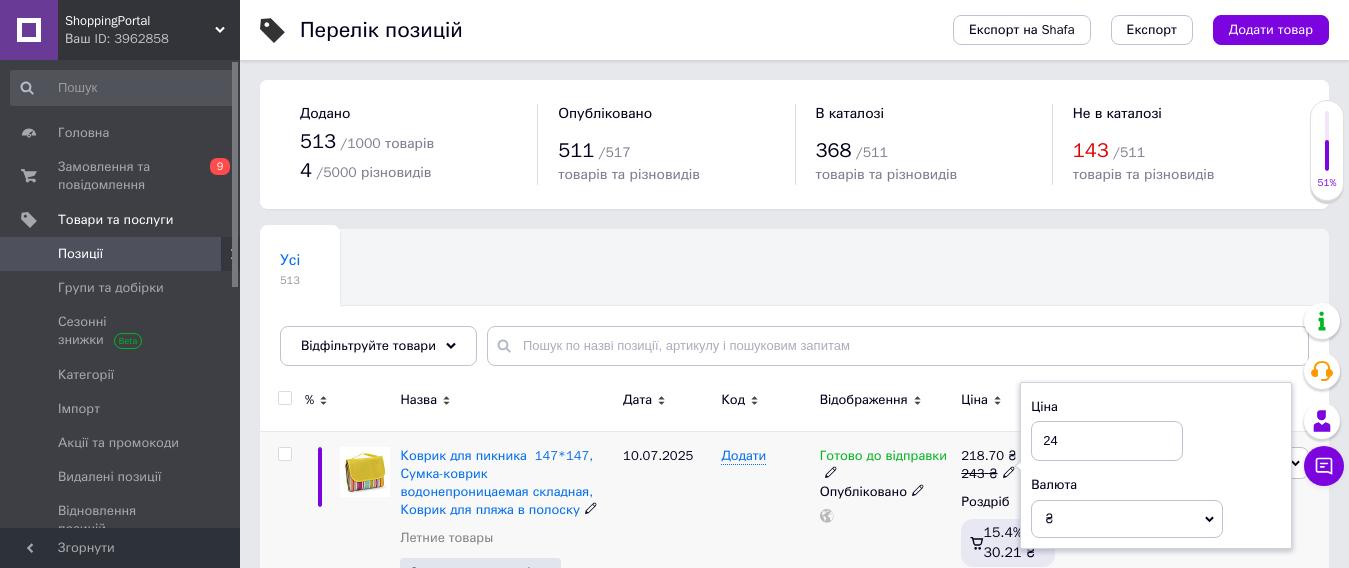 type on "242" 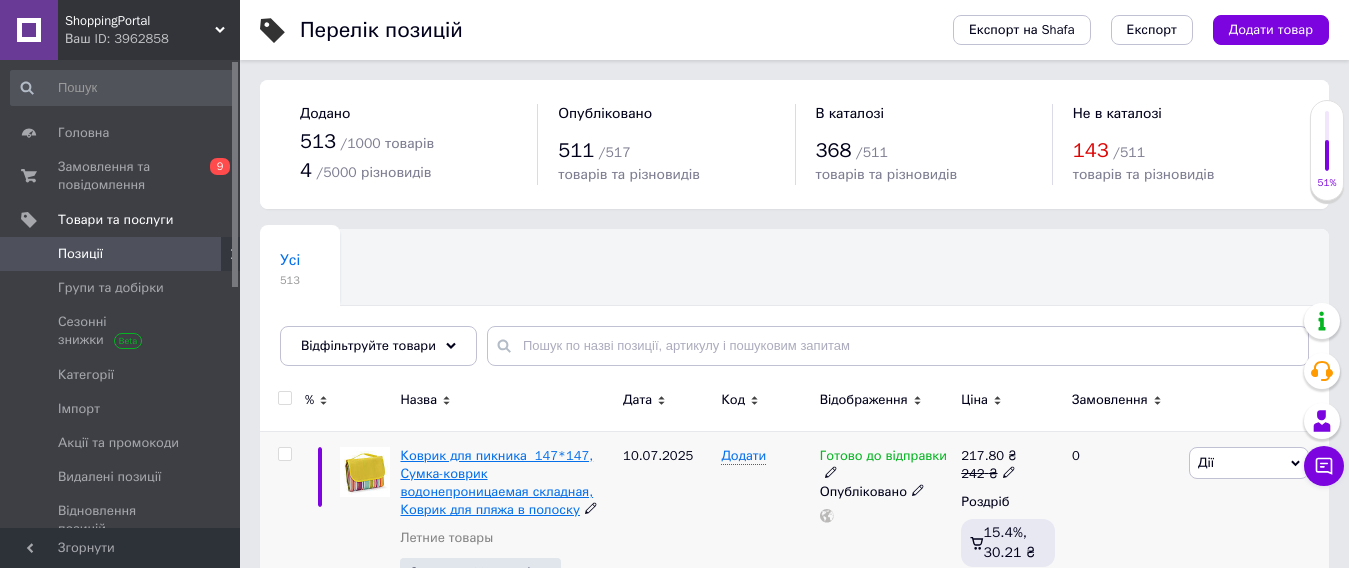 click on "Коврик для пикника  147*147, Сумка-коврик водонепроницаемая складная, Коврик для пляжа в полоску" at bounding box center (496, 483) 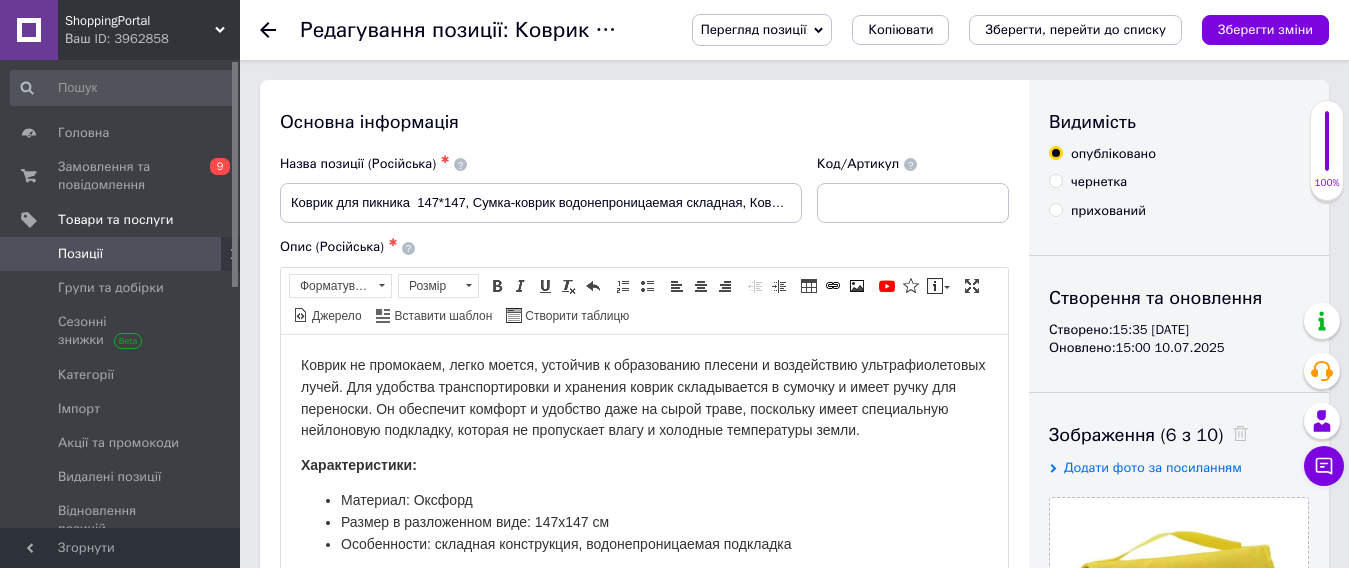 scroll, scrollTop: 0, scrollLeft: 0, axis: both 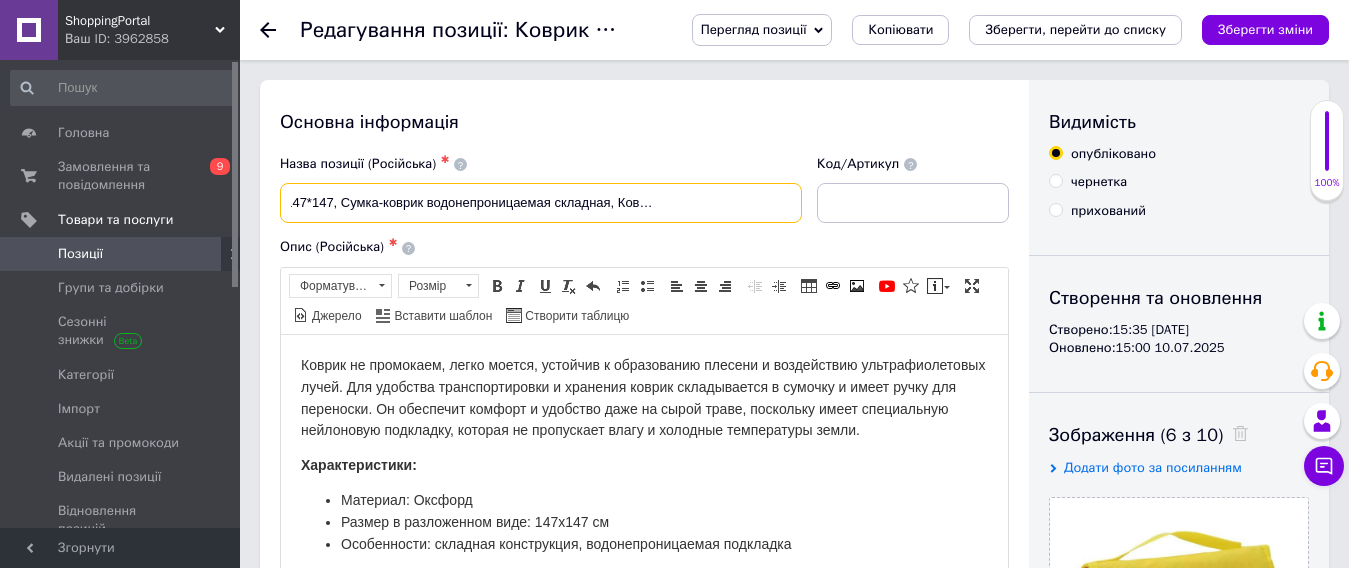 drag, startPoint x: 287, startPoint y: 203, endPoint x: 818, endPoint y: 231, distance: 531.73773 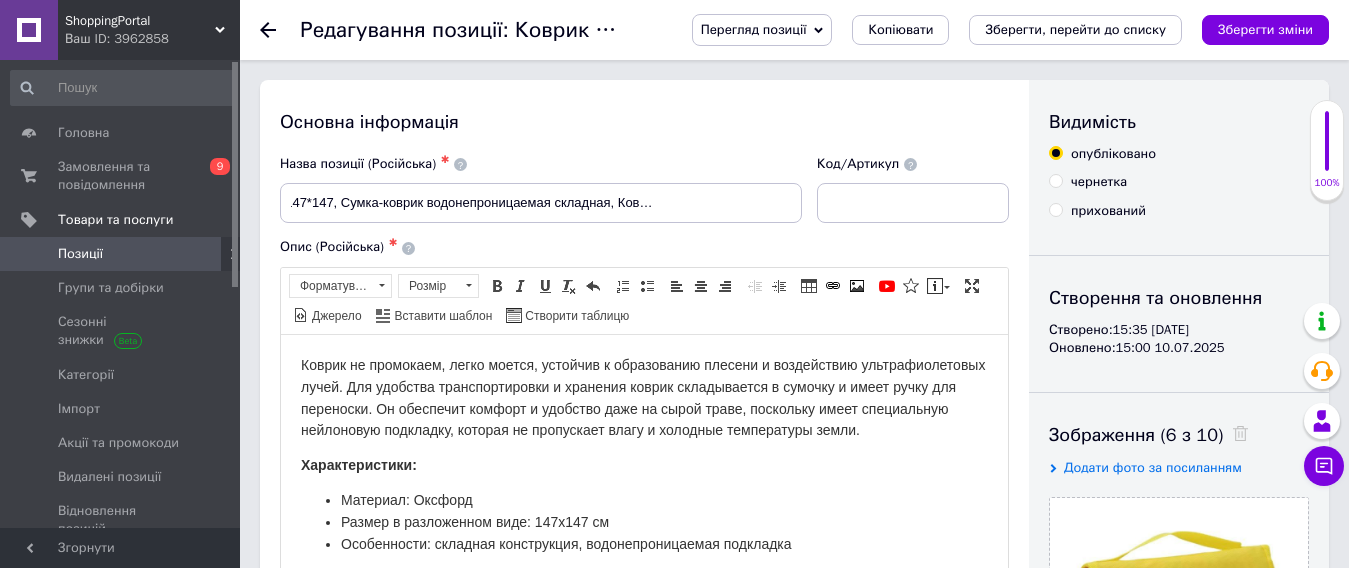 click on "Позиції" at bounding box center [80, 254] 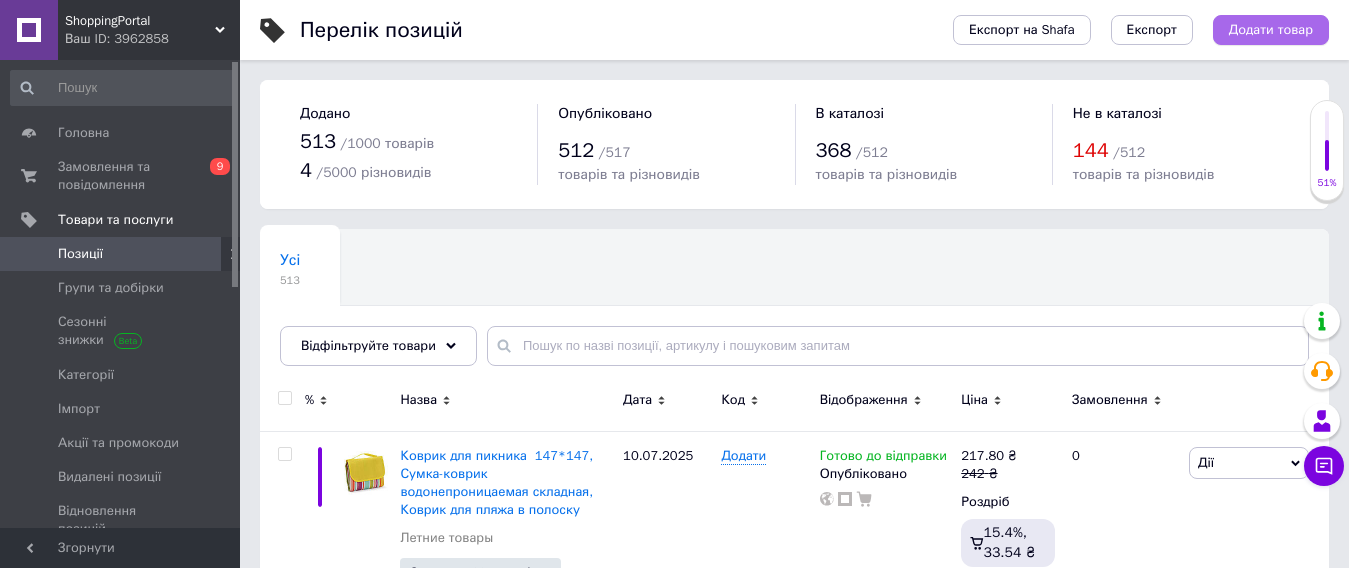 click on "Додати товар" at bounding box center (1271, 30) 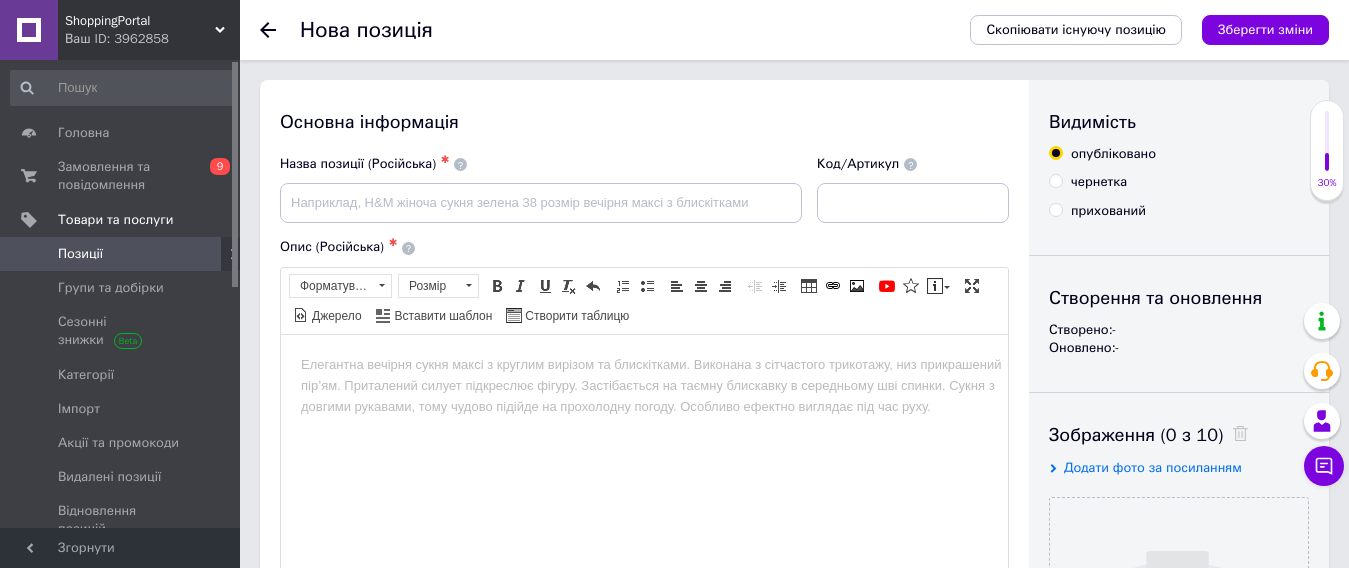 scroll, scrollTop: 0, scrollLeft: 0, axis: both 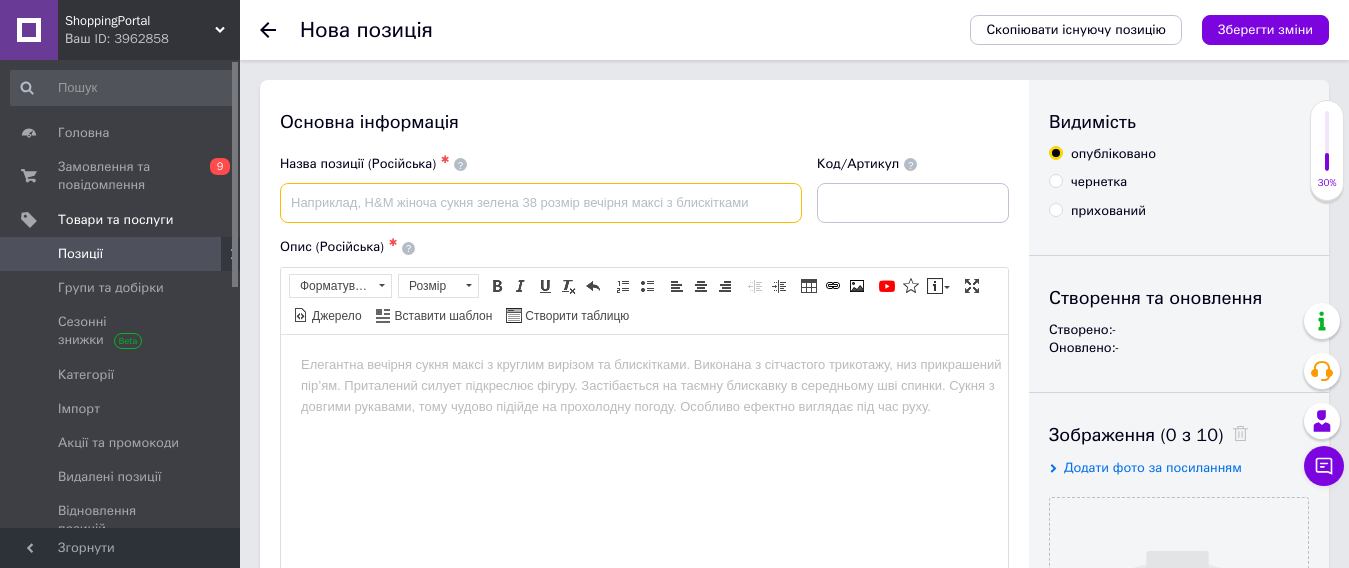 paste on "Коврик для пикника  147*147, Сумка-коврик водонепроницаемая складная, Коврик для пляжа в полоску" 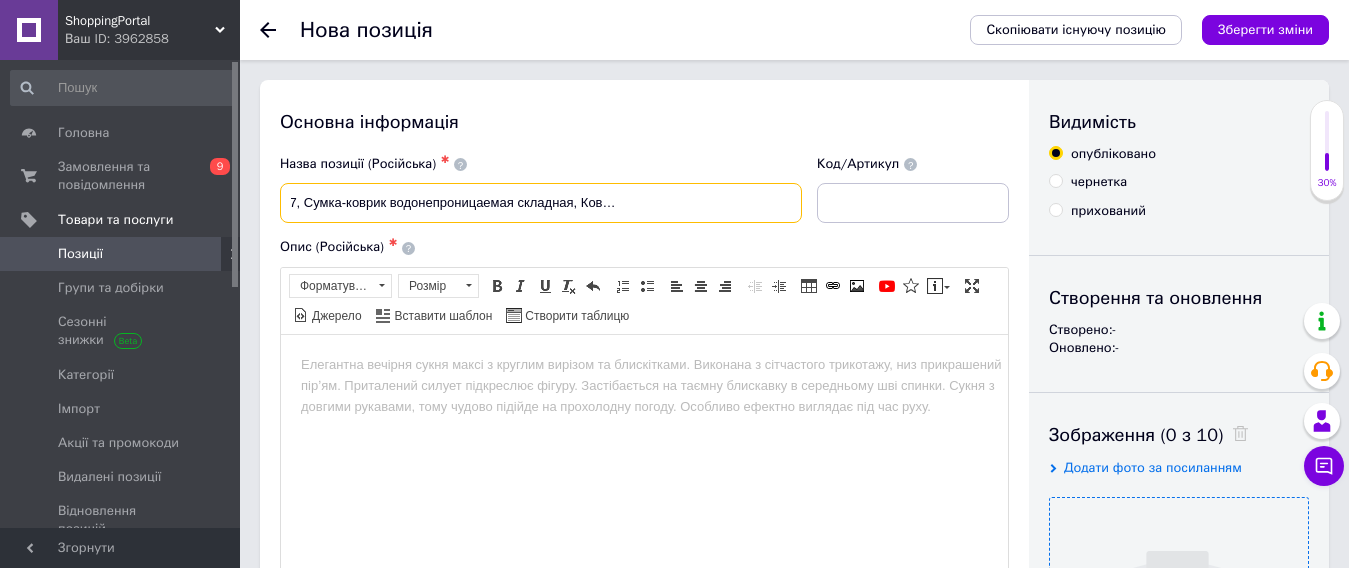 scroll, scrollTop: 0, scrollLeft: 176, axis: horizontal 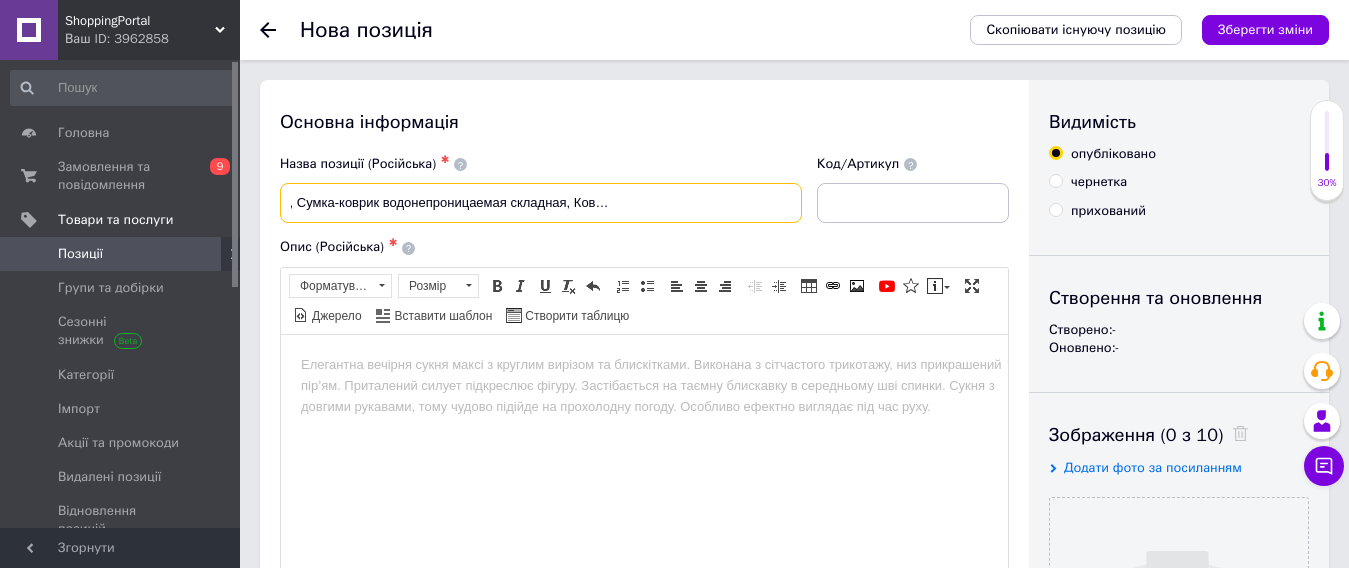 type on "Коврик для пикника  147*147, Сумка-коврик водонепроницаемая складная, Коврик для пляжа красный в клетку" 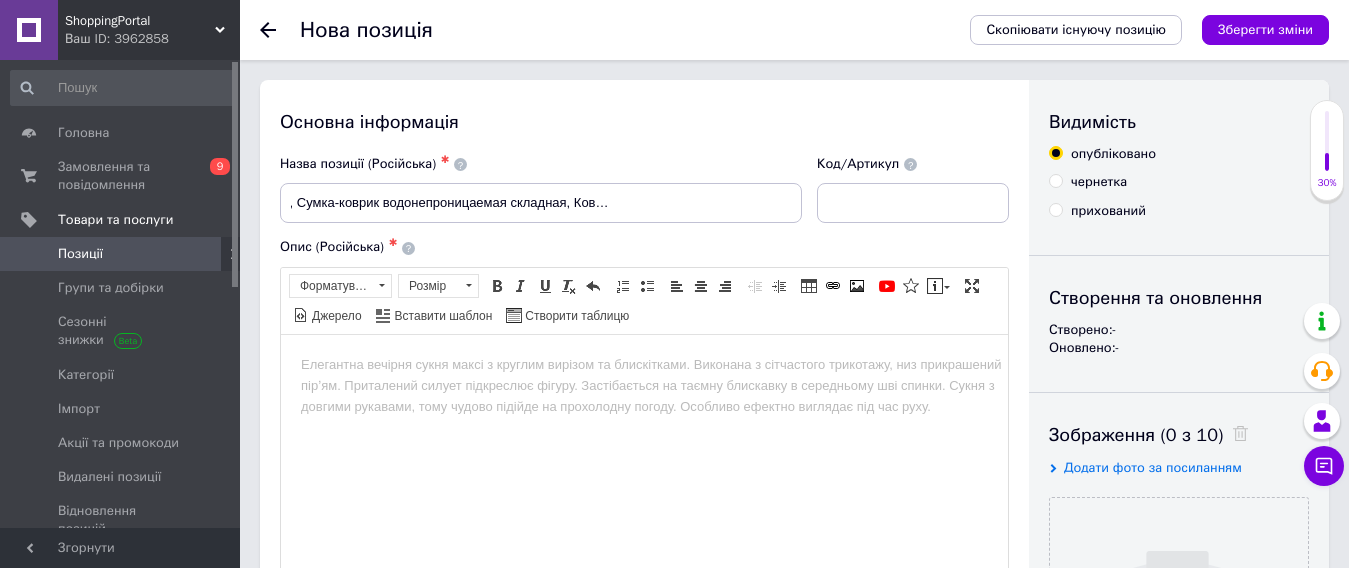 click on "Основна інформація" at bounding box center [644, 122] 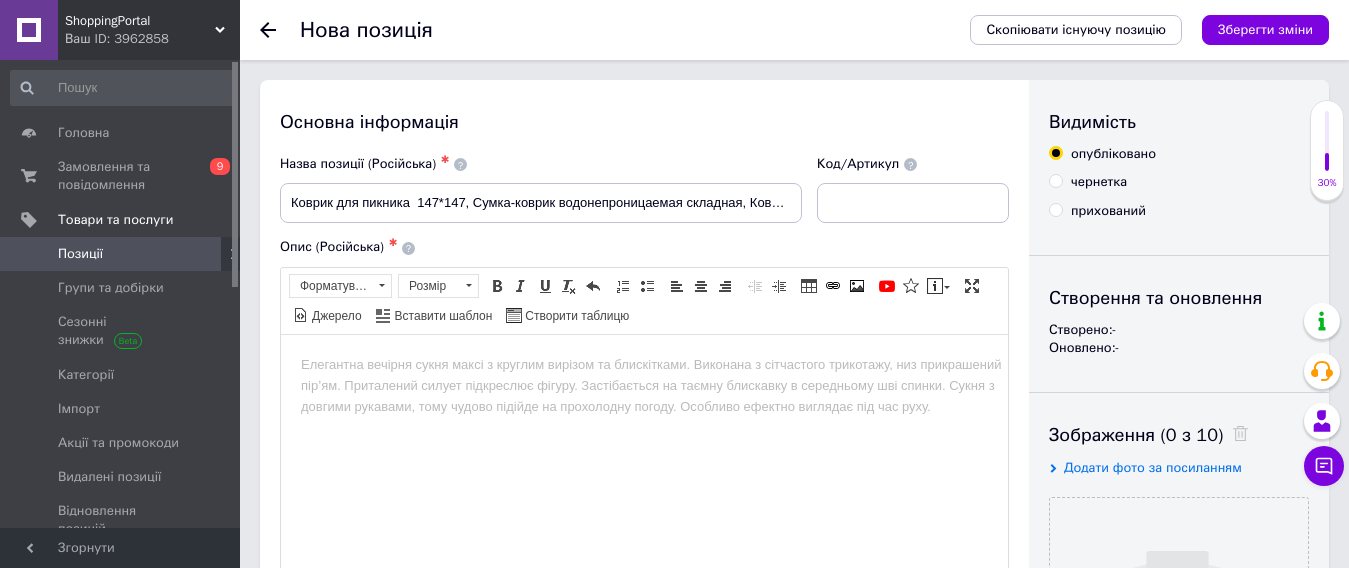 click at bounding box center [644, 364] 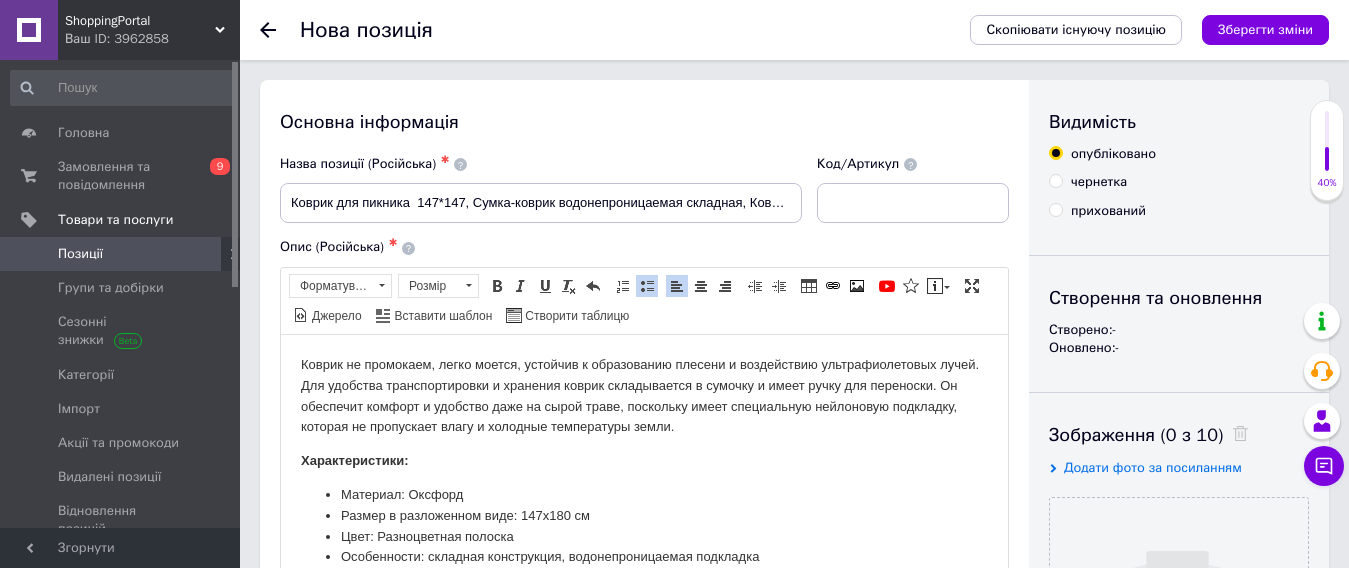 click on "Размер в разложенном виде: 147х180 см" at bounding box center (644, 515) 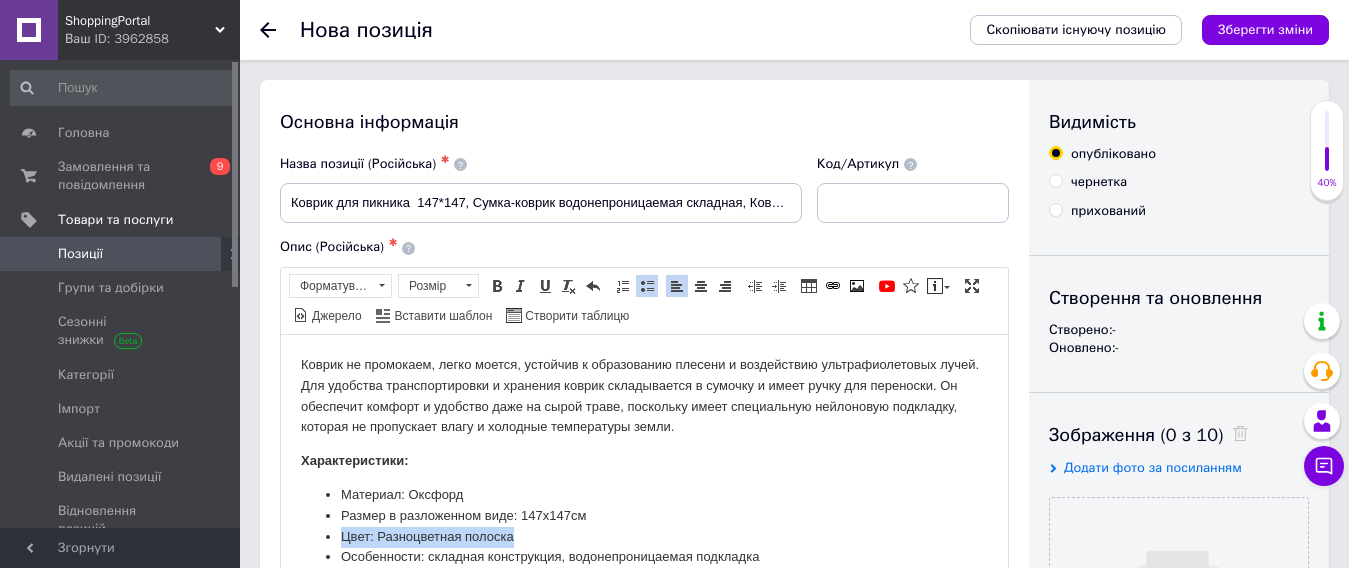 drag, startPoint x: 338, startPoint y: 533, endPoint x: 516, endPoint y: 531, distance: 178.01123 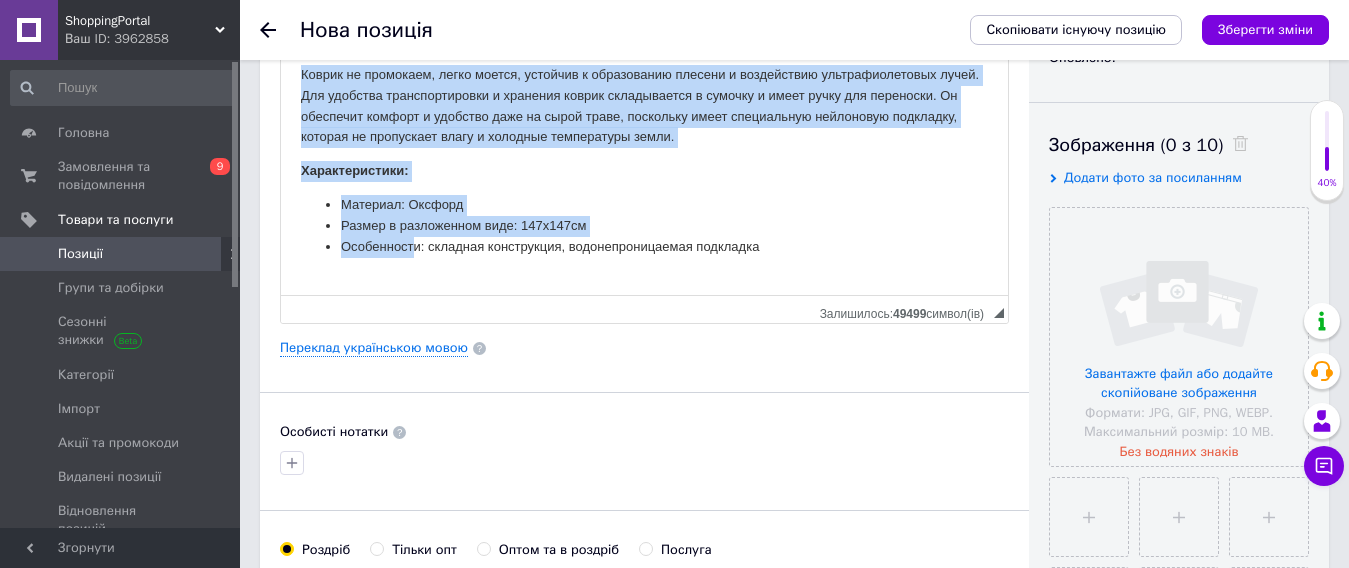 scroll, scrollTop: 300, scrollLeft: 0, axis: vertical 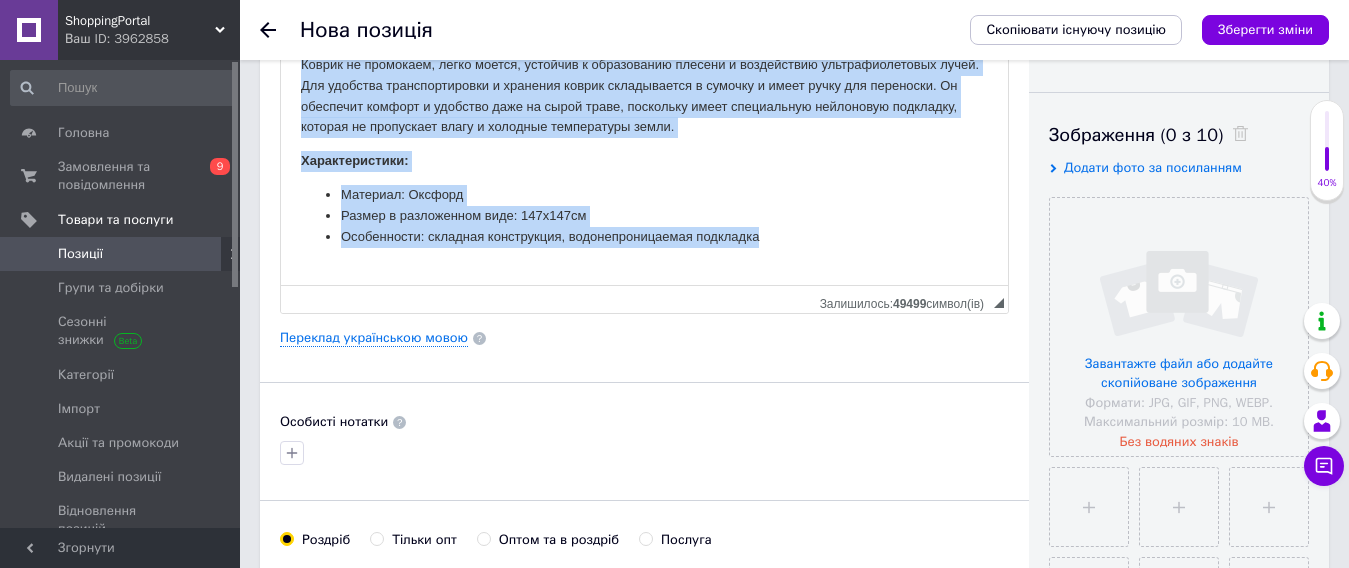 drag, startPoint x: 294, startPoint y: 55, endPoint x: 1101, endPoint y: 329, distance: 852.247 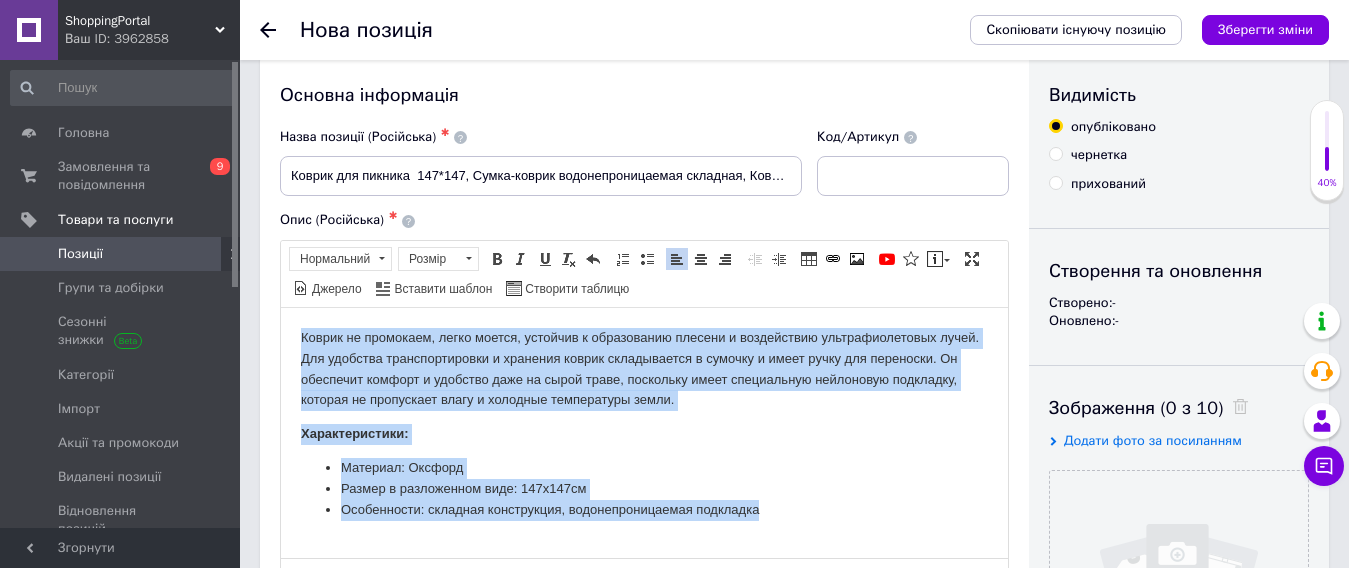 scroll, scrollTop: 0, scrollLeft: 0, axis: both 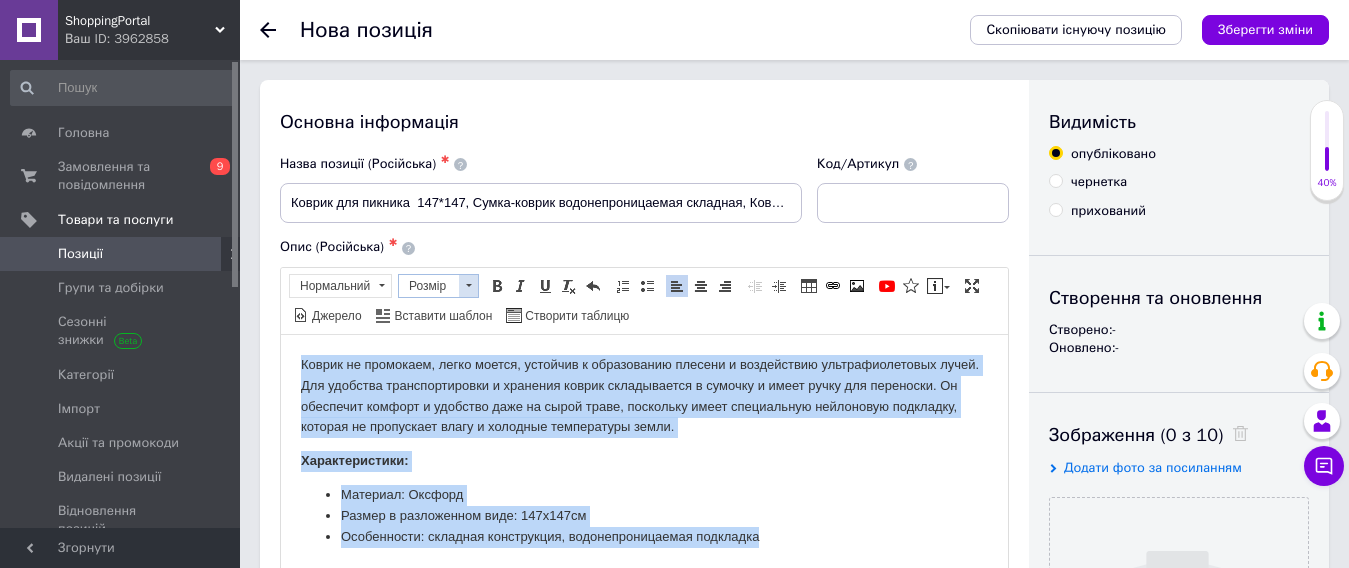 click at bounding box center (468, 286) 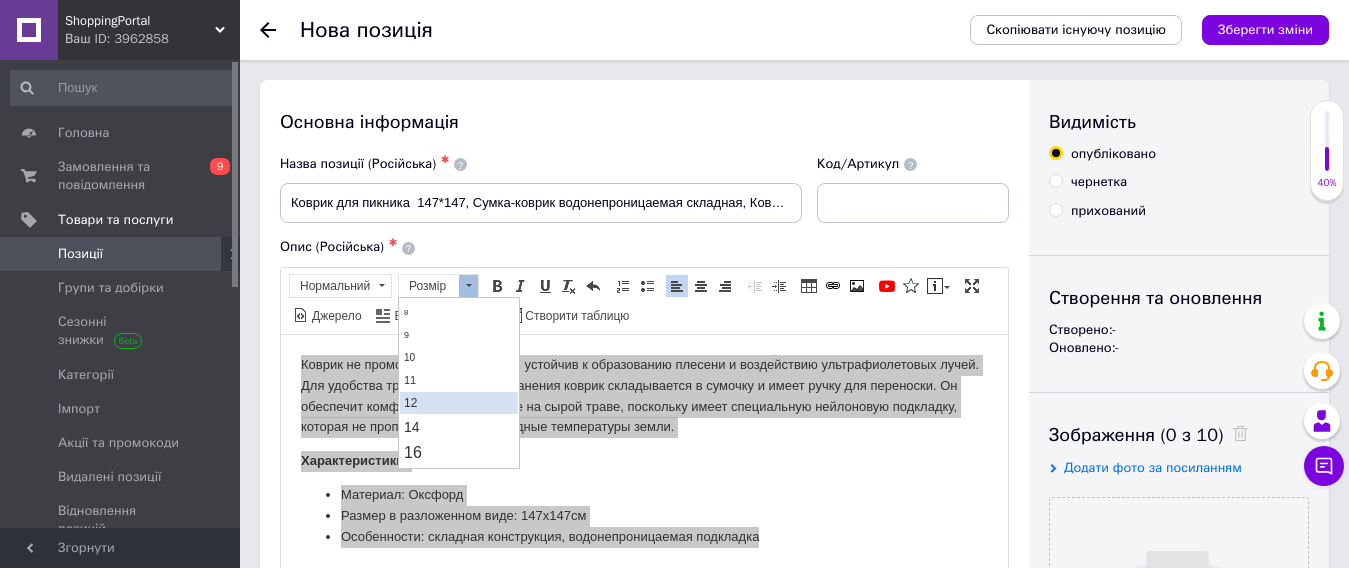 scroll, scrollTop: 100, scrollLeft: 0, axis: vertical 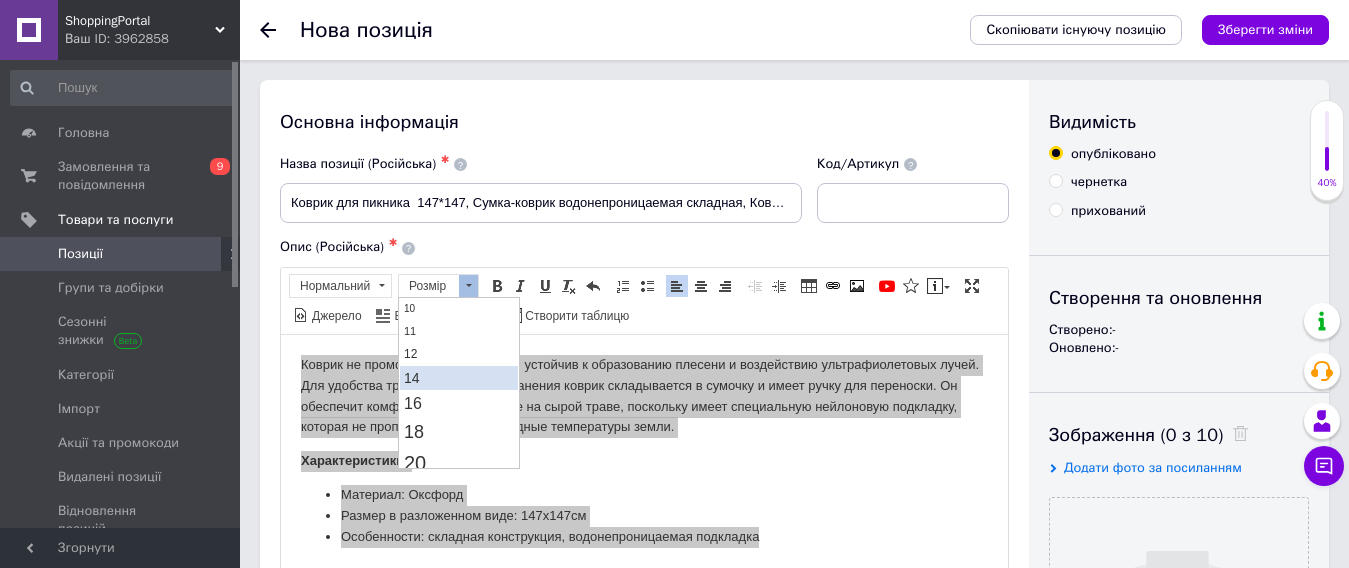 click on "14" at bounding box center [459, 377] 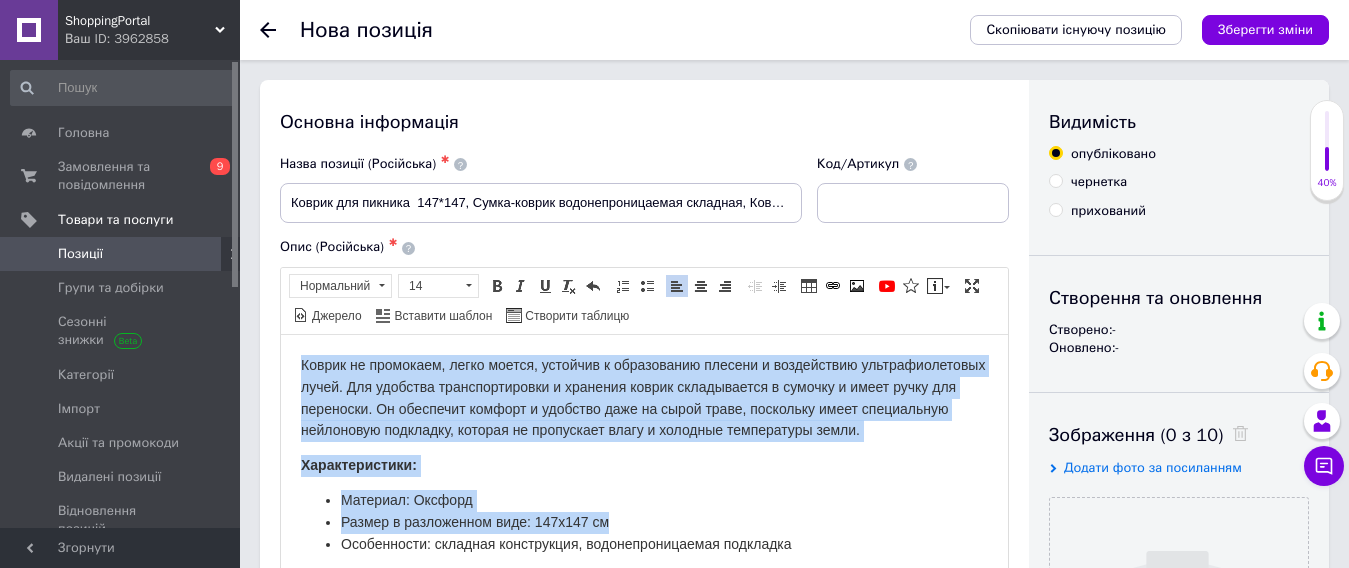 scroll, scrollTop: 0, scrollLeft: 0, axis: both 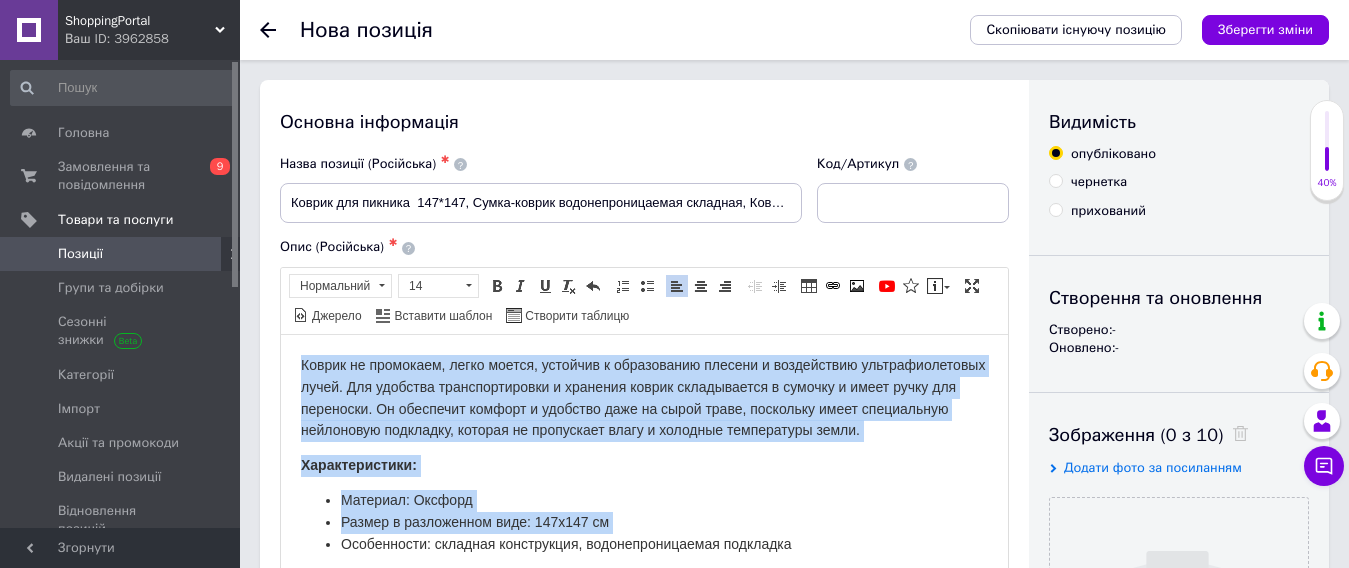 click on "Материал: Оксфорд" at bounding box center [644, 500] 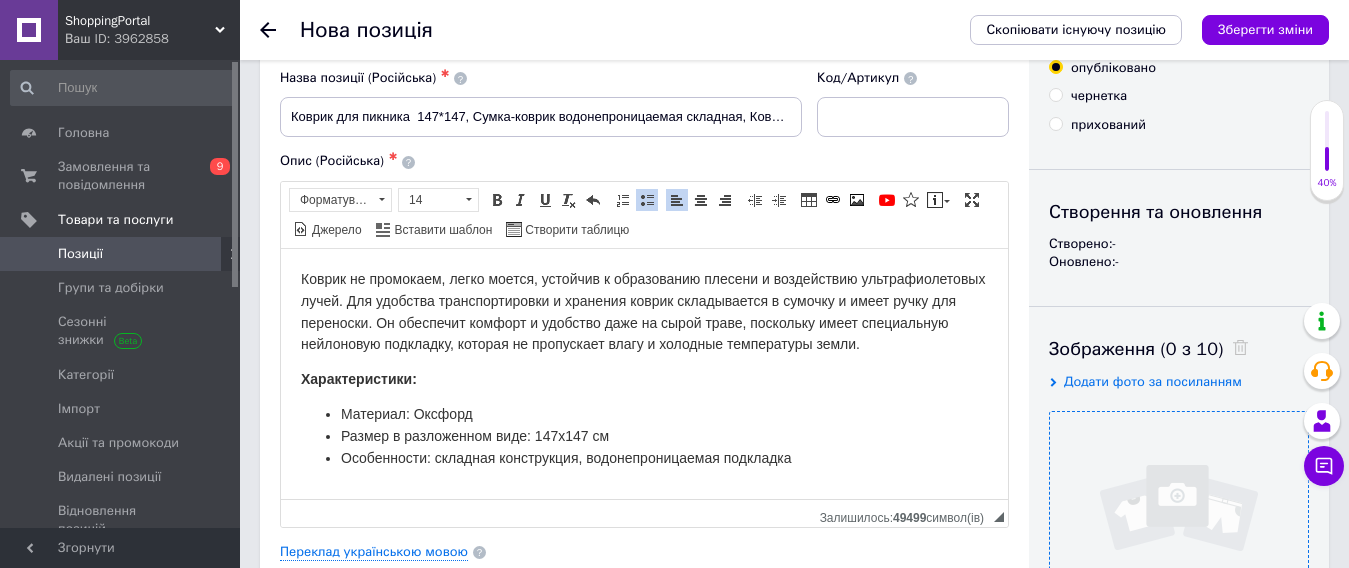 scroll, scrollTop: 200, scrollLeft: 0, axis: vertical 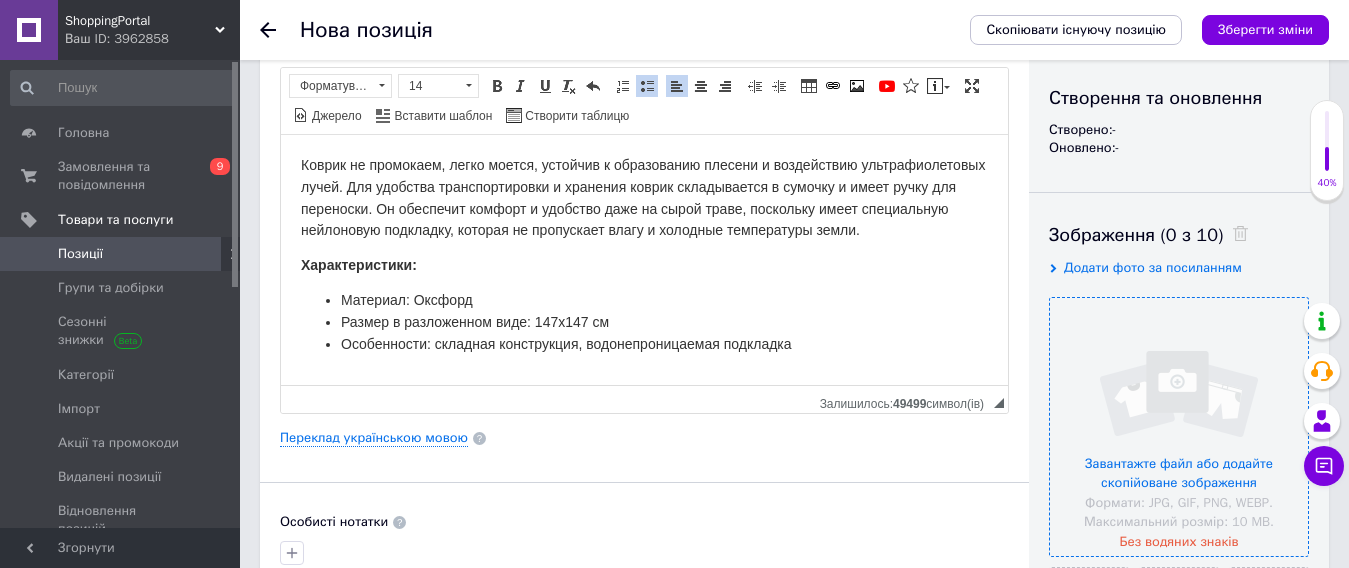 click at bounding box center [1179, 427] 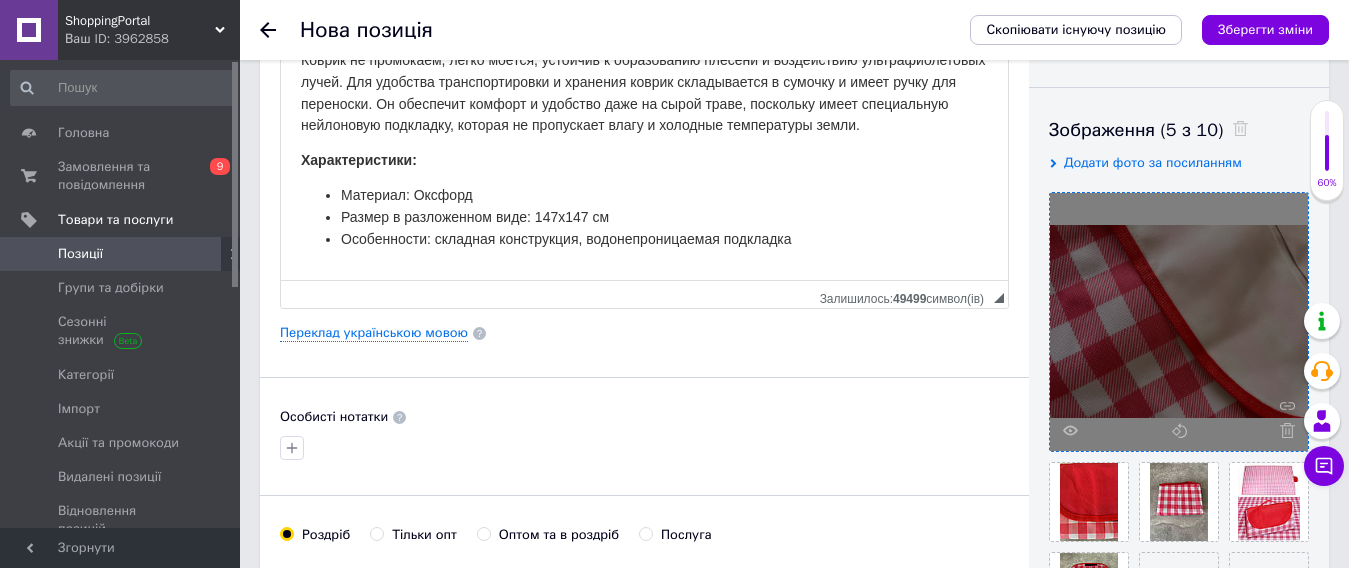 scroll, scrollTop: 500, scrollLeft: 0, axis: vertical 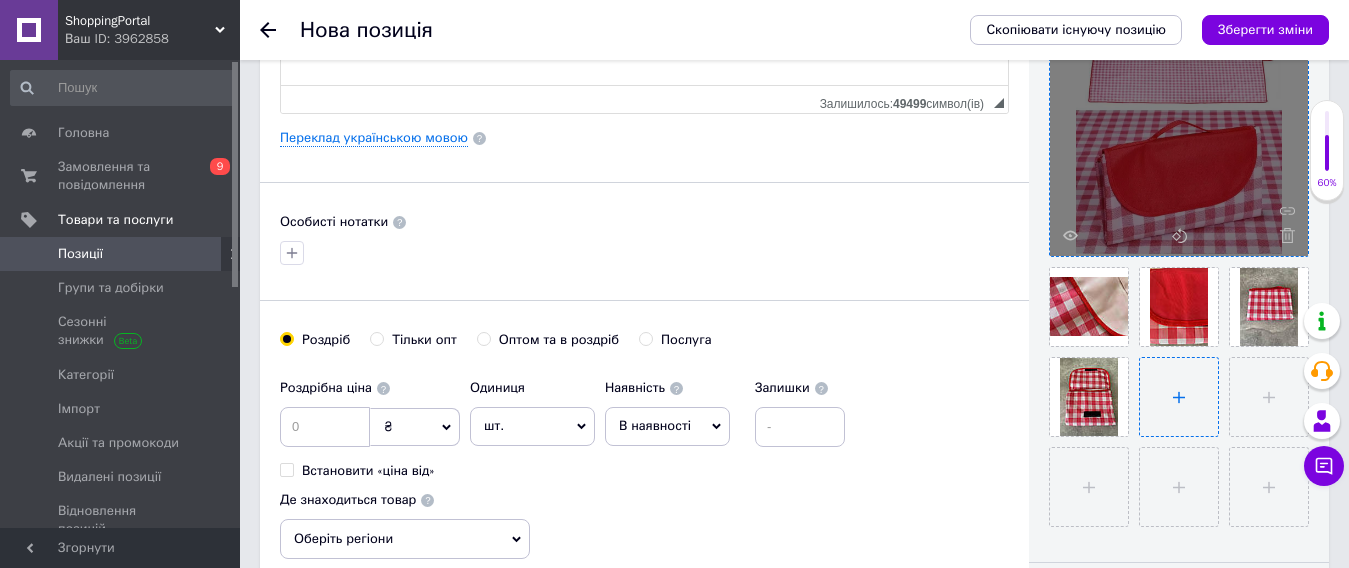 click at bounding box center (1179, 397) 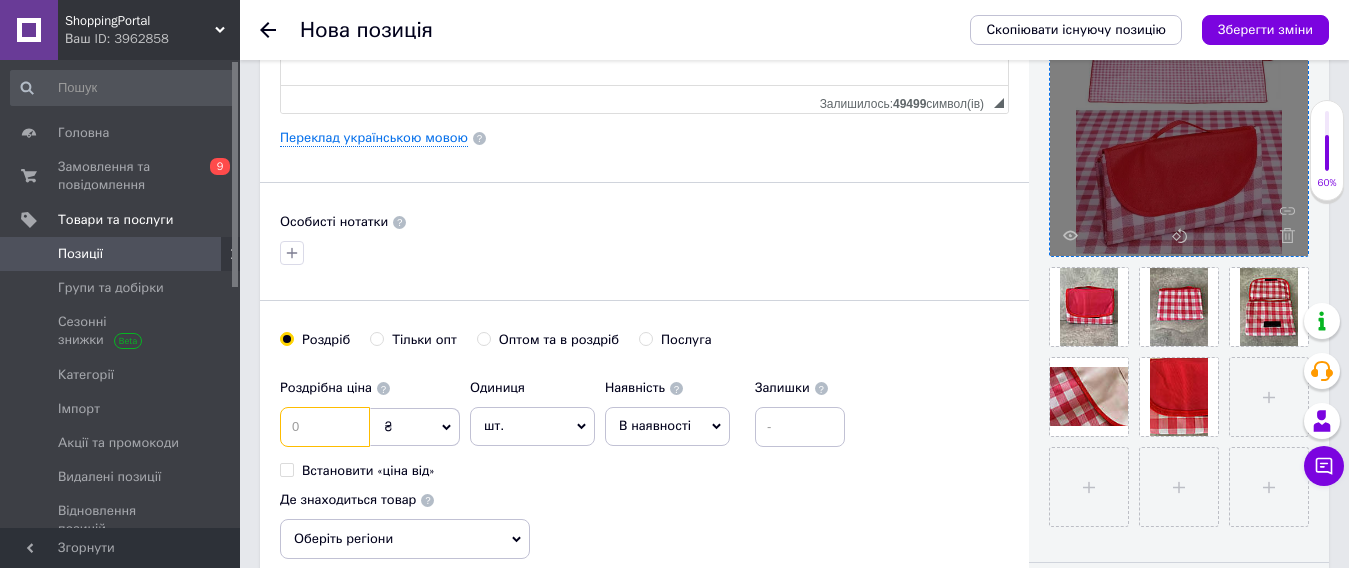 click at bounding box center [325, 427] 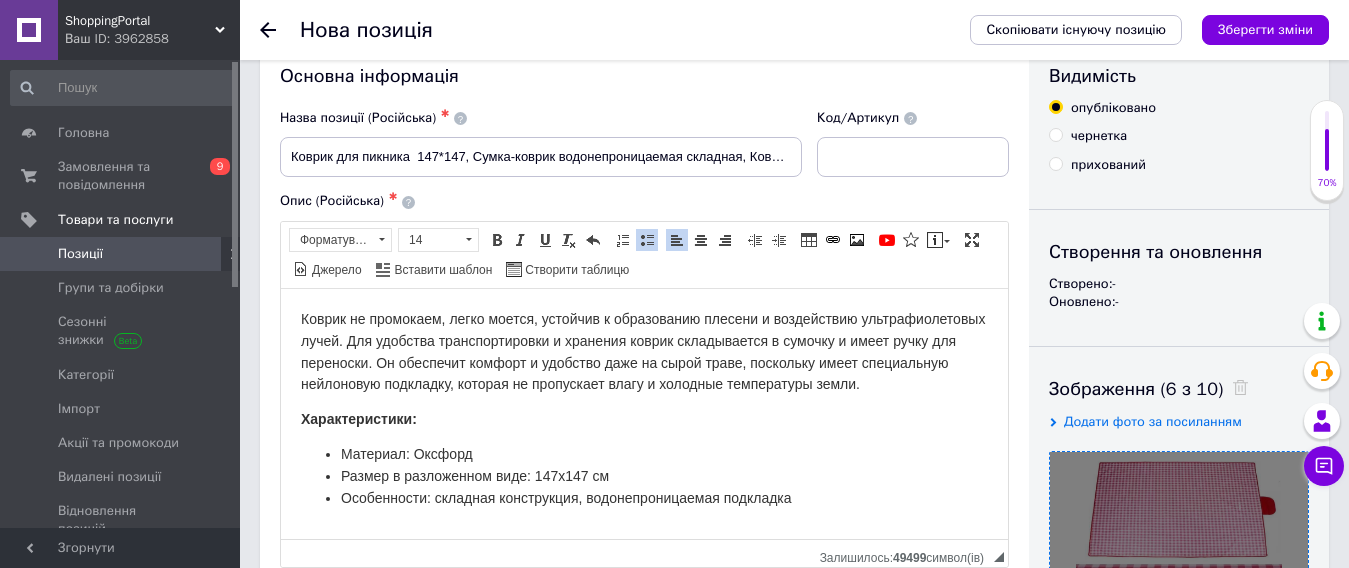 scroll, scrollTop: 0, scrollLeft: 0, axis: both 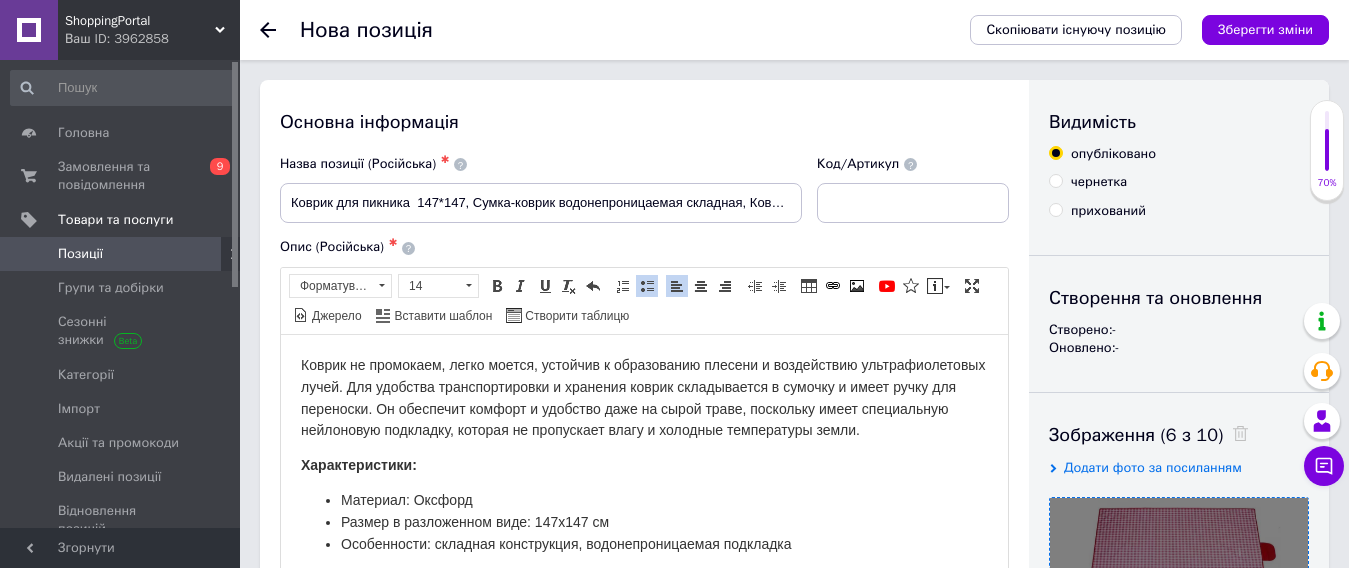 type on "242" 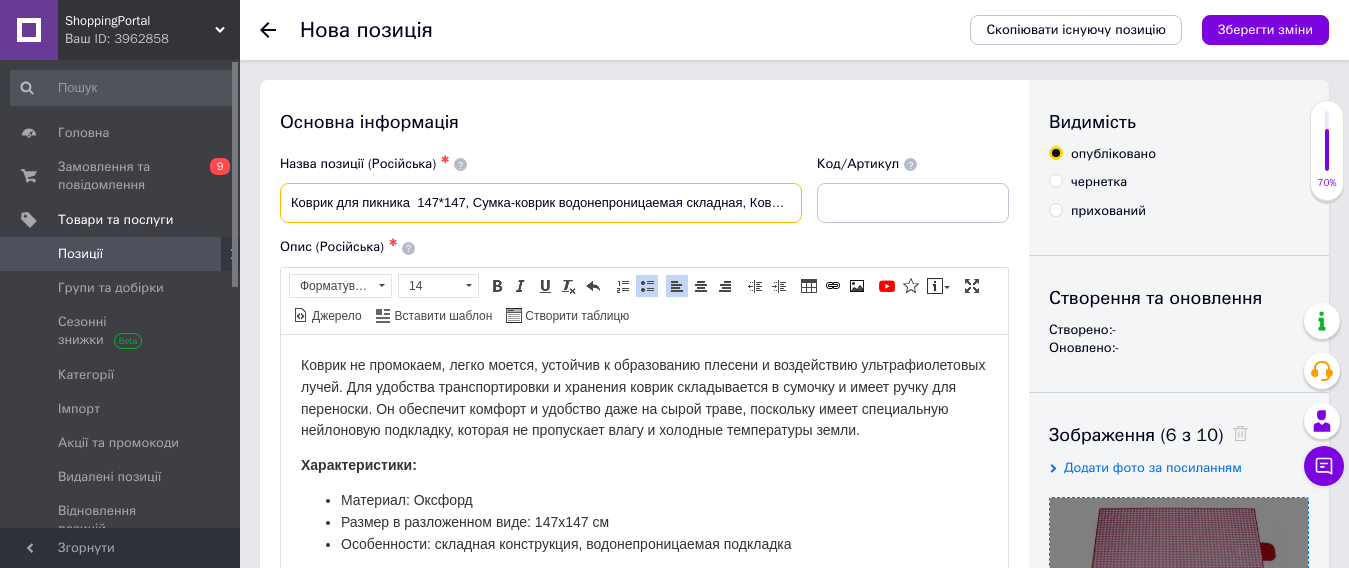 scroll, scrollTop: 0, scrollLeft: 176, axis: horizontal 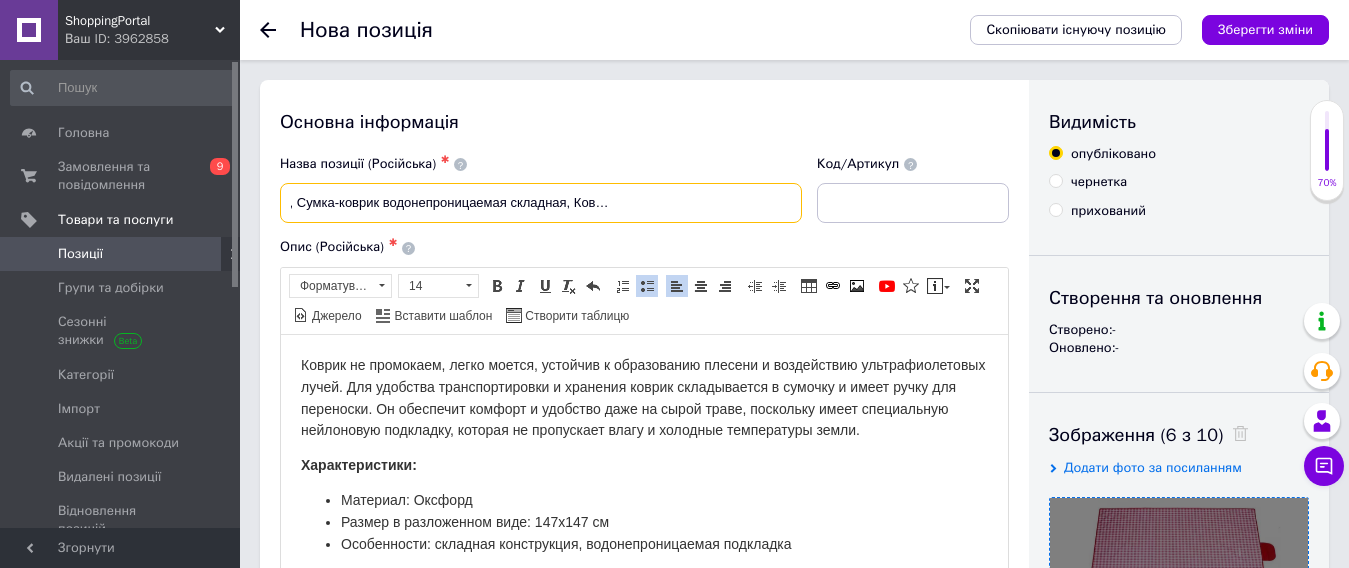 drag, startPoint x: 285, startPoint y: 198, endPoint x: 871, endPoint y: 235, distance: 587.16693 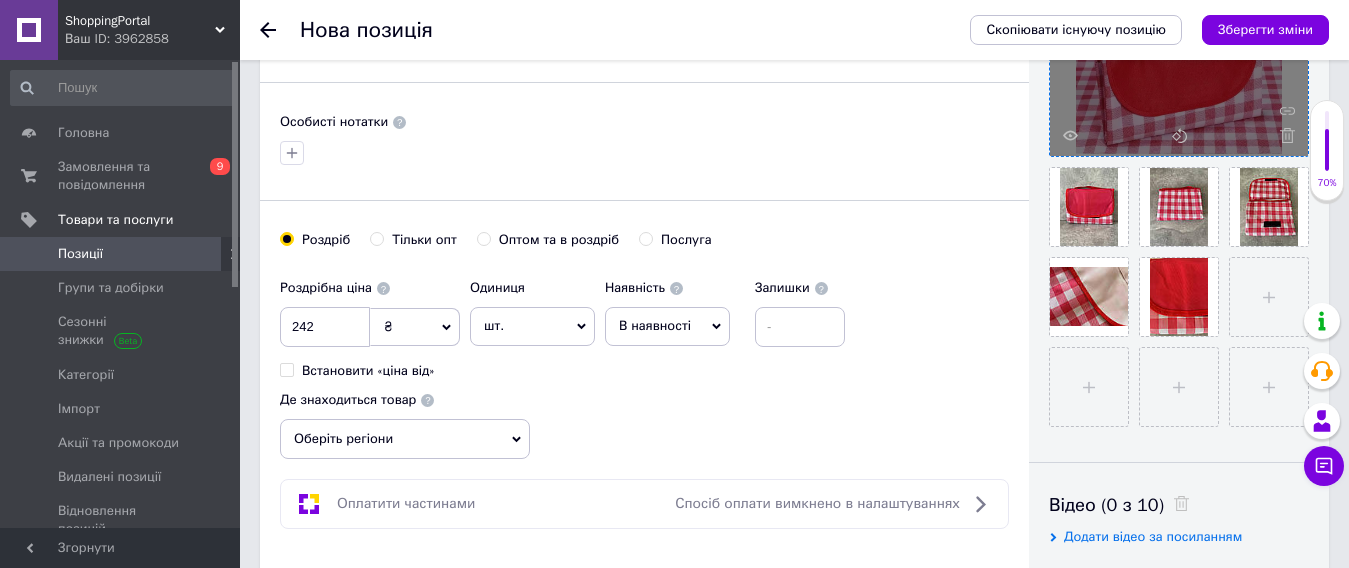 scroll, scrollTop: 800, scrollLeft: 0, axis: vertical 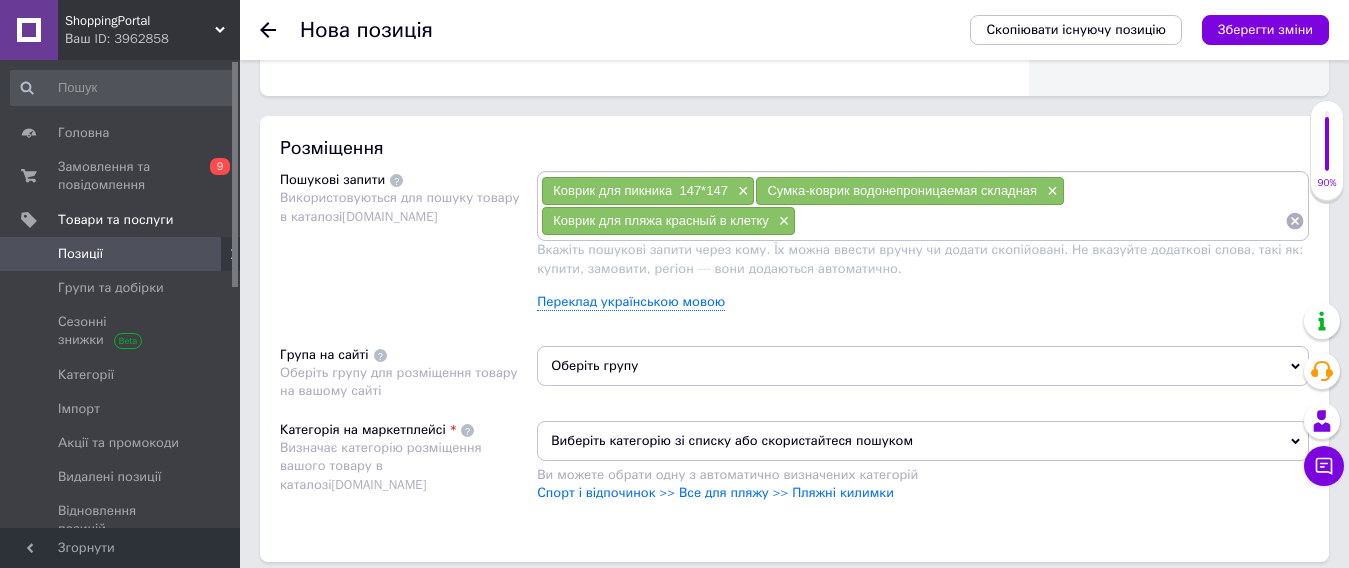 paste on "коврик для [PERSON_NAME] и пляжа" 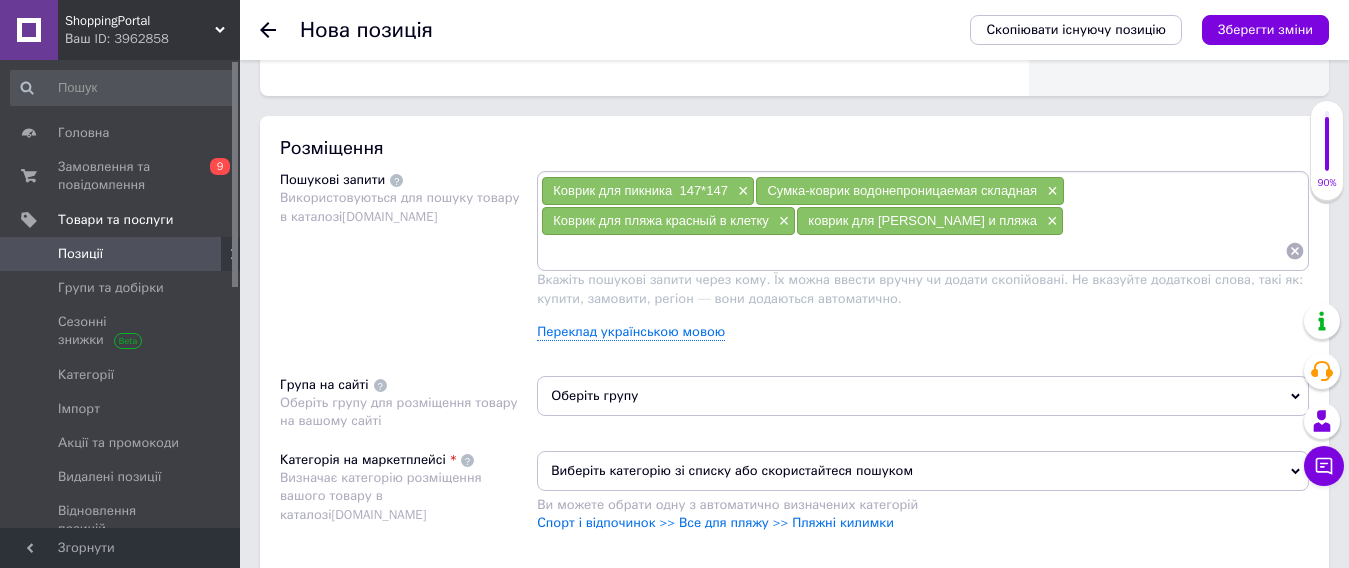 paste on "коврик для пикника большого размера" 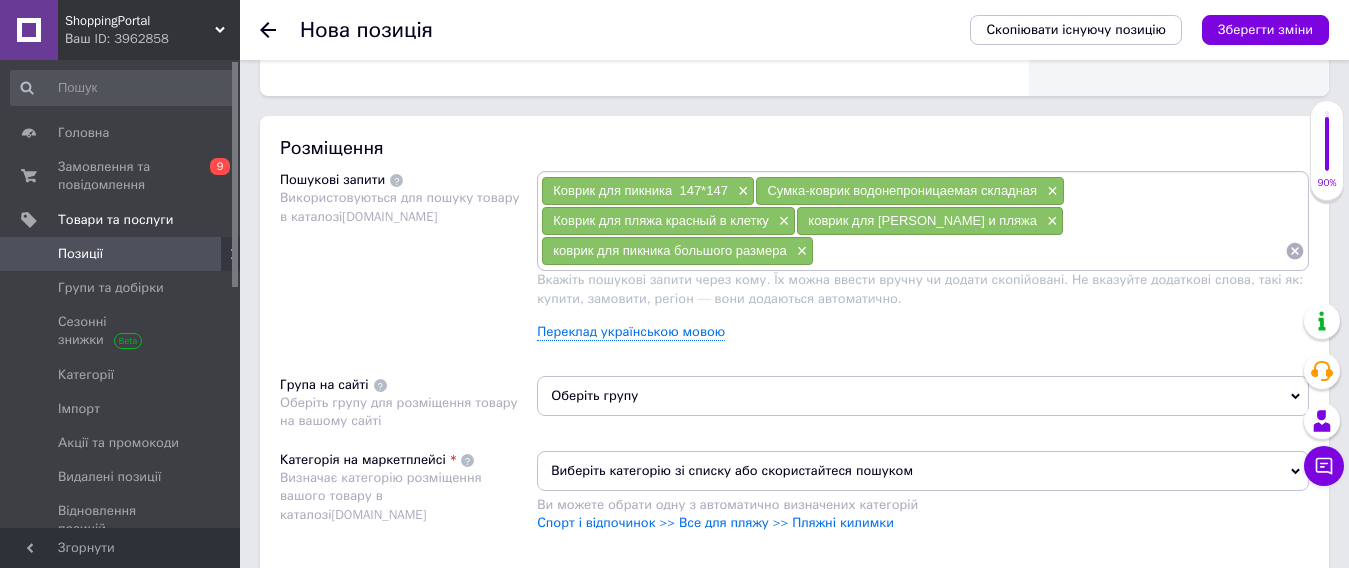 paste on "раскладной коврик-сумка для пикника" 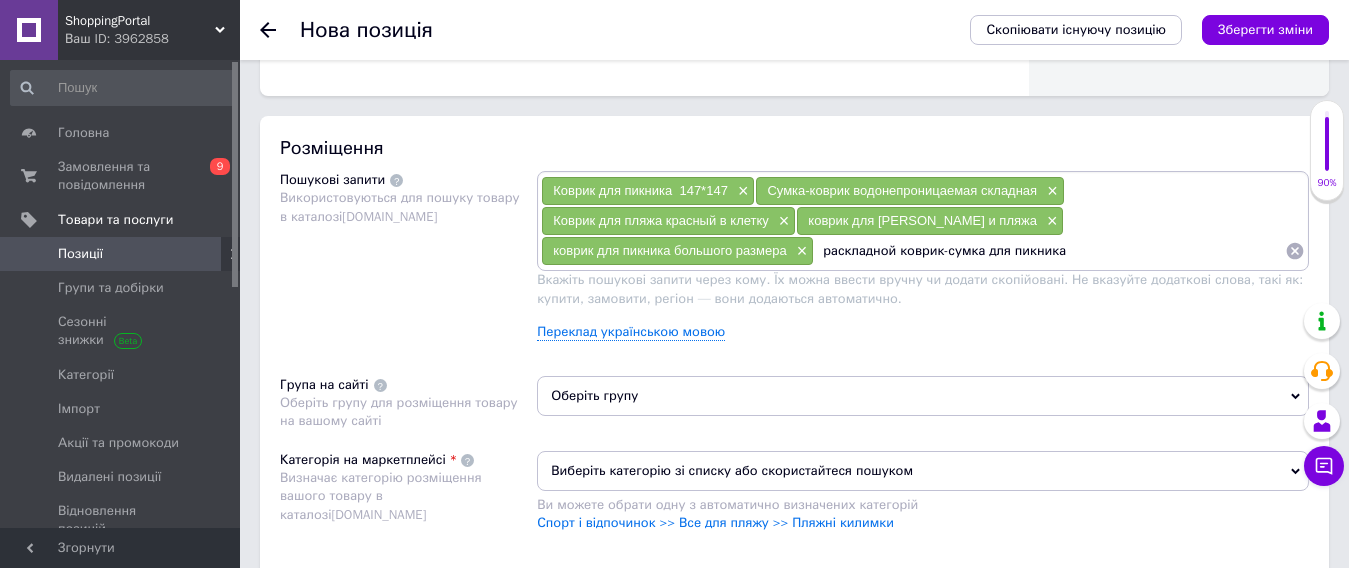 type 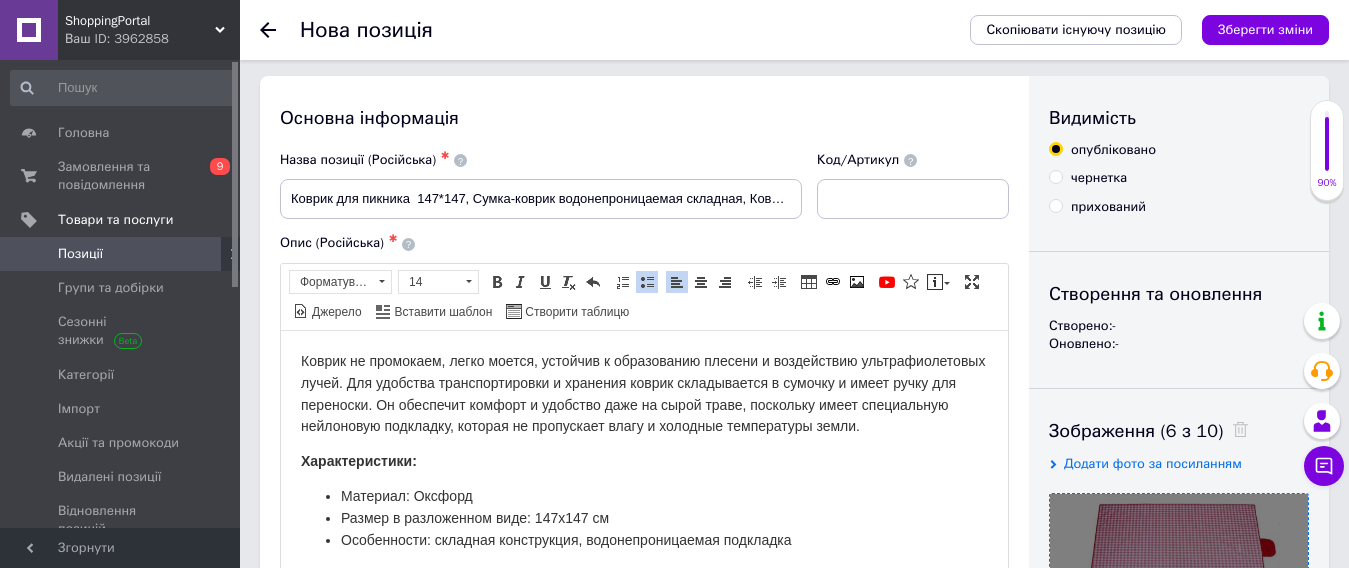 scroll, scrollTop: 0, scrollLeft: 0, axis: both 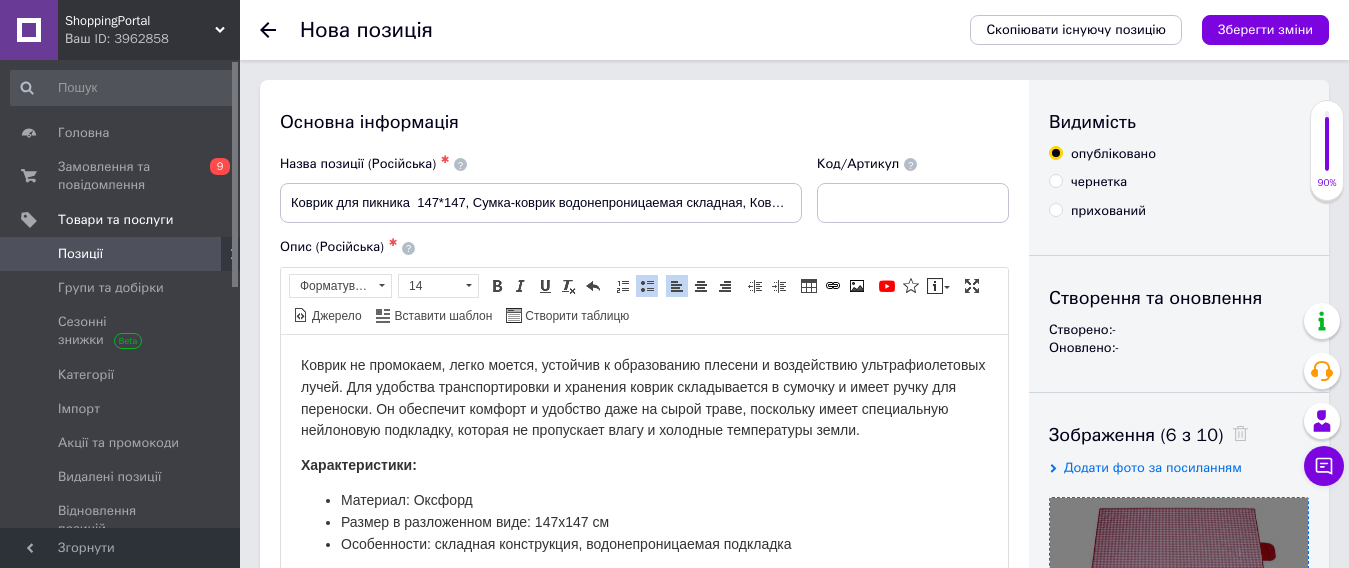 click on "чернетка" at bounding box center [1055, 180] 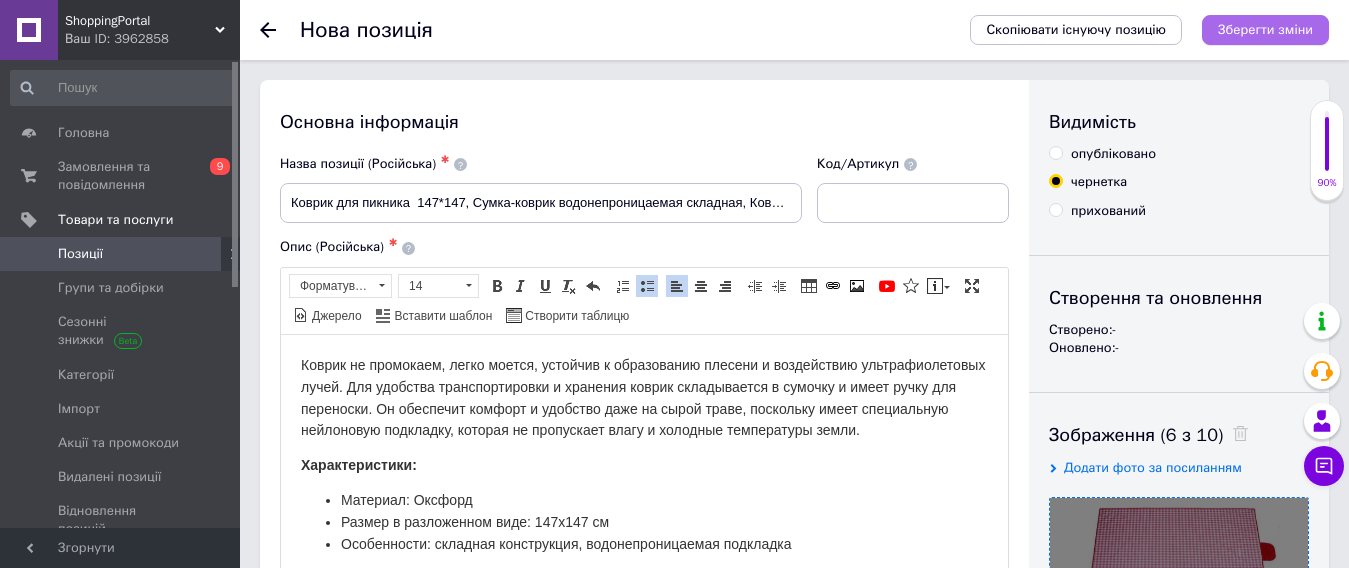 click on "Зберегти зміни" at bounding box center (1265, 29) 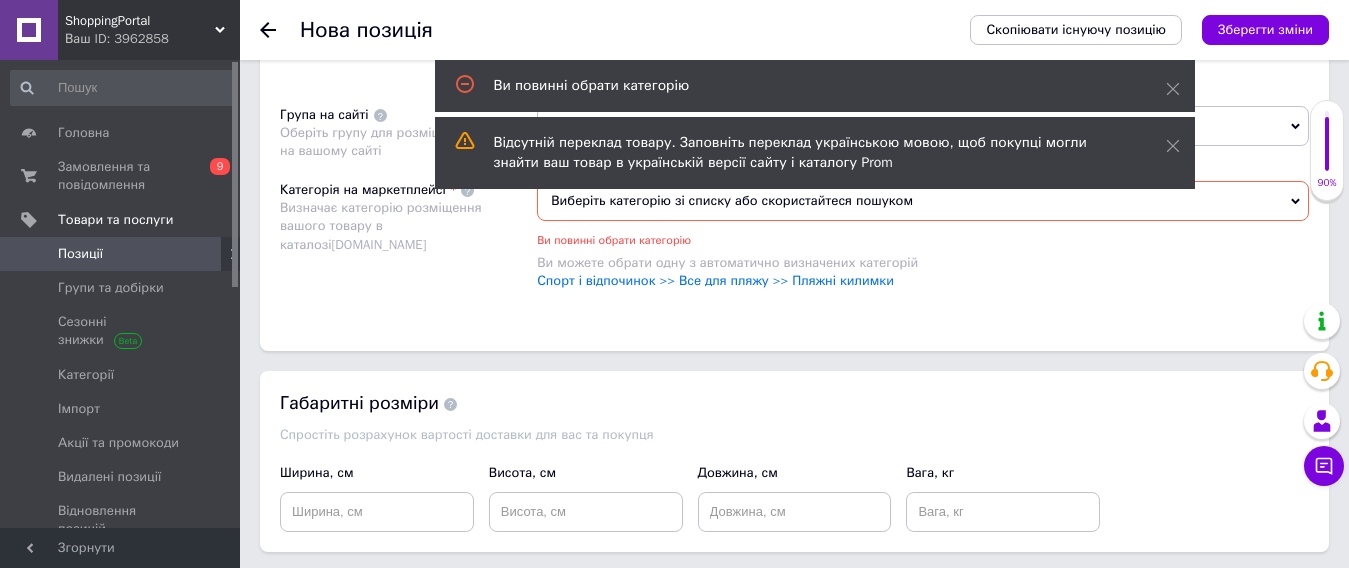 scroll, scrollTop: 1200, scrollLeft: 0, axis: vertical 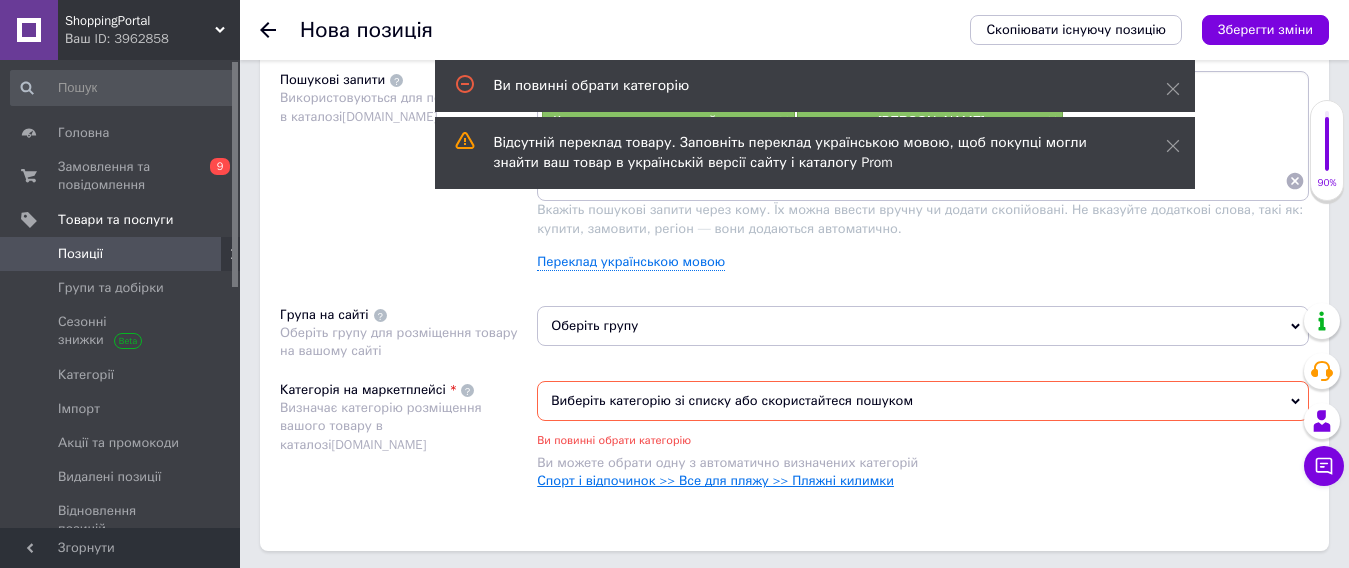 click on "Спорт і відпочинок >> Все для пляжу >> Пляжні килимки" at bounding box center [715, 480] 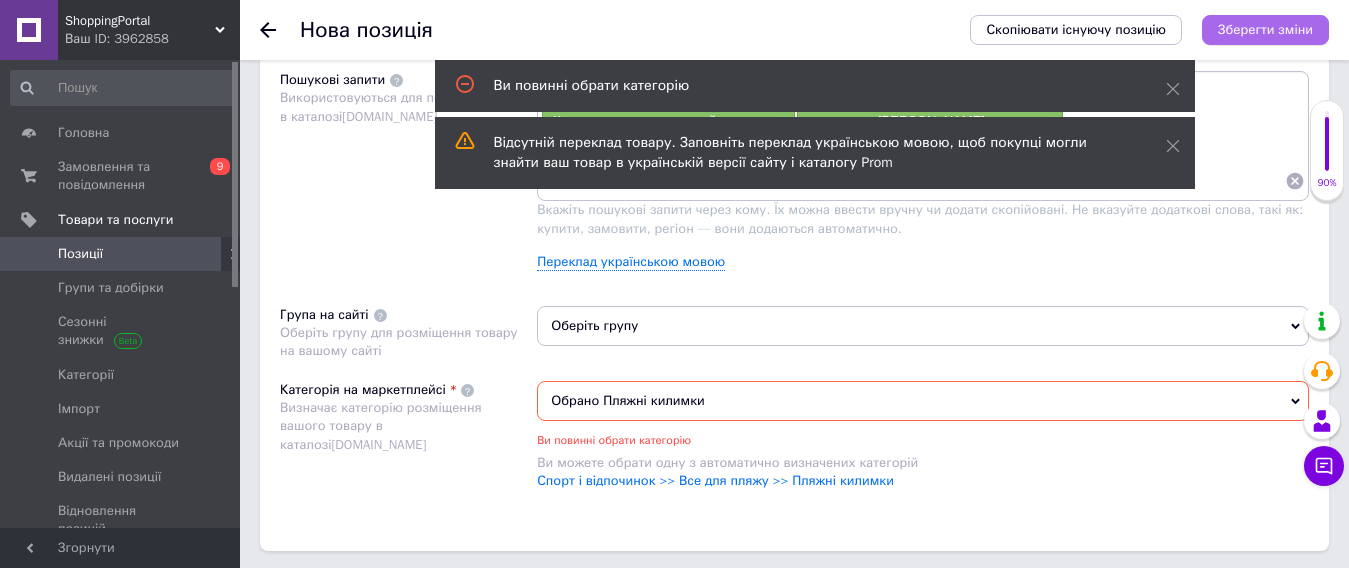 click on "Зберегти зміни" at bounding box center [1265, 29] 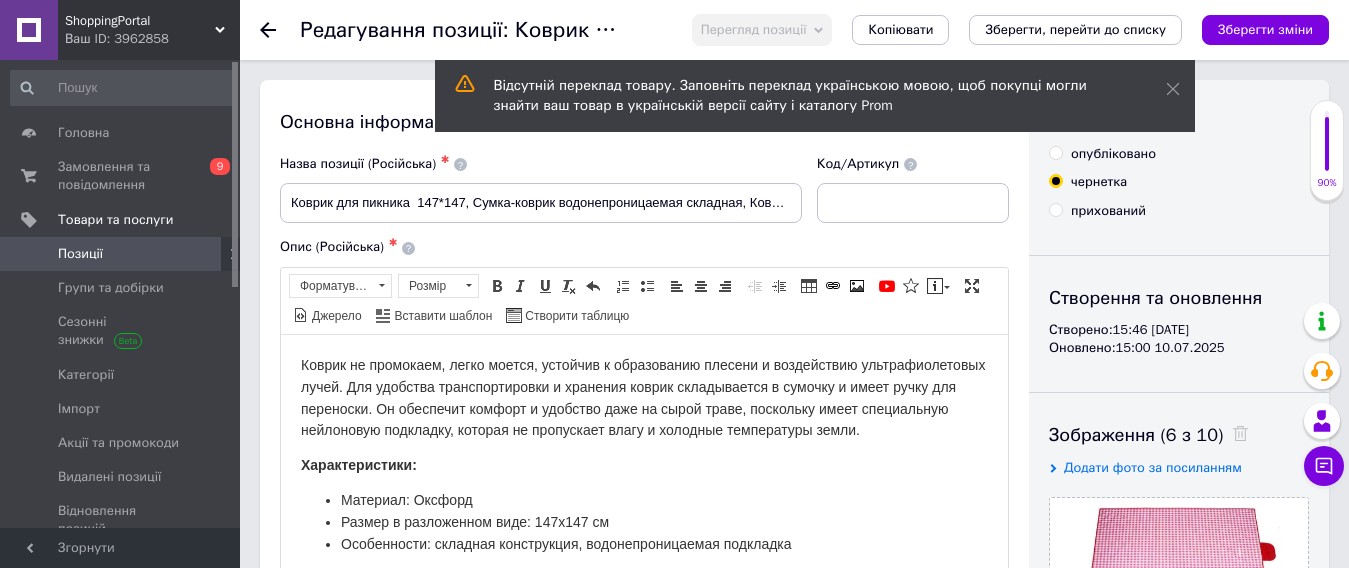 scroll, scrollTop: 0, scrollLeft: 0, axis: both 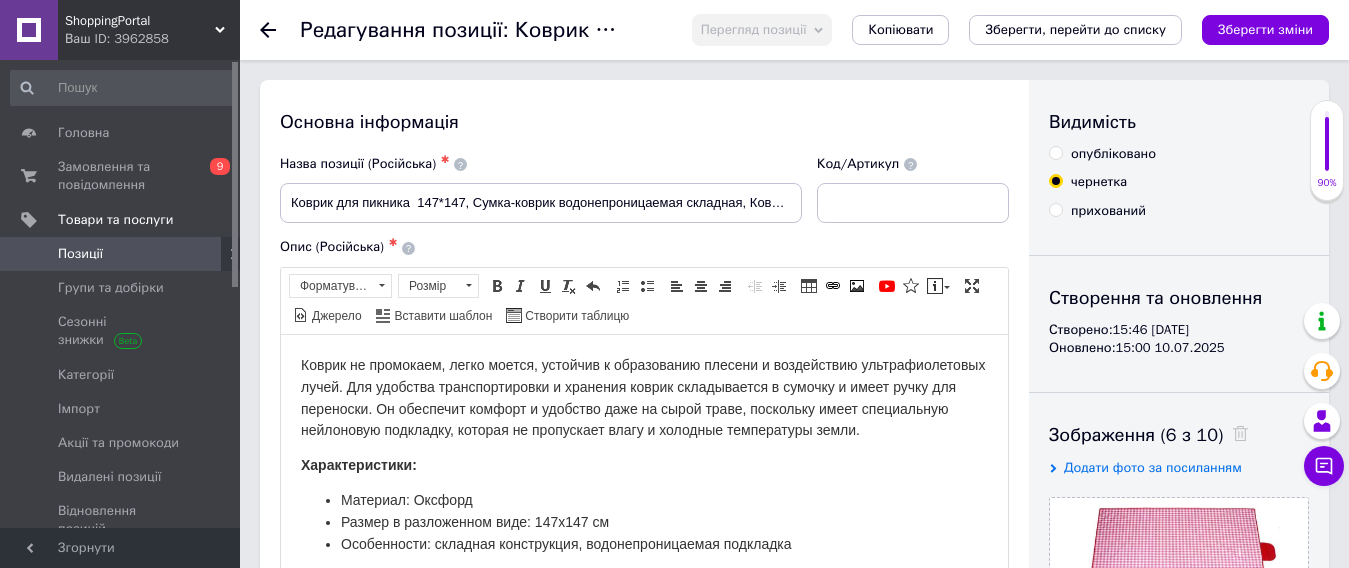 click on "опубліковано" at bounding box center [1055, 152] 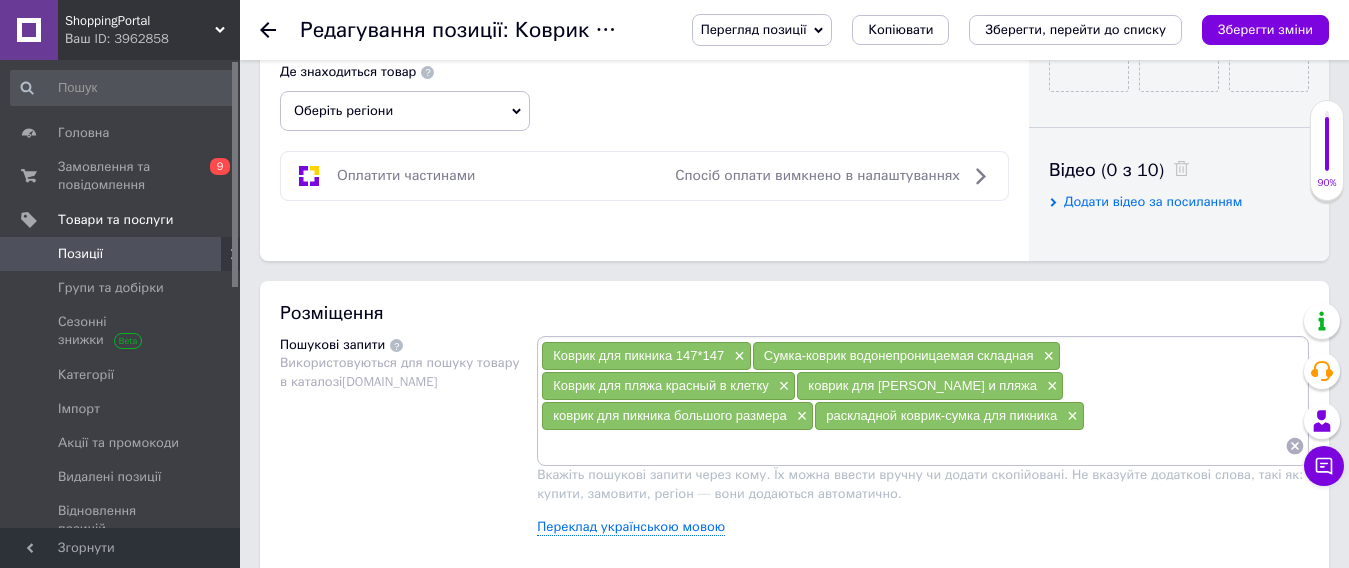 scroll, scrollTop: 1100, scrollLeft: 0, axis: vertical 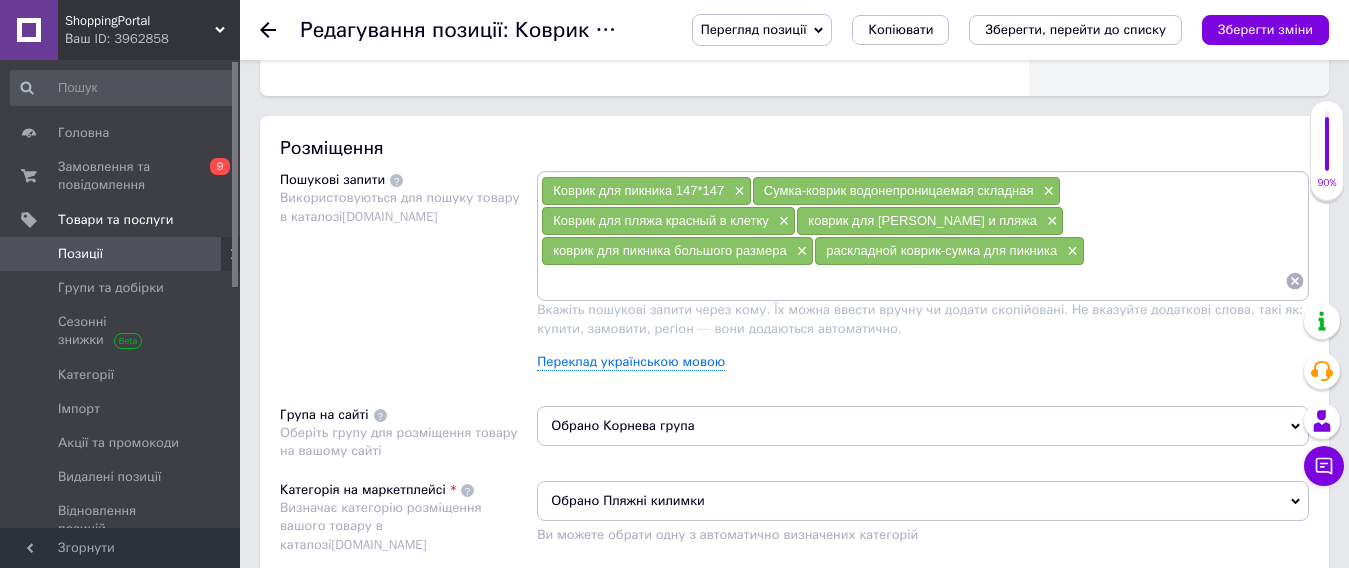 paste on "сумка коврик для кемпинга" 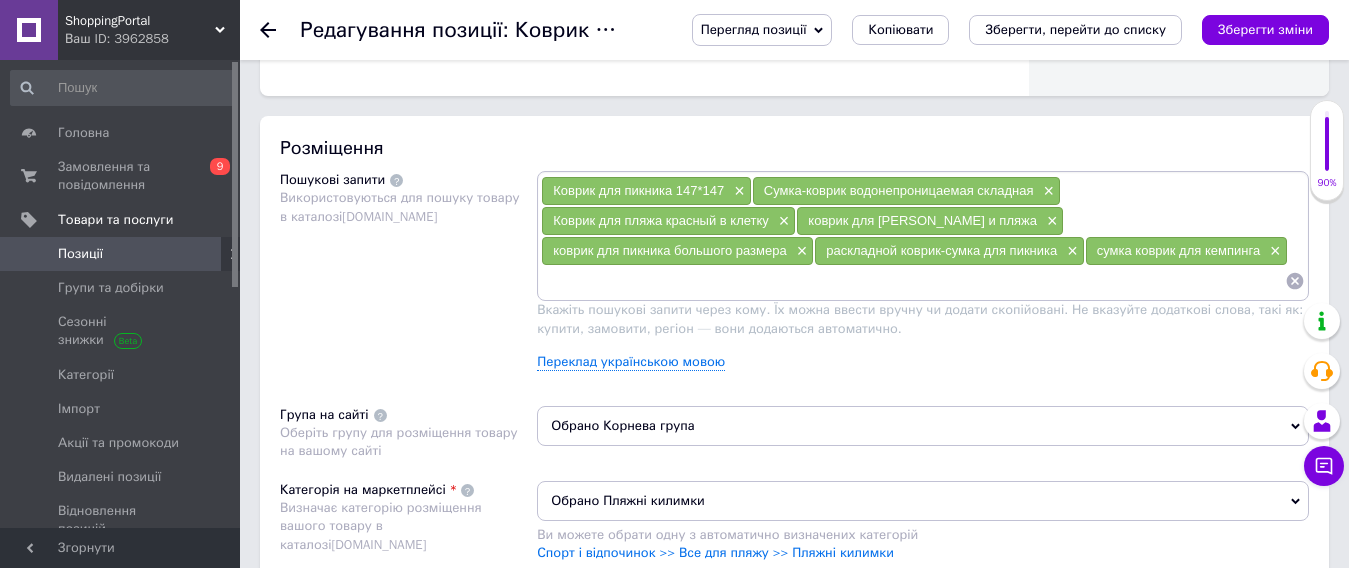 paste on "Сумка коврик для пляжа" 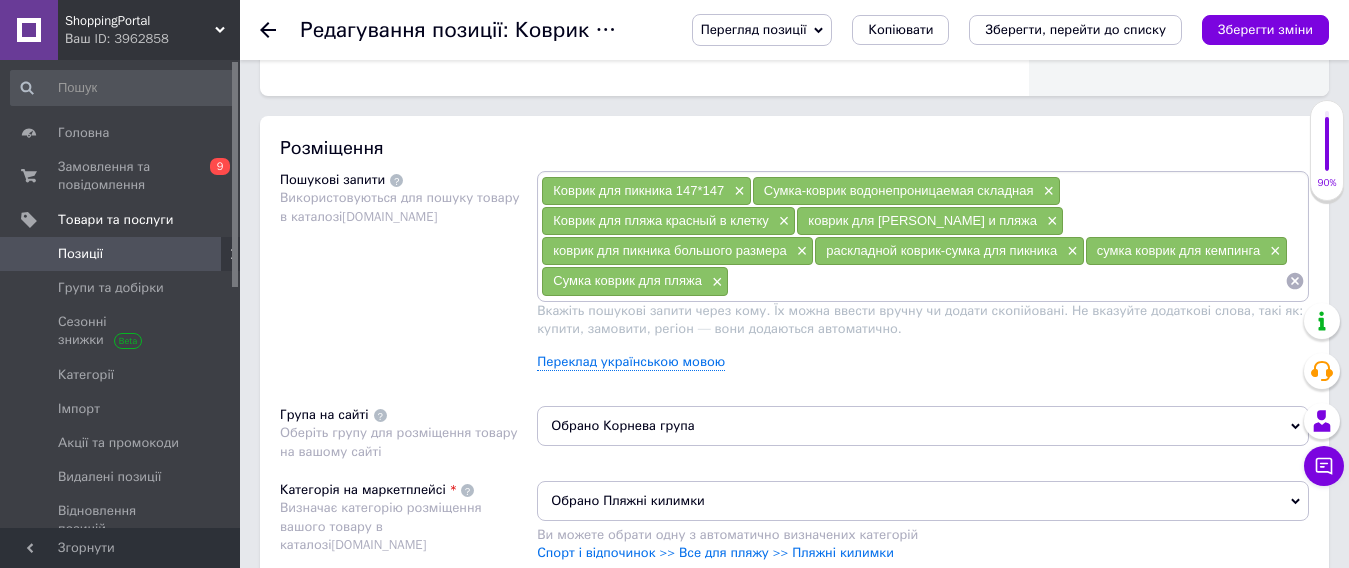 paste on "коврик сумка для пикника кемпинг" 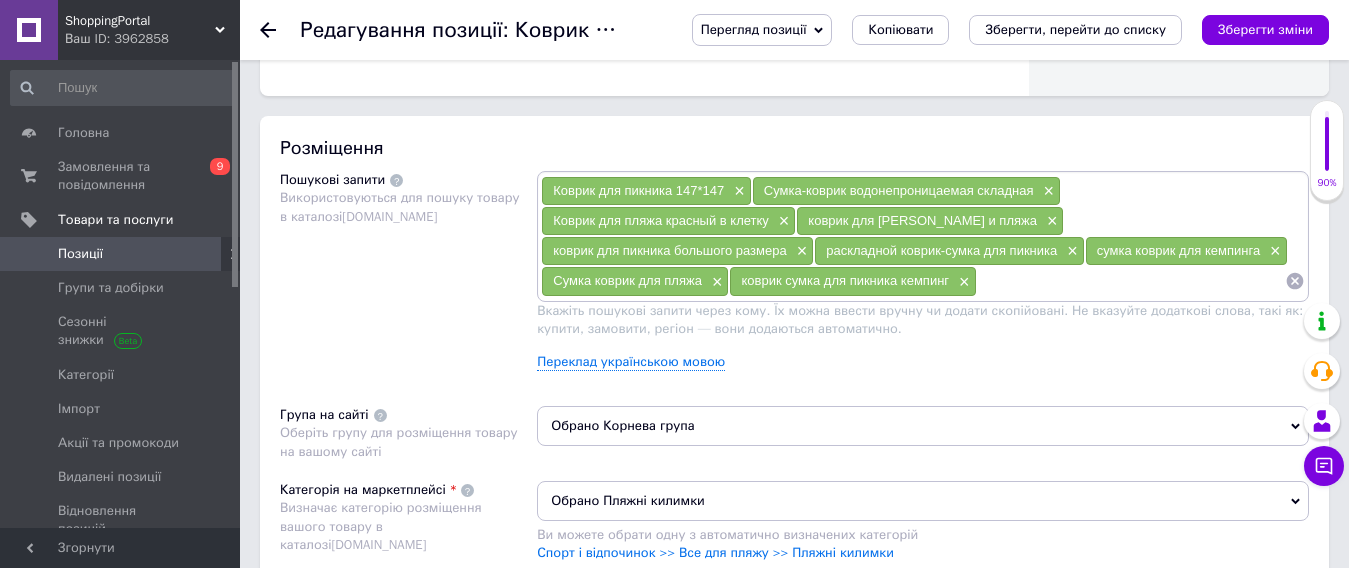 paste on "коврик сумка для пикника×" 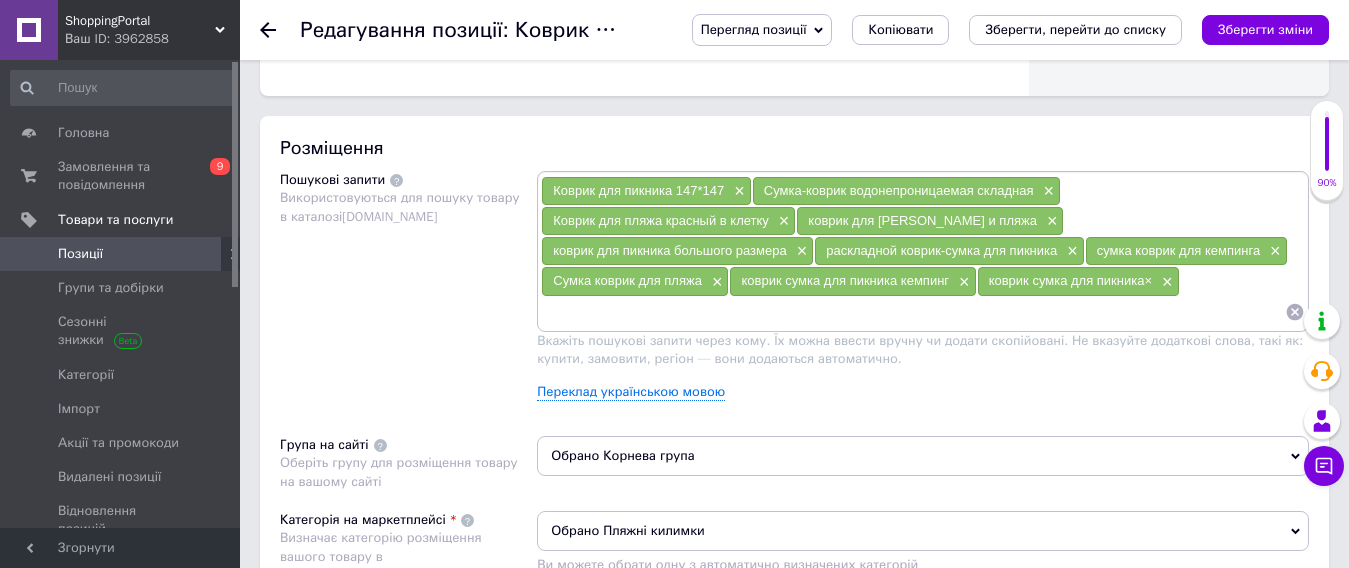 click on "коврик сумка для пикника× ×" at bounding box center (1078, 281) 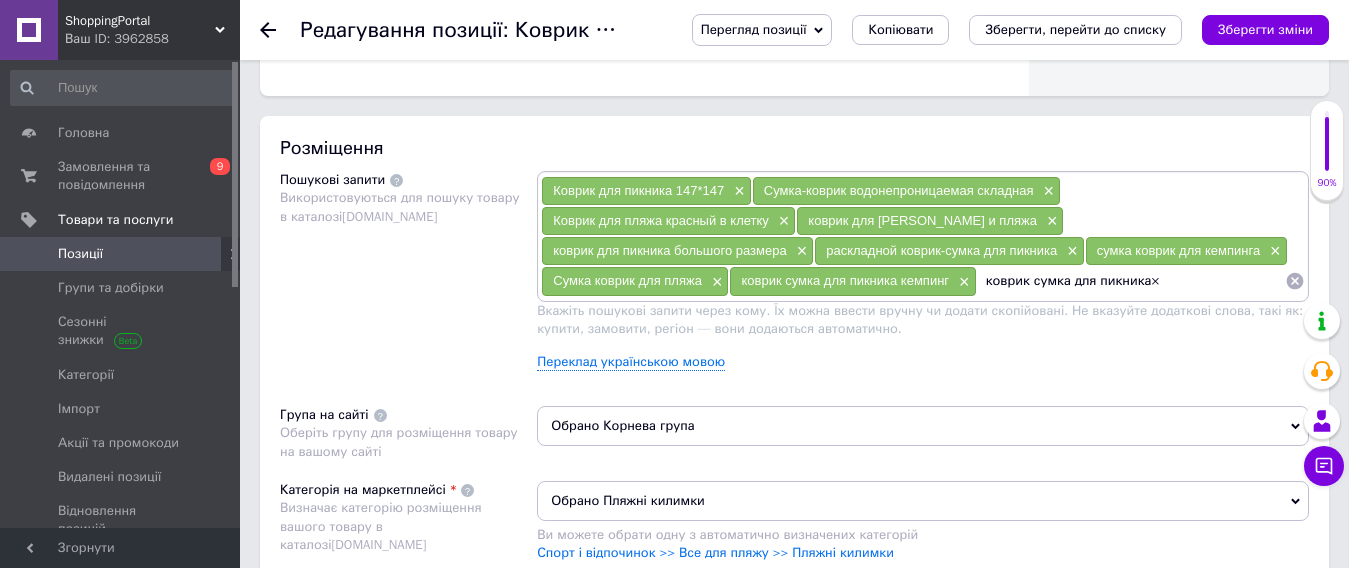 type on "коврик сумка для пикника" 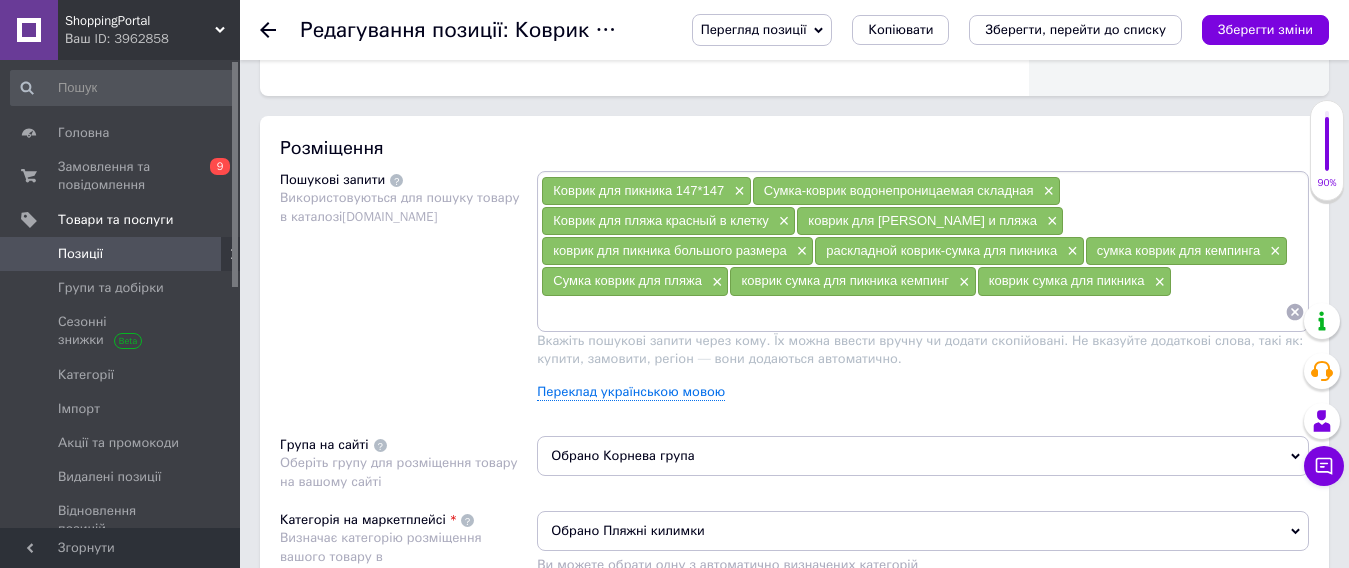 paste on "Водонепроницаемый коврик для пикника кемпинга и пляжа" 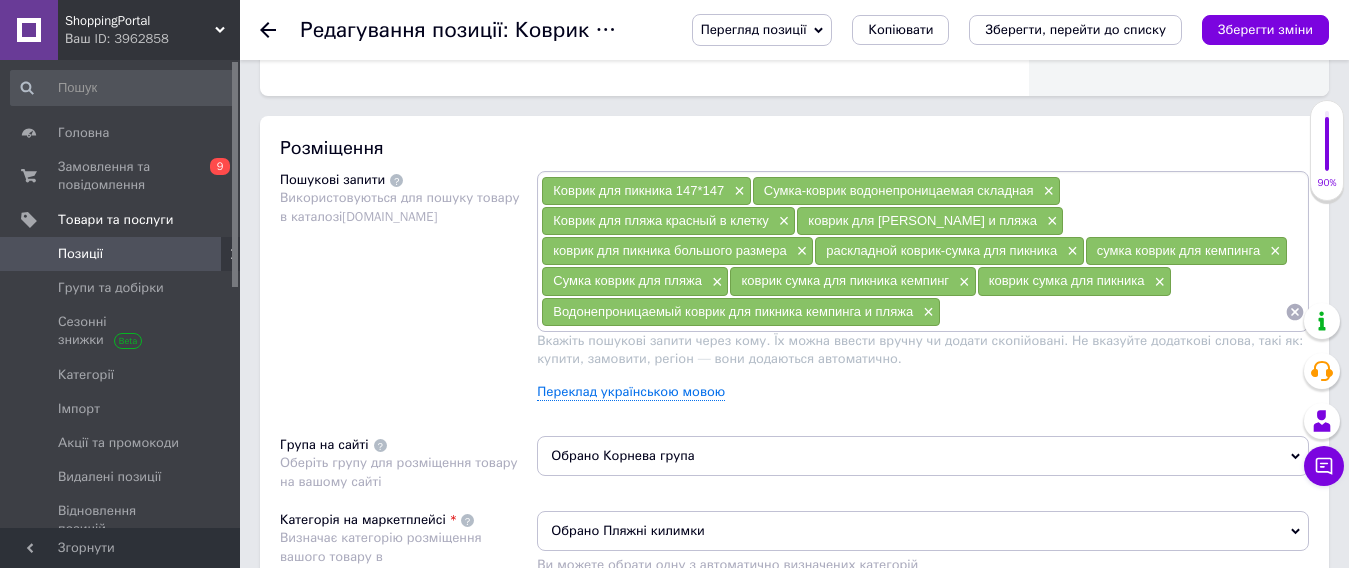 paste on "коврик для пикника на озере" 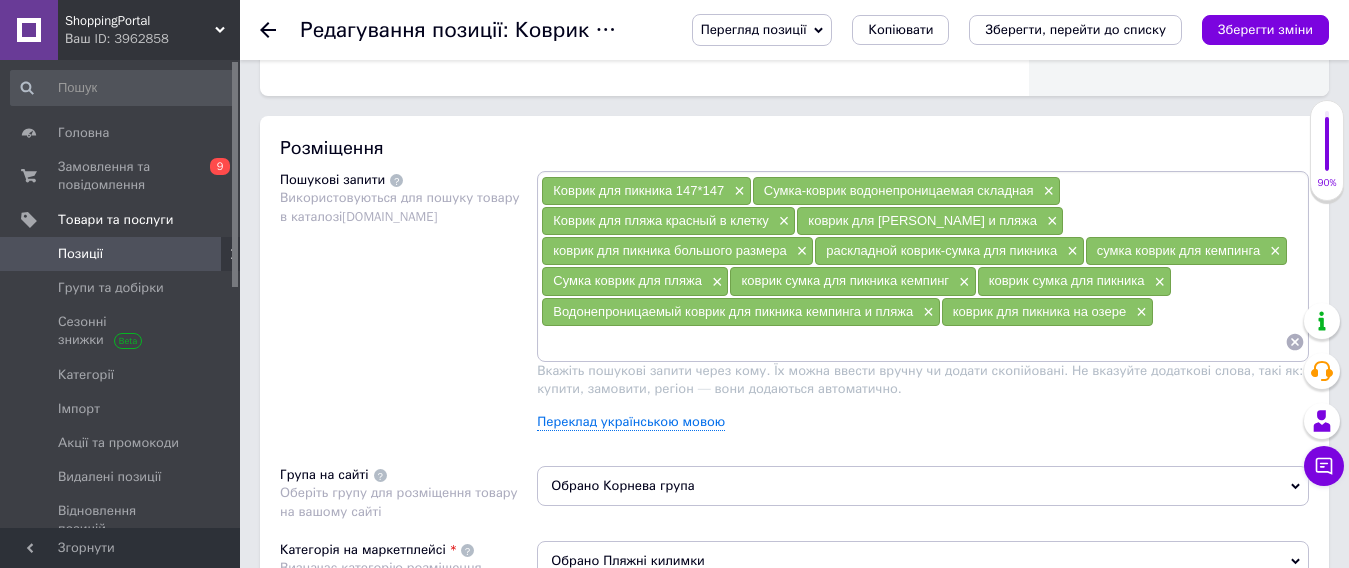 paste on "коврик для пикника компактный" 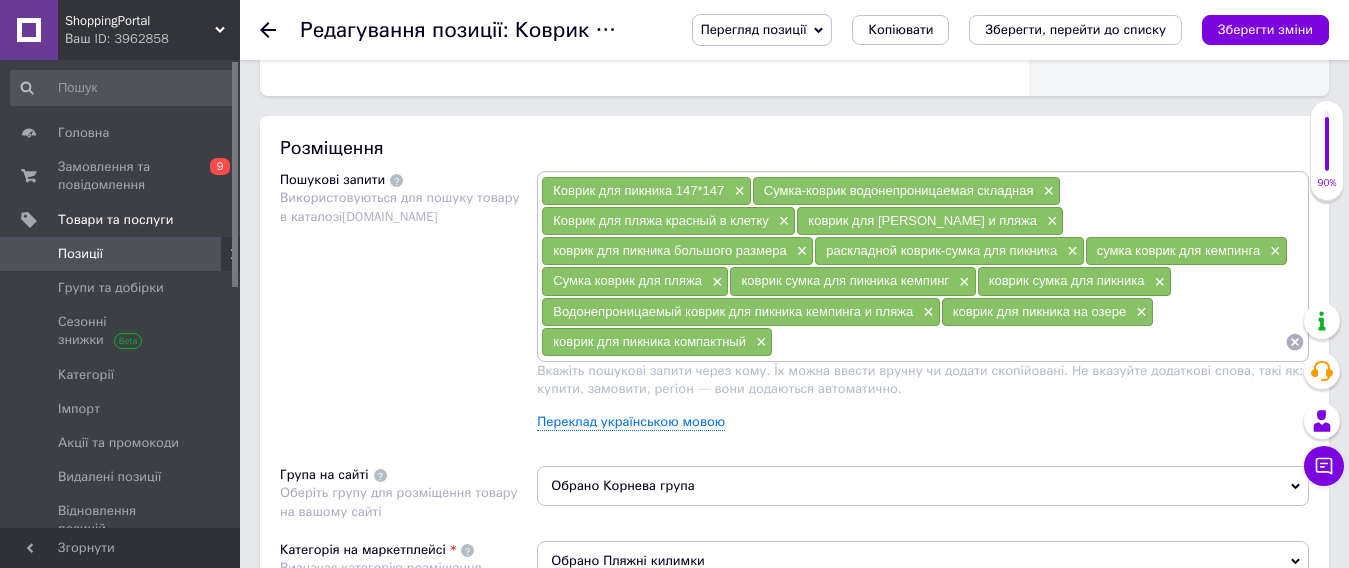 paste on "коврик для пикника разноцветный" 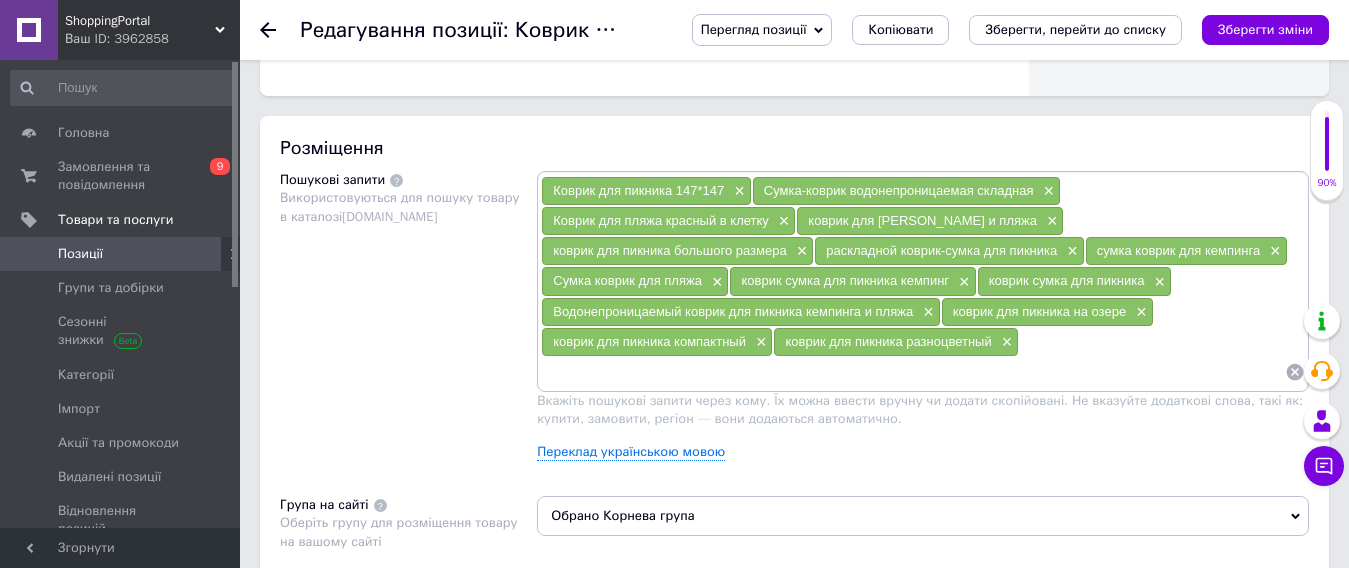 paste on "водонепроницаемый коврик для пикника кемпинга" 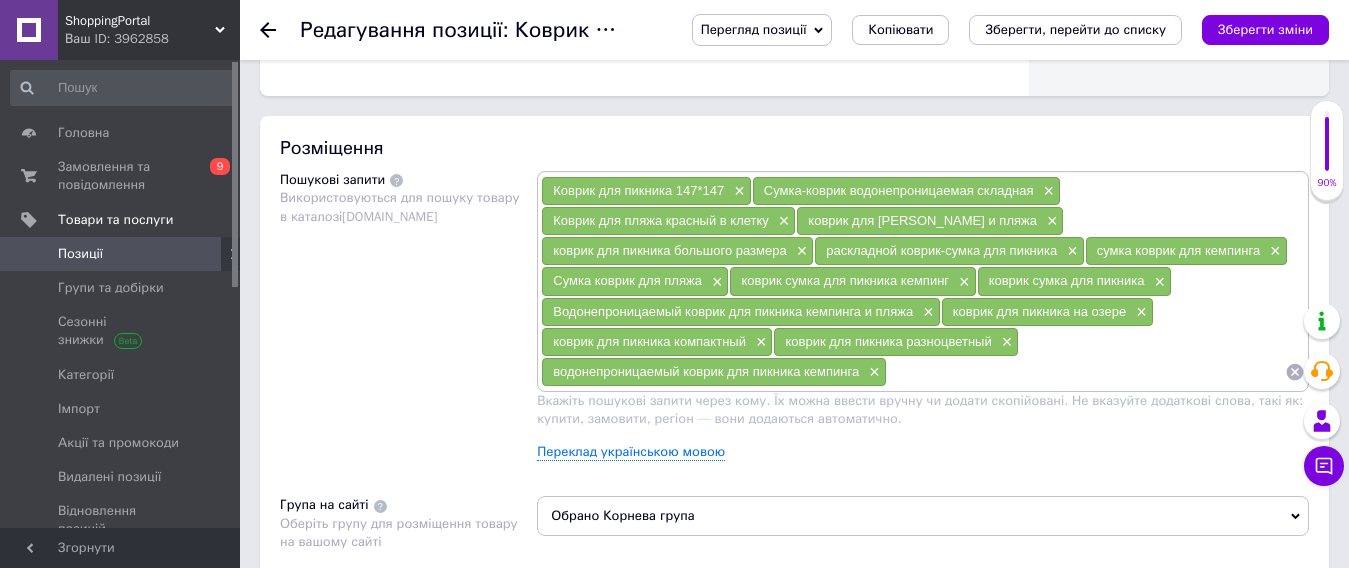 paste on "коврик на пляж" 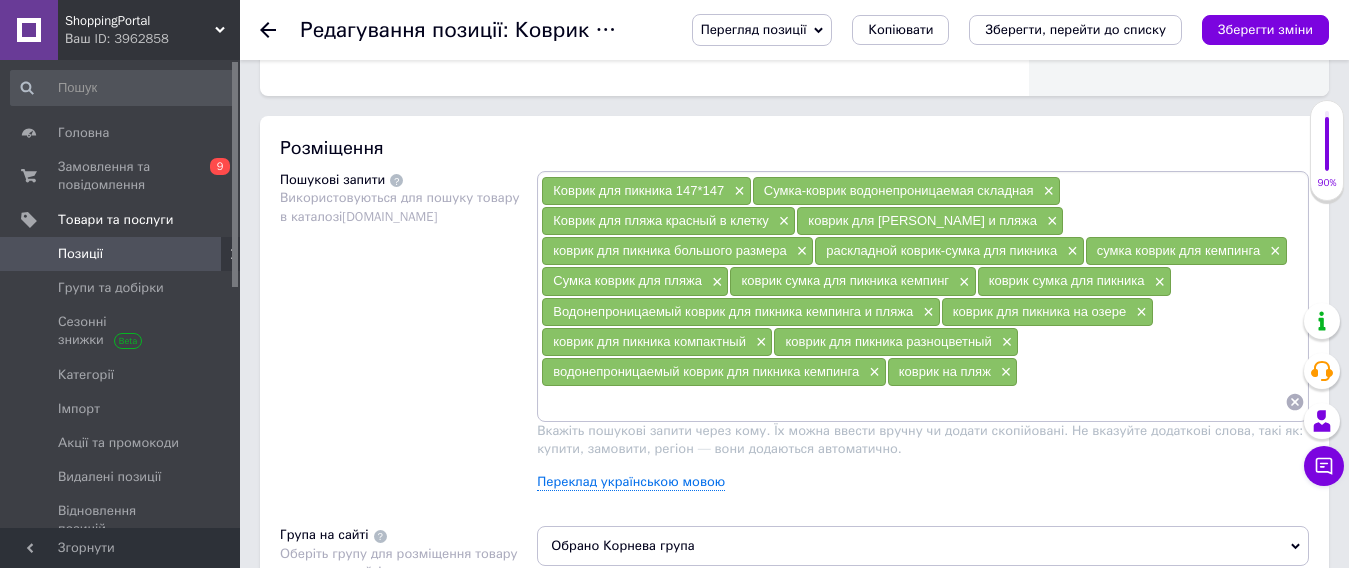 paste on "коврик для пляжа" 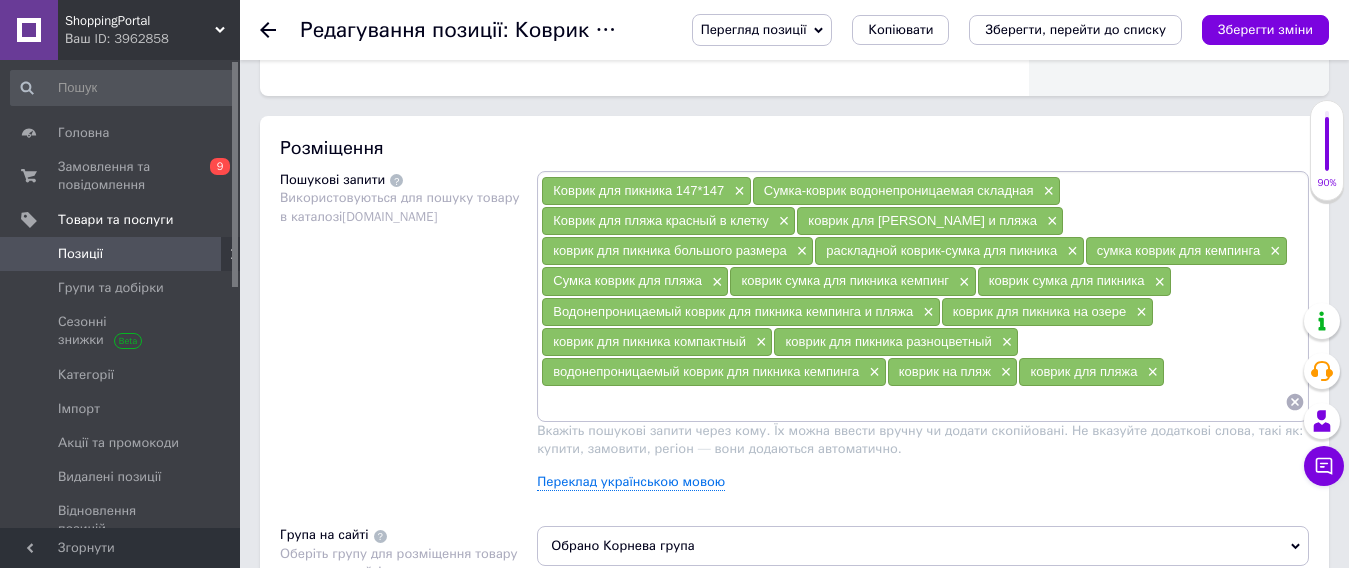 paste on "подстилка на пляж" 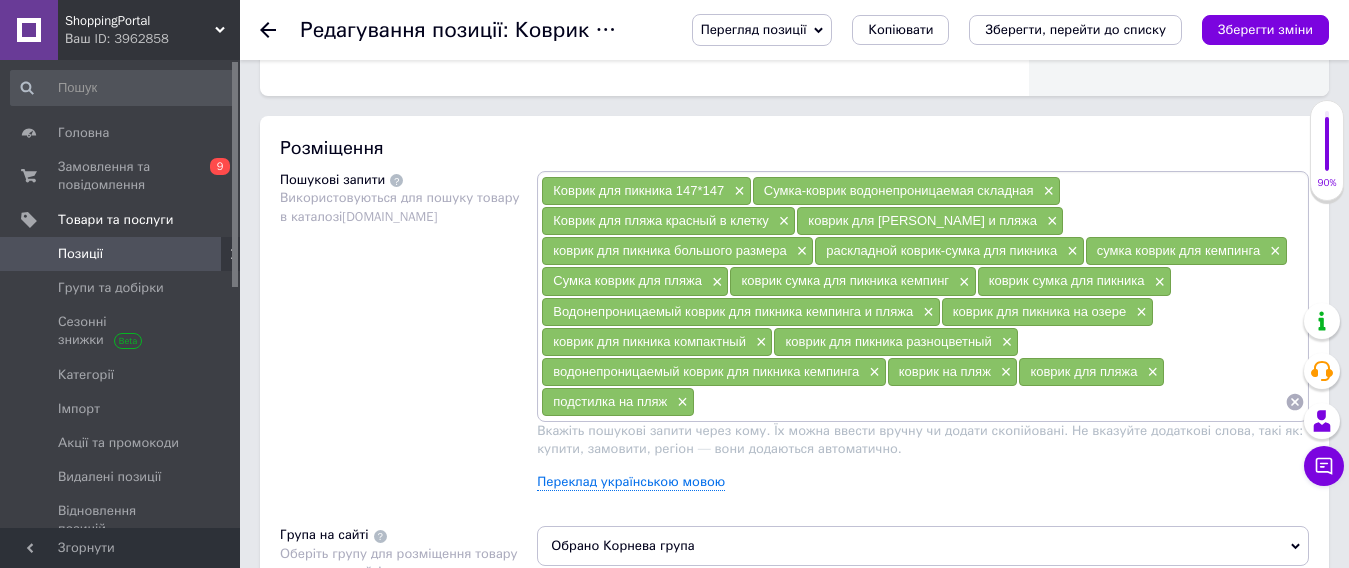 paste on "пляжный коврик" 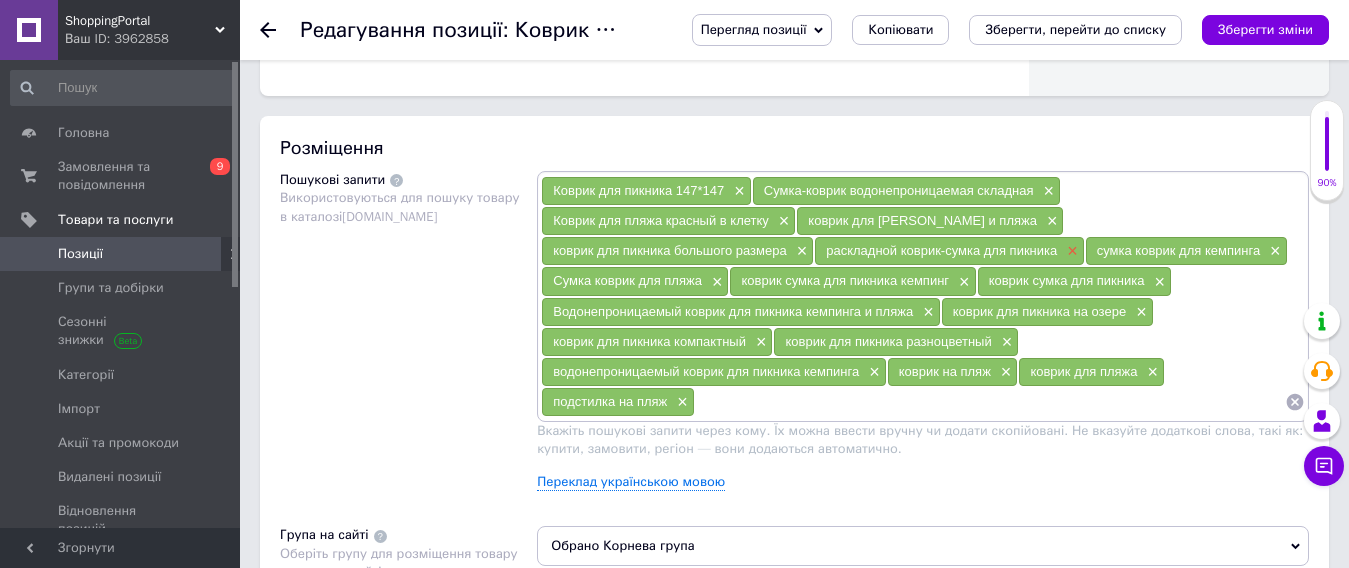type on "пляжный коврик" 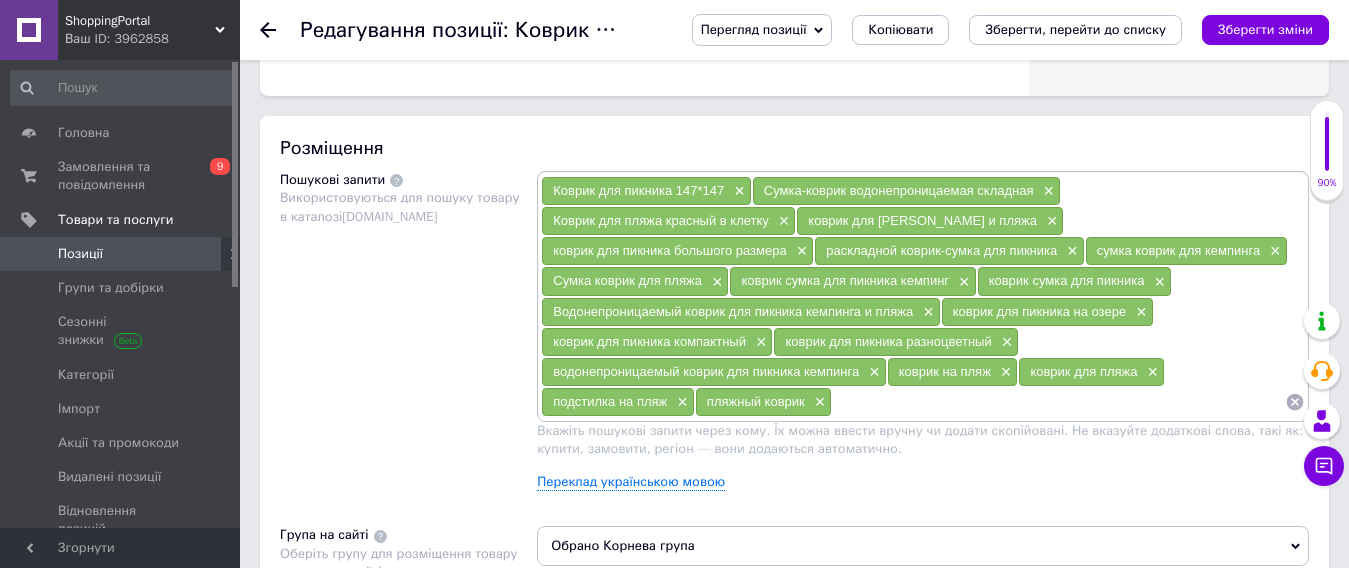 paste on "подстилка для пляжа" 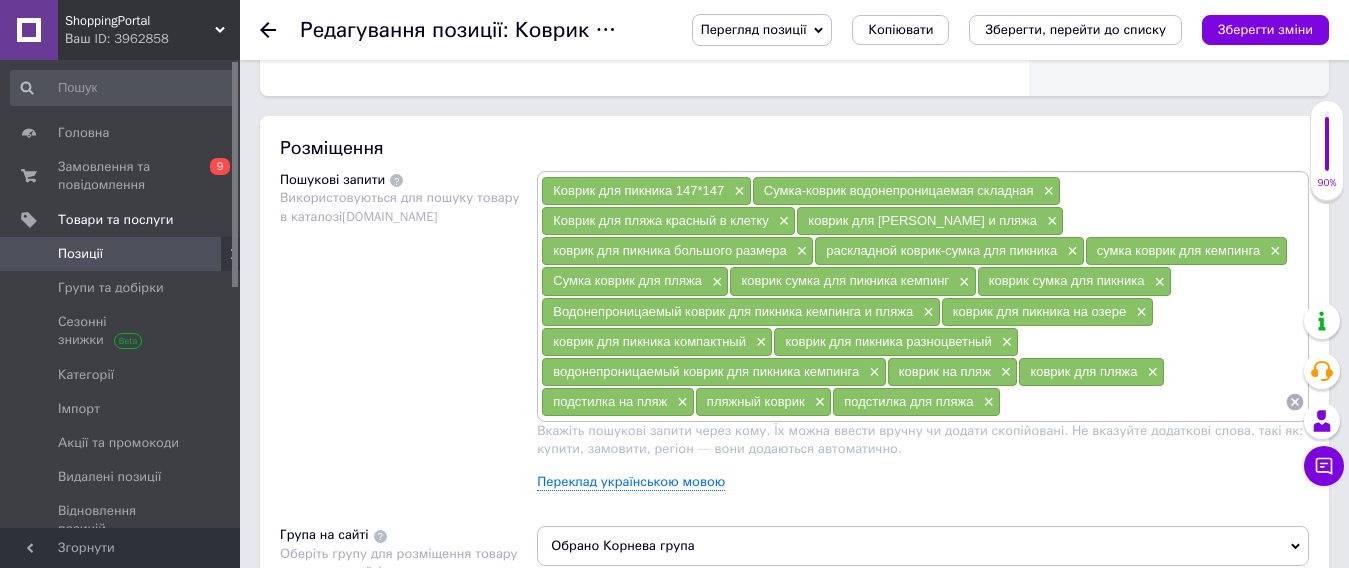 paste on "пляжний коврик" 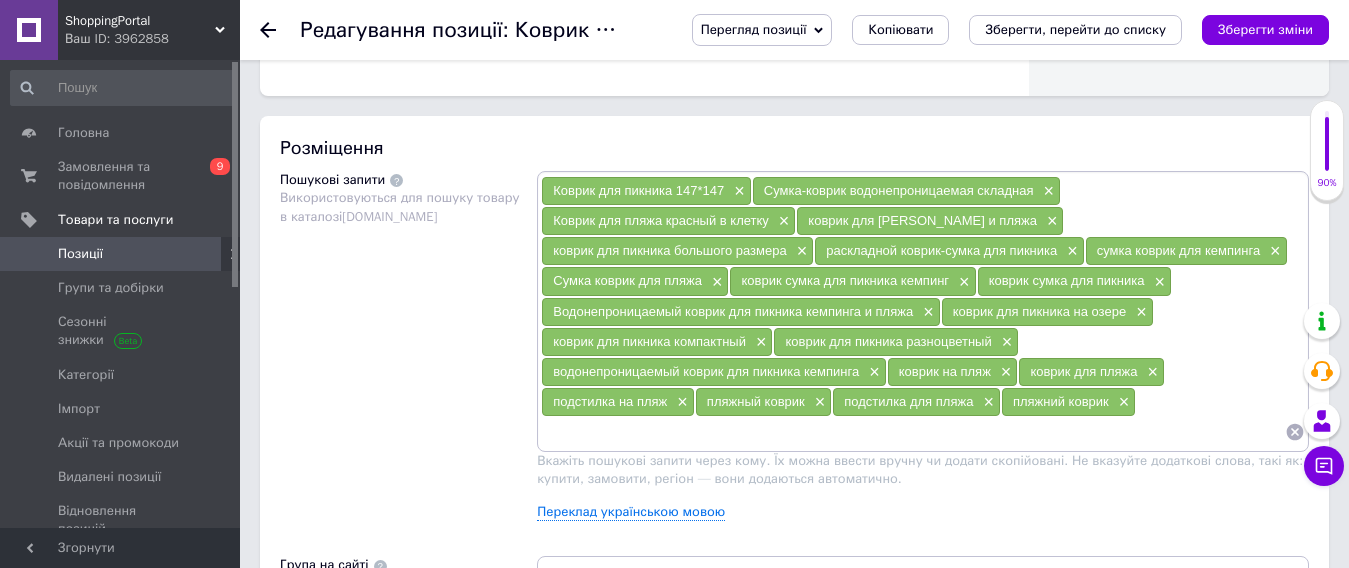 paste on "водонепроницаемый коврик для пляжа" 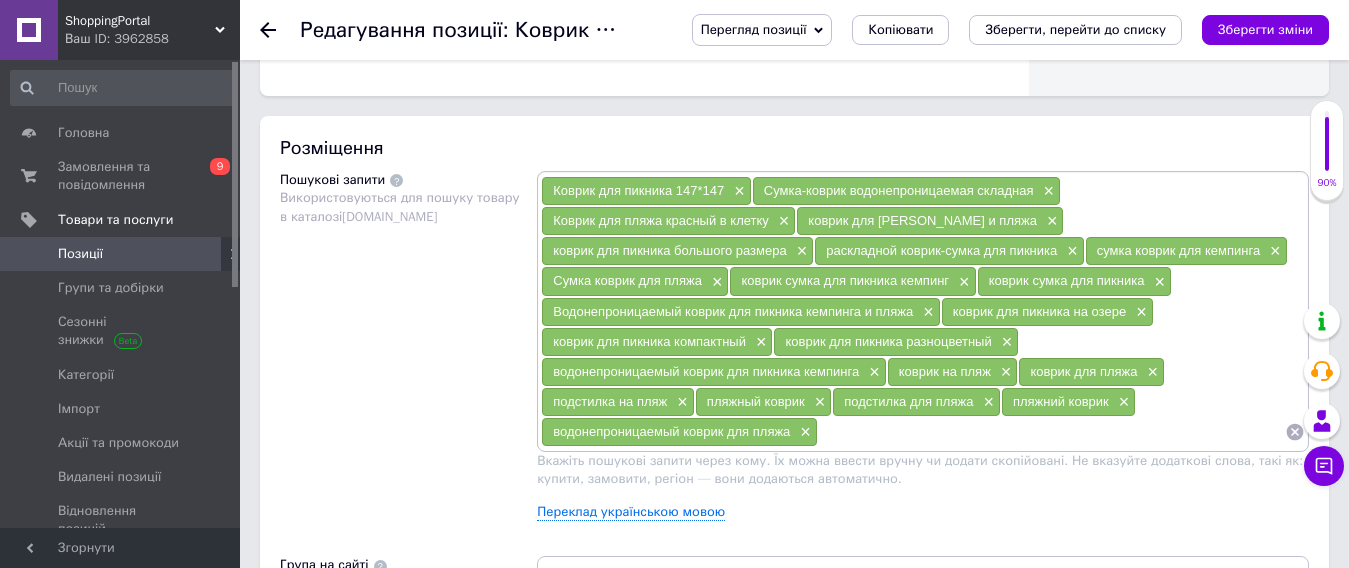 paste on "коврик для пляжа складной" 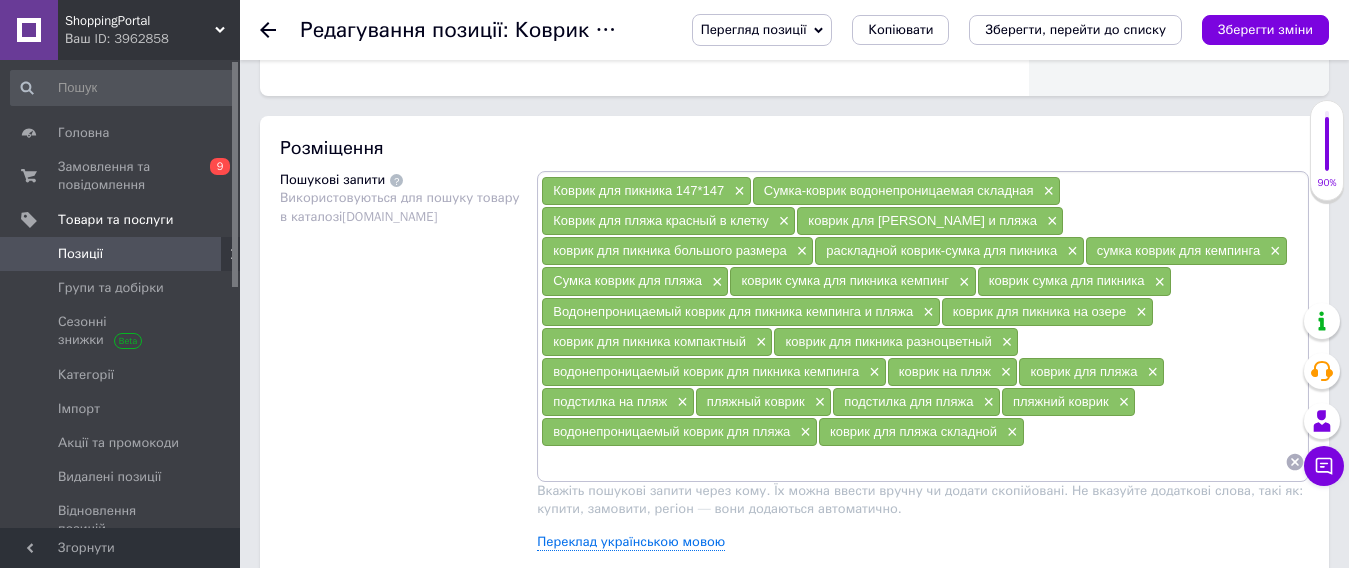 paste on "коврик пляжный" 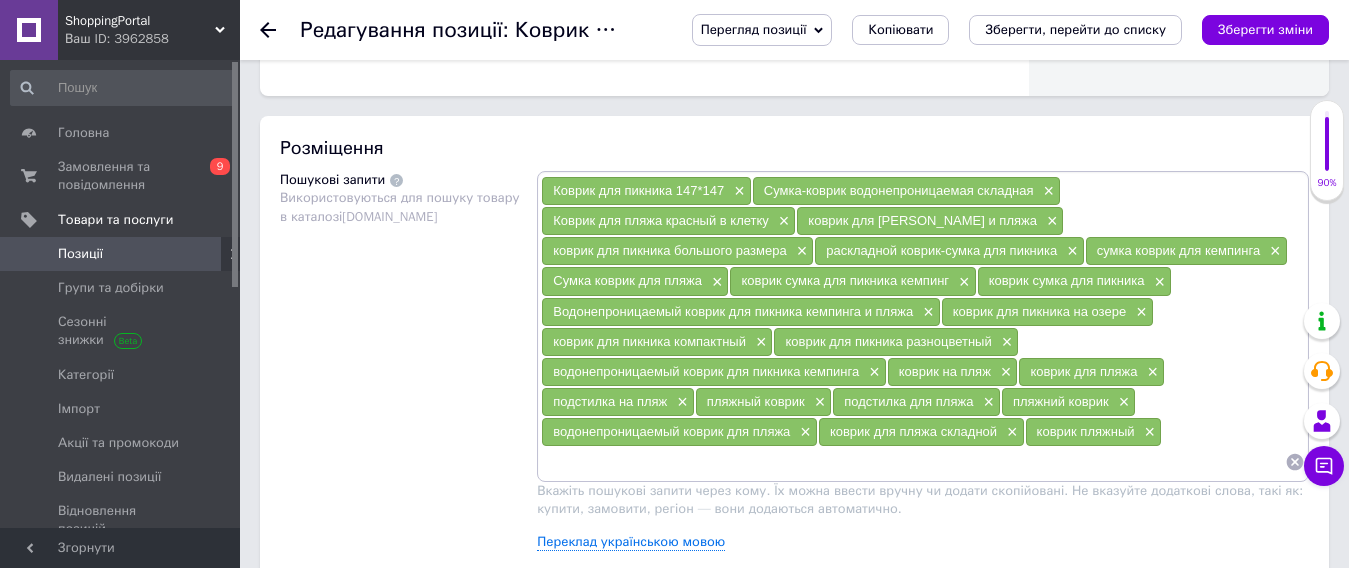 paste on "коврик сумка для пляжа" 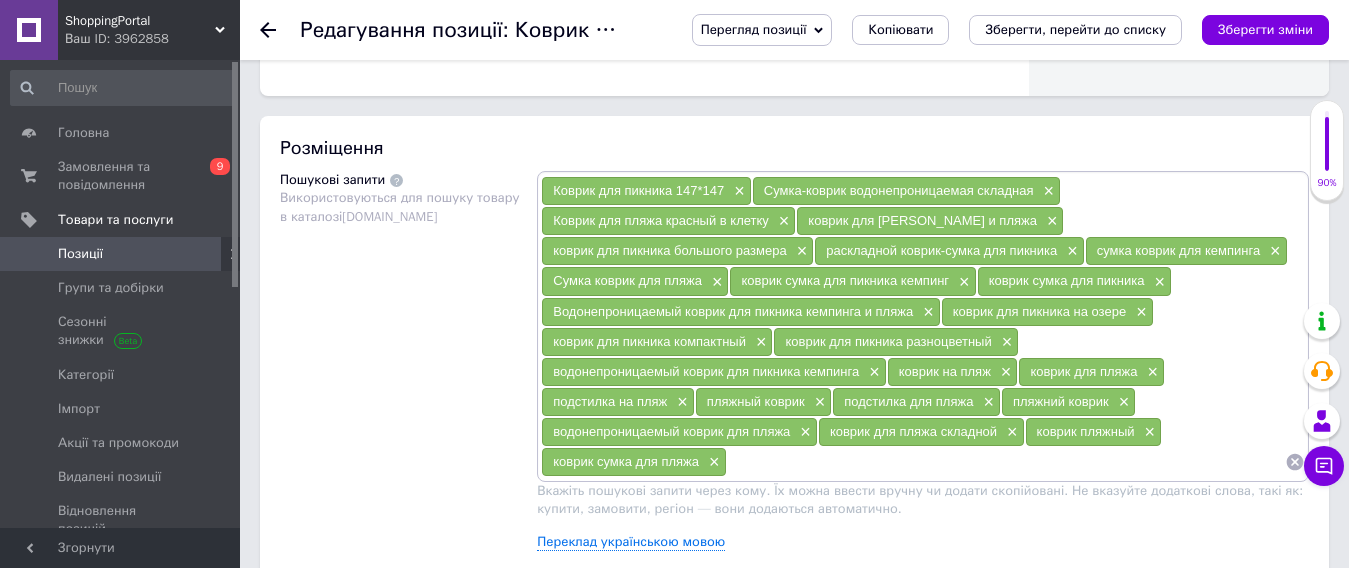 paste on "коврики на пляж" 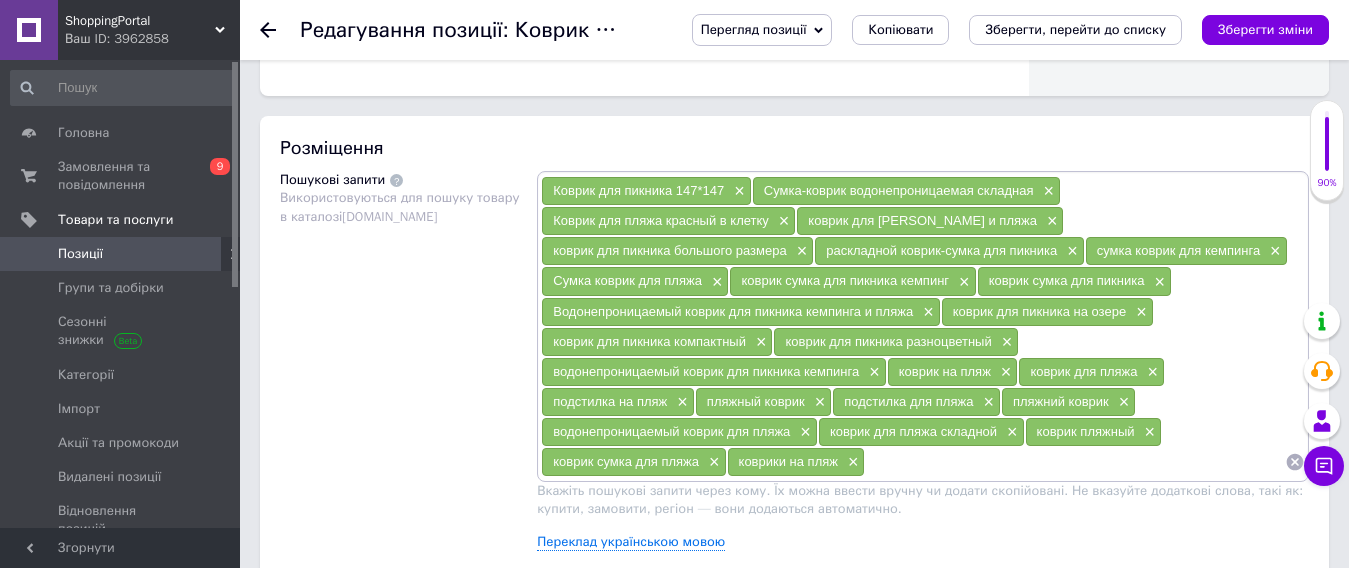 paste on "коврики пляжные×" 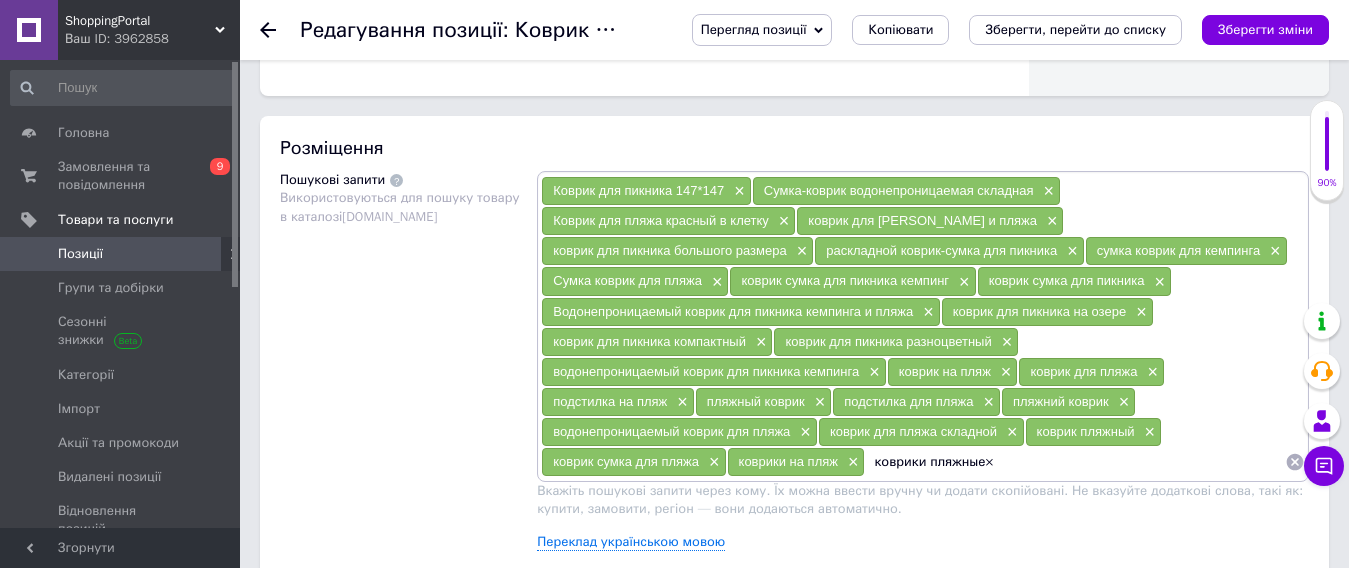 type 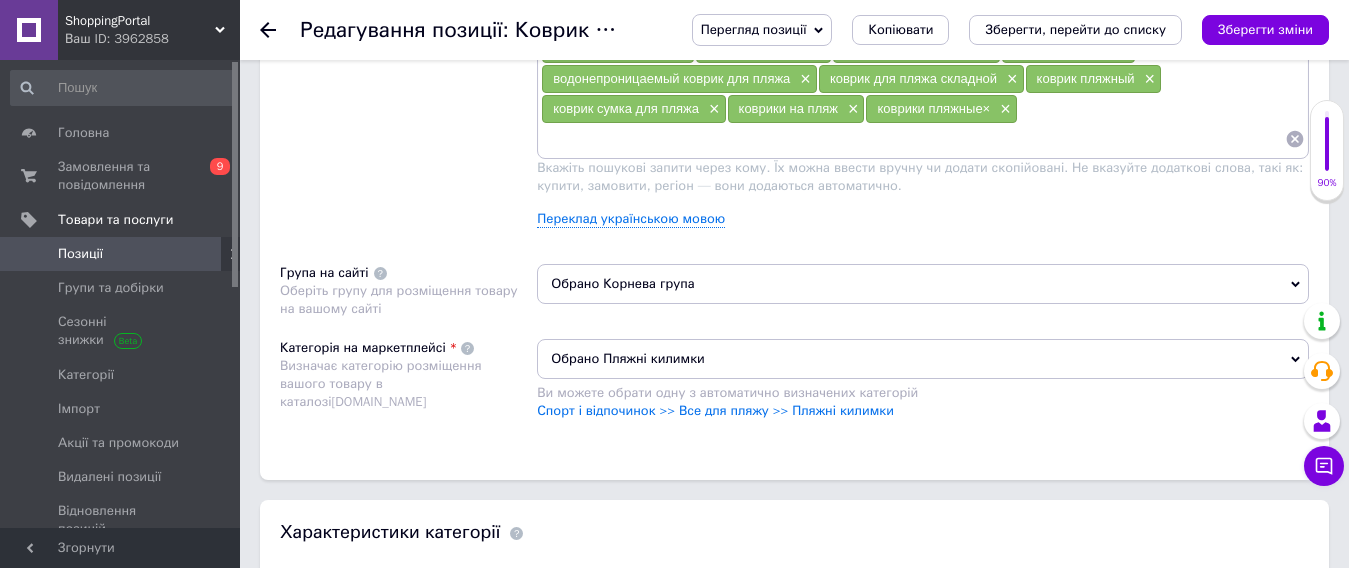 scroll, scrollTop: 1700, scrollLeft: 0, axis: vertical 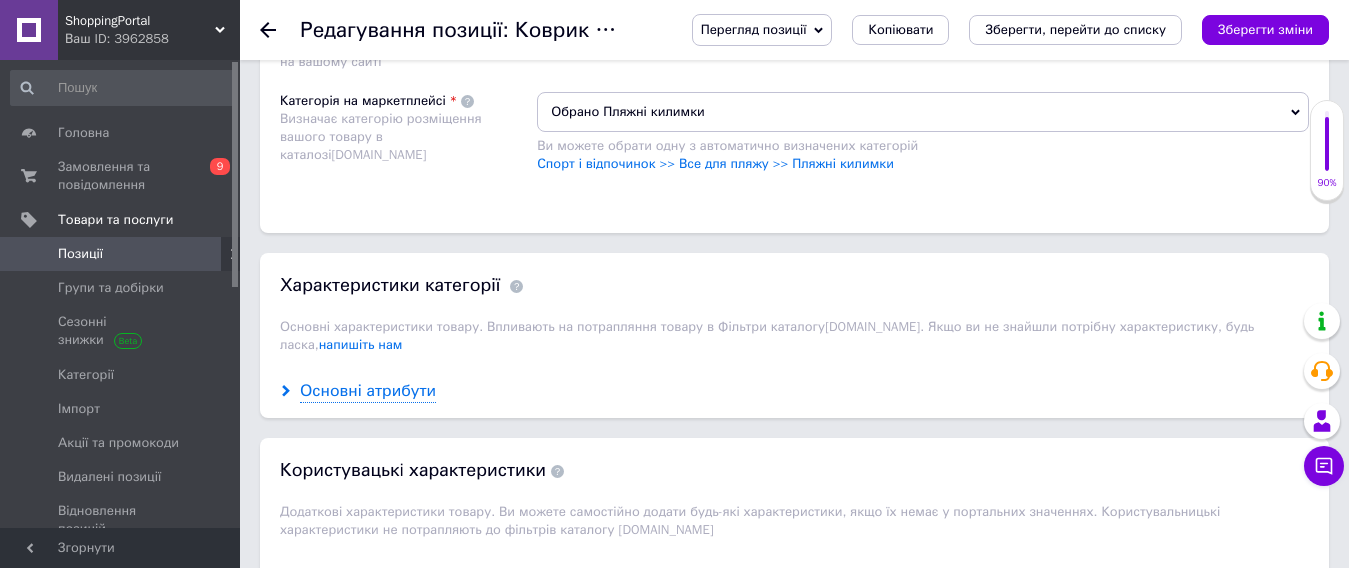 click on "Основні атрибути" at bounding box center [368, 391] 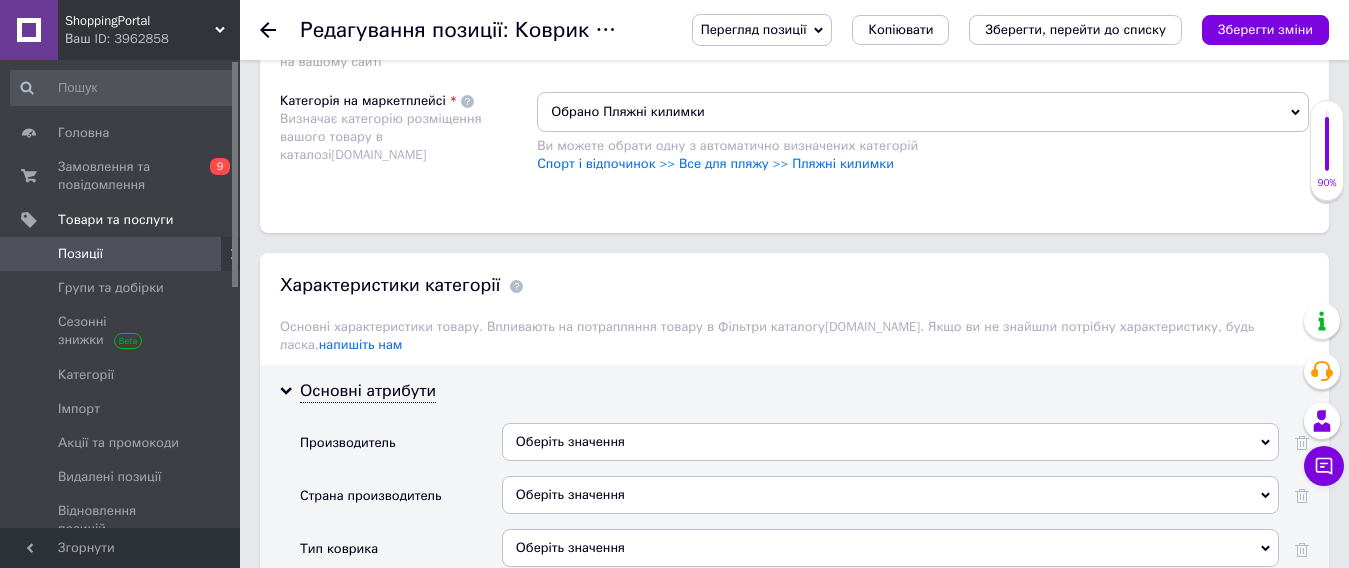 click on "Оберіть значення" at bounding box center (890, 495) 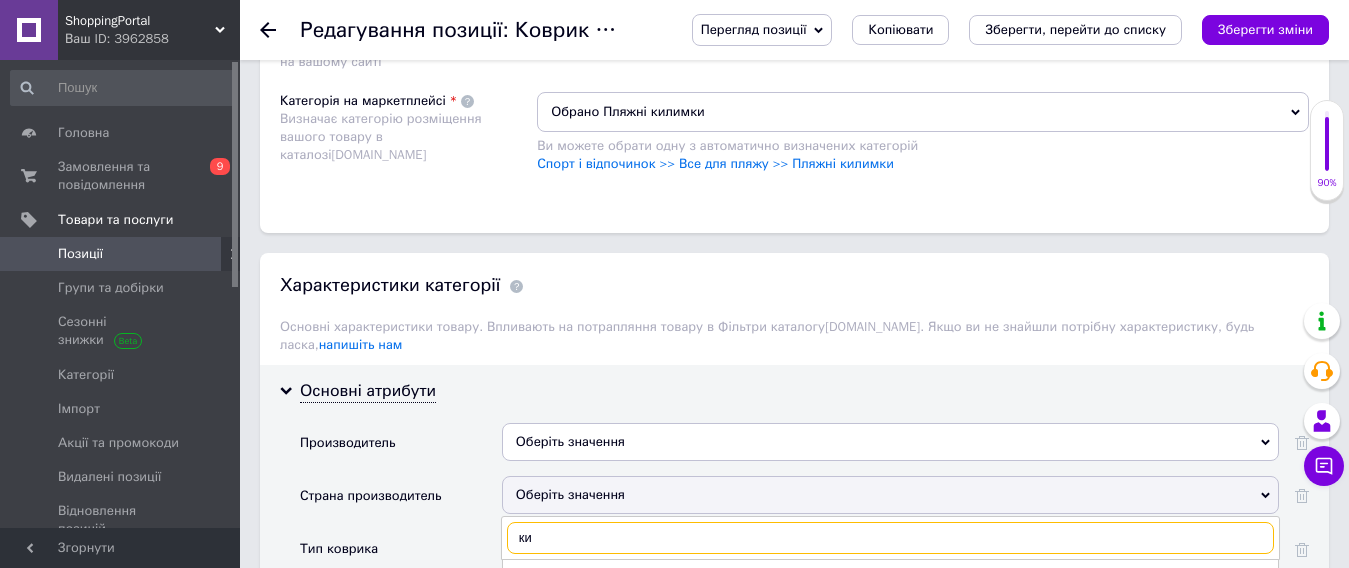 type on "кит" 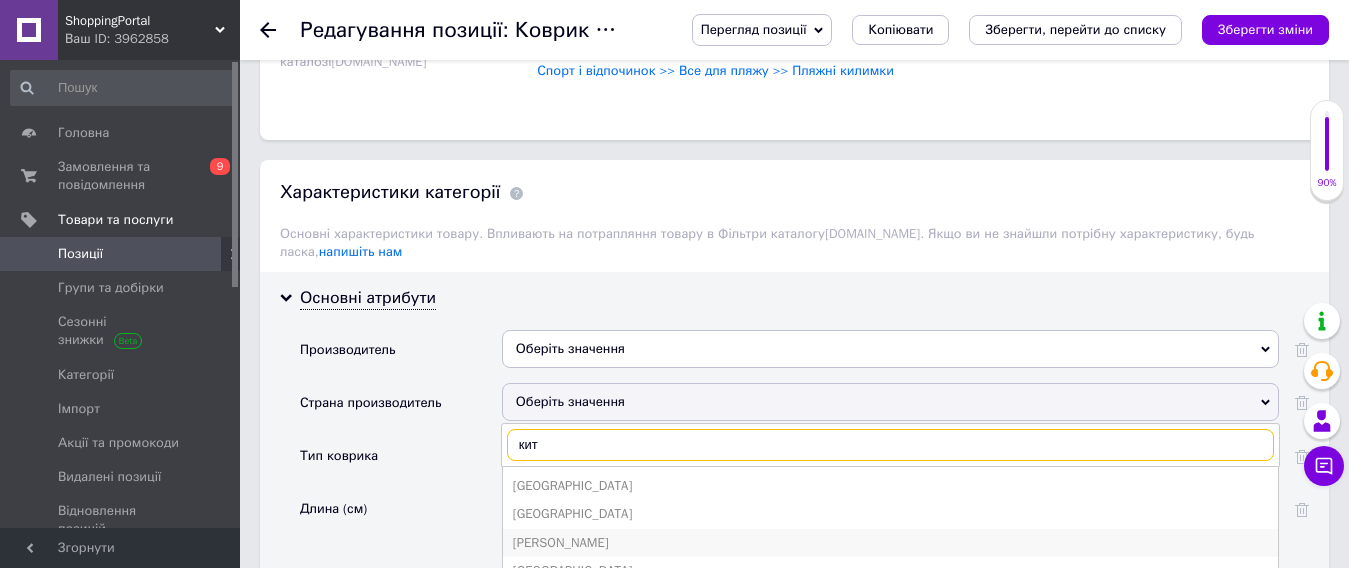 scroll, scrollTop: 2000, scrollLeft: 0, axis: vertical 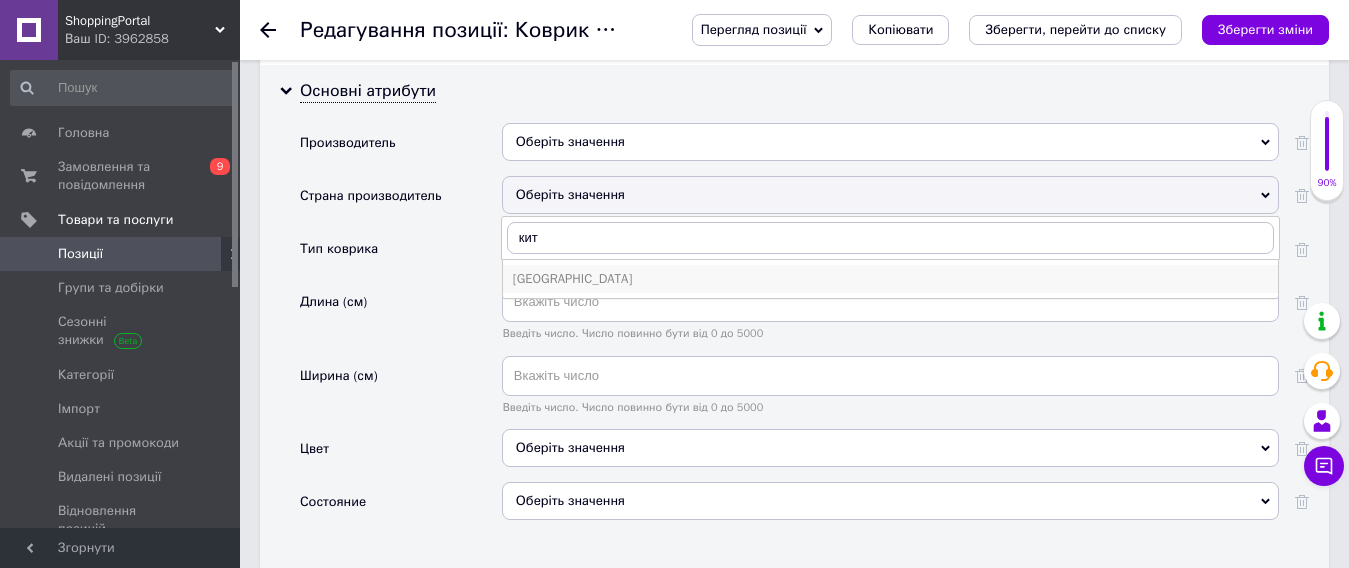 click on "[GEOGRAPHIC_DATA]" at bounding box center [890, 279] 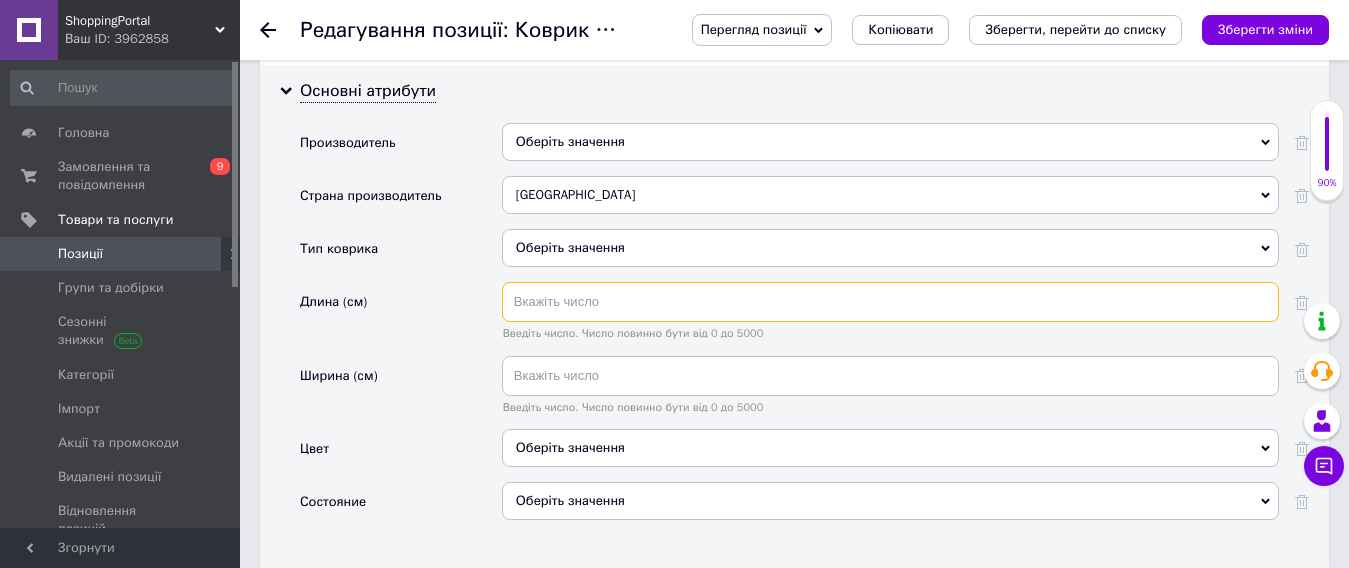 click at bounding box center (890, 302) 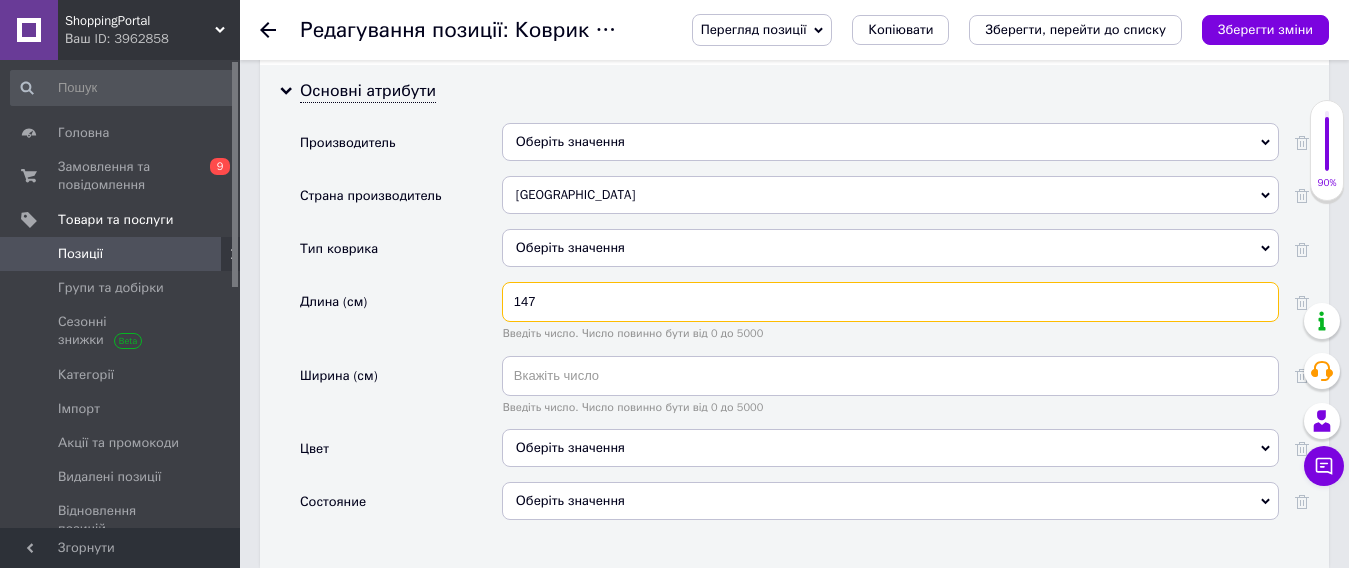 type on "147" 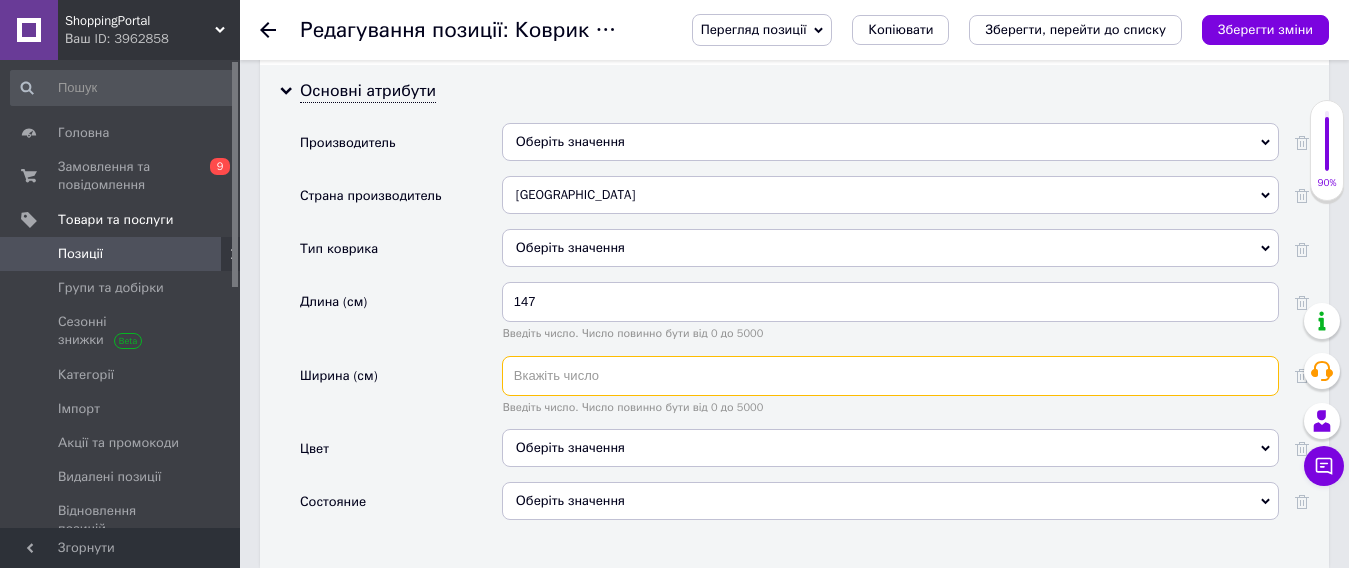 click at bounding box center (890, 376) 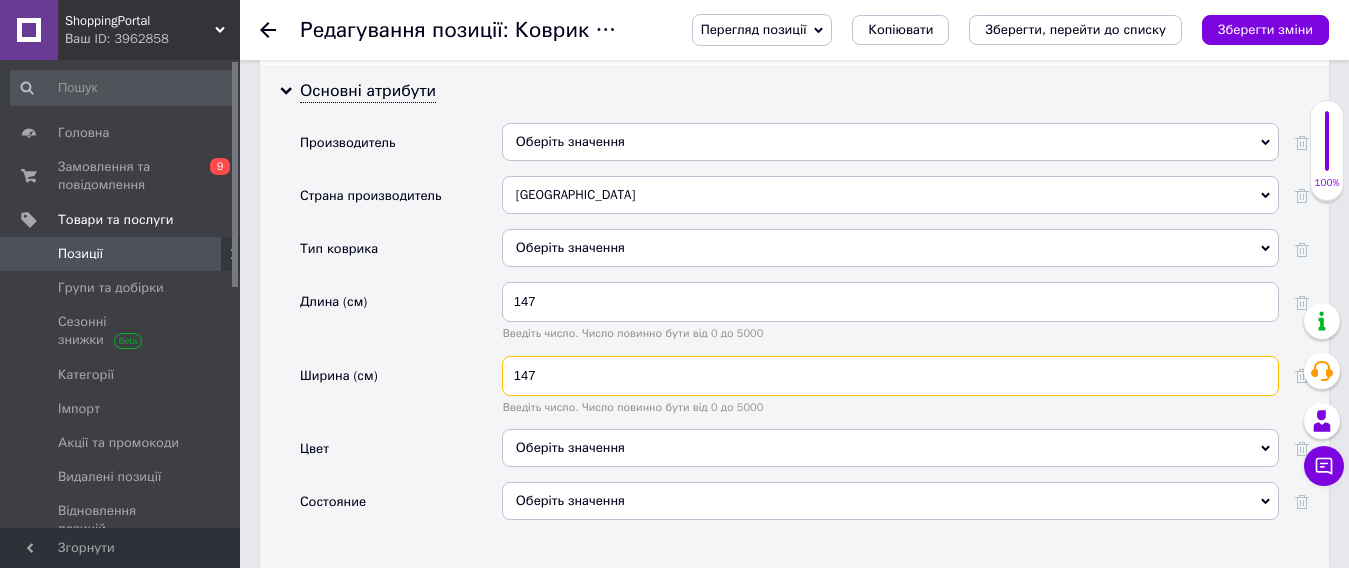 type on "147" 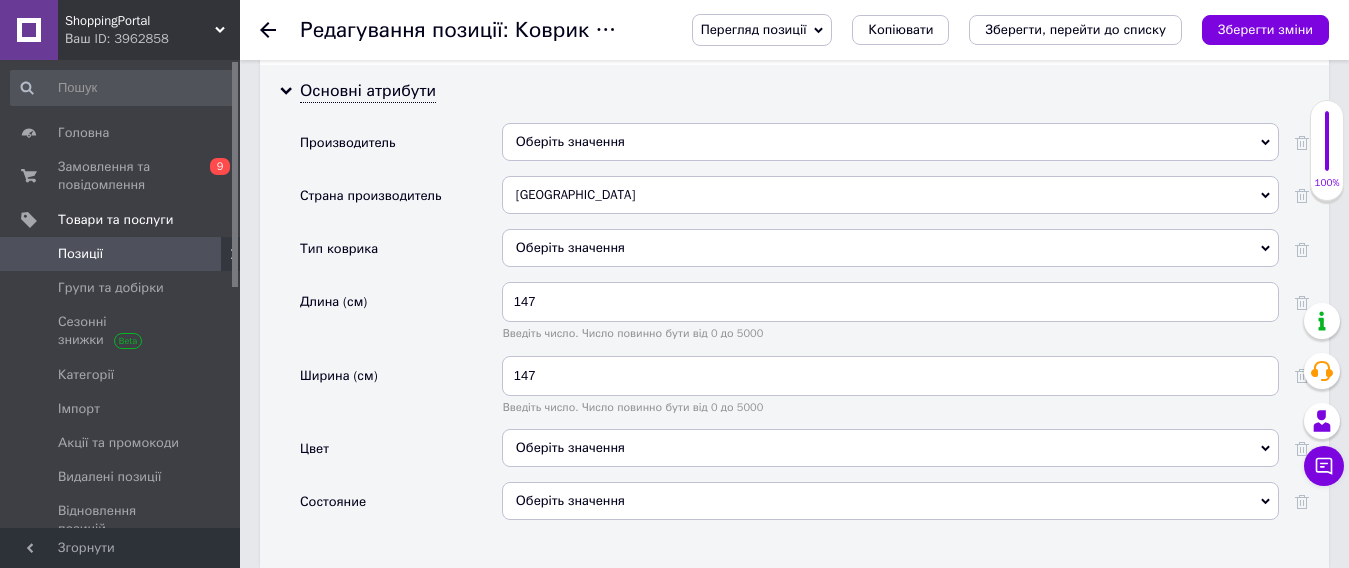 click on "Оберіть значення" at bounding box center [890, 448] 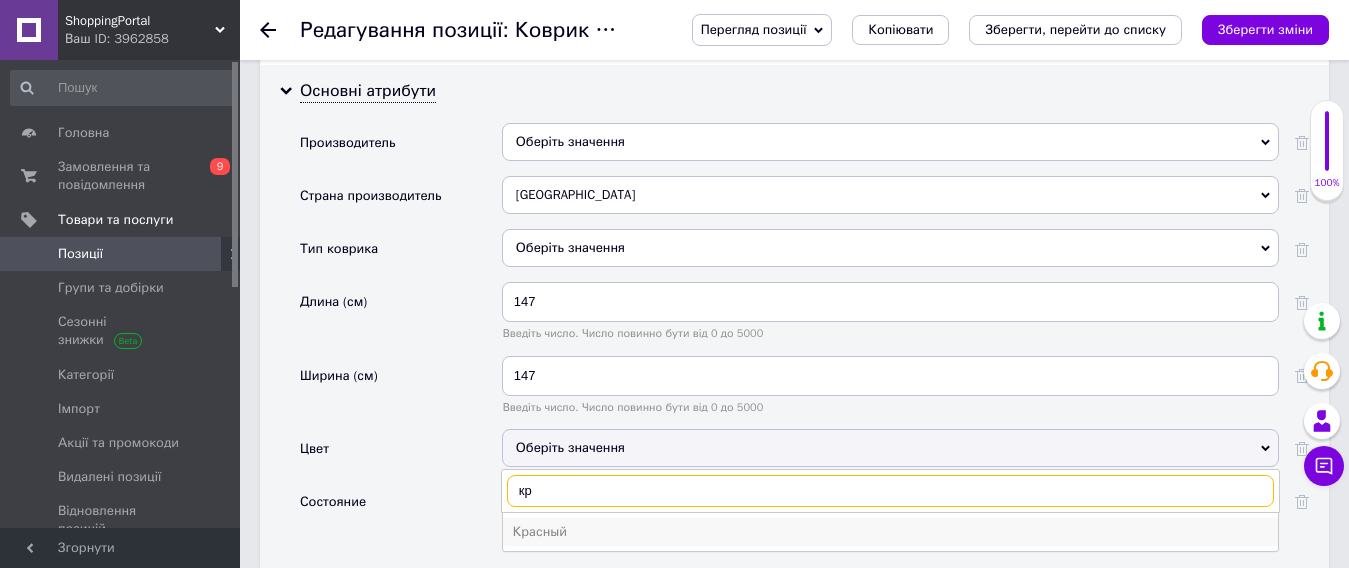 type on "кр" 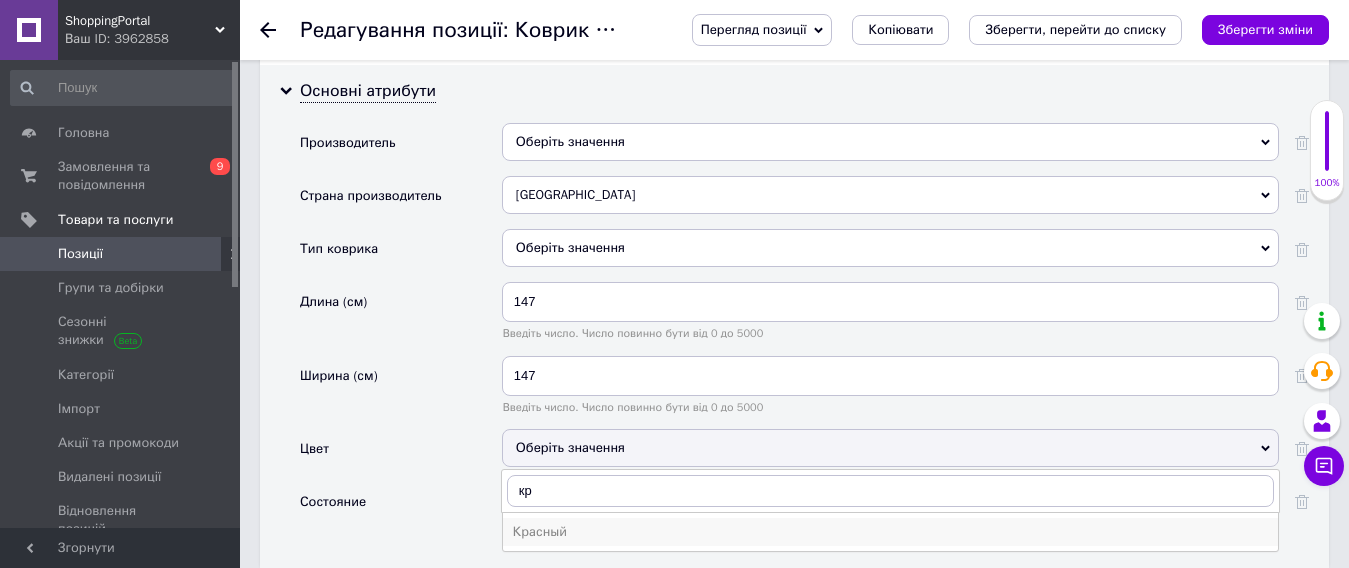 click on "Красный" at bounding box center (890, 532) 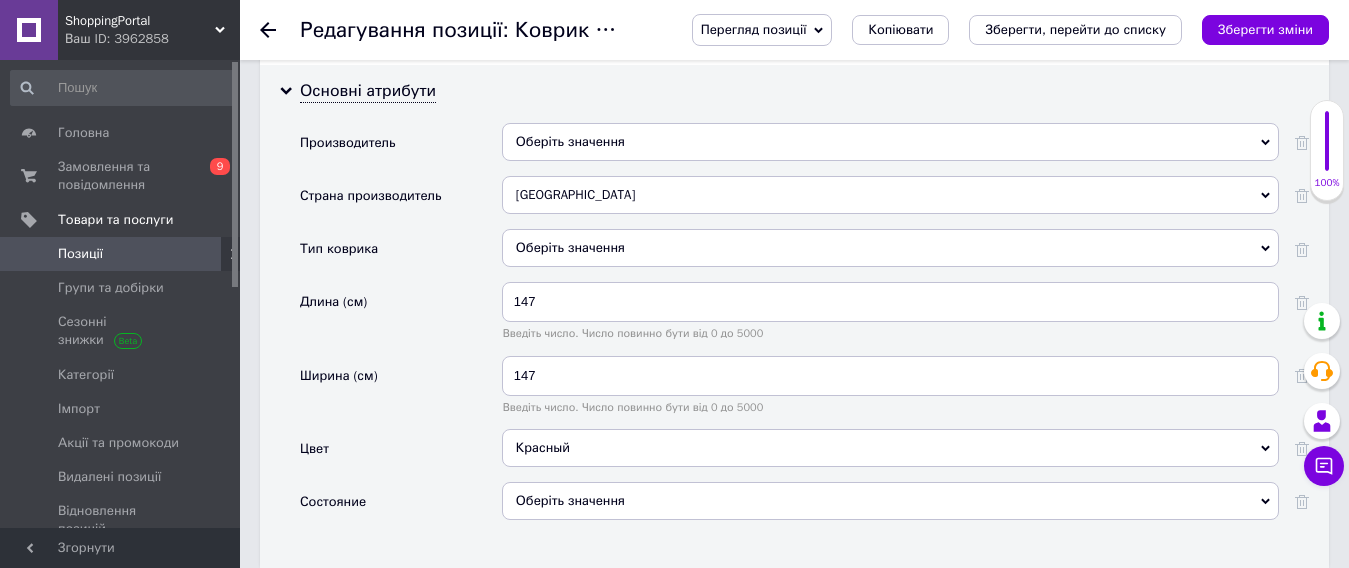 click on "Оберіть значення" at bounding box center [890, 501] 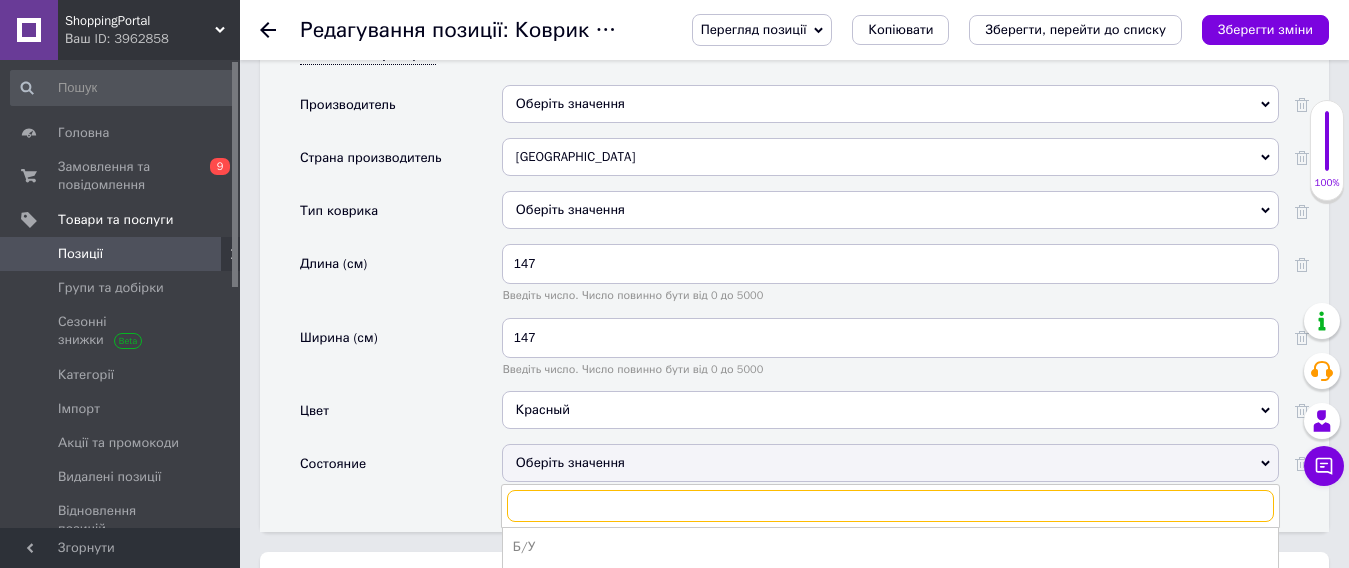 scroll, scrollTop: 2200, scrollLeft: 0, axis: vertical 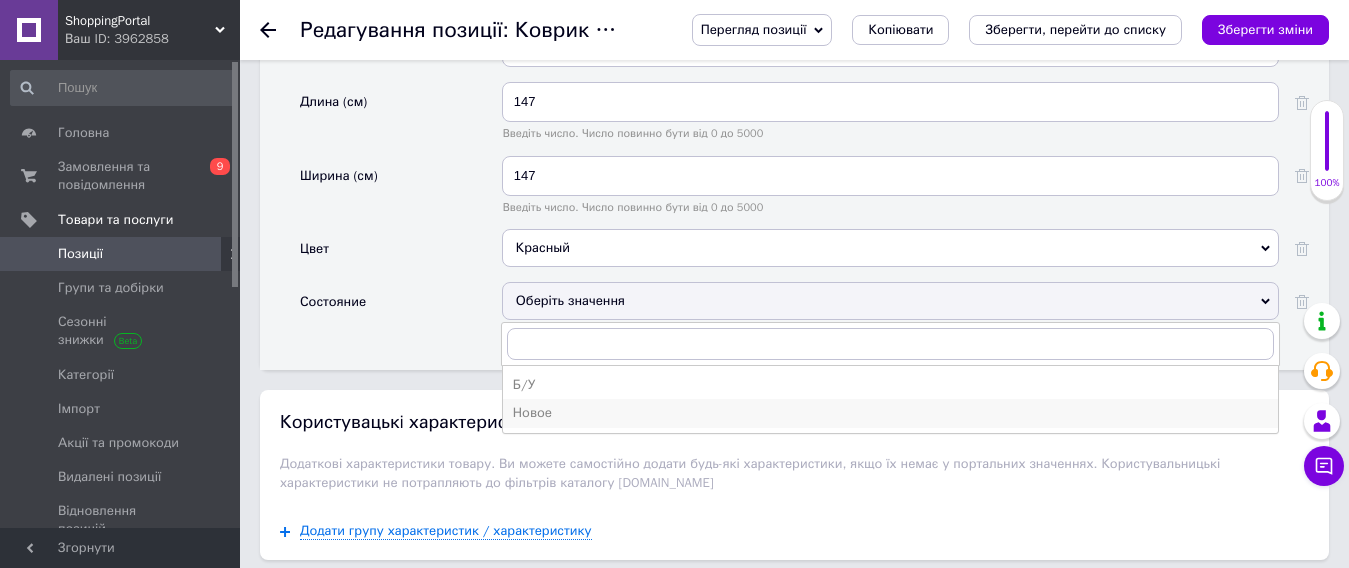 click on "Новое" at bounding box center [890, 413] 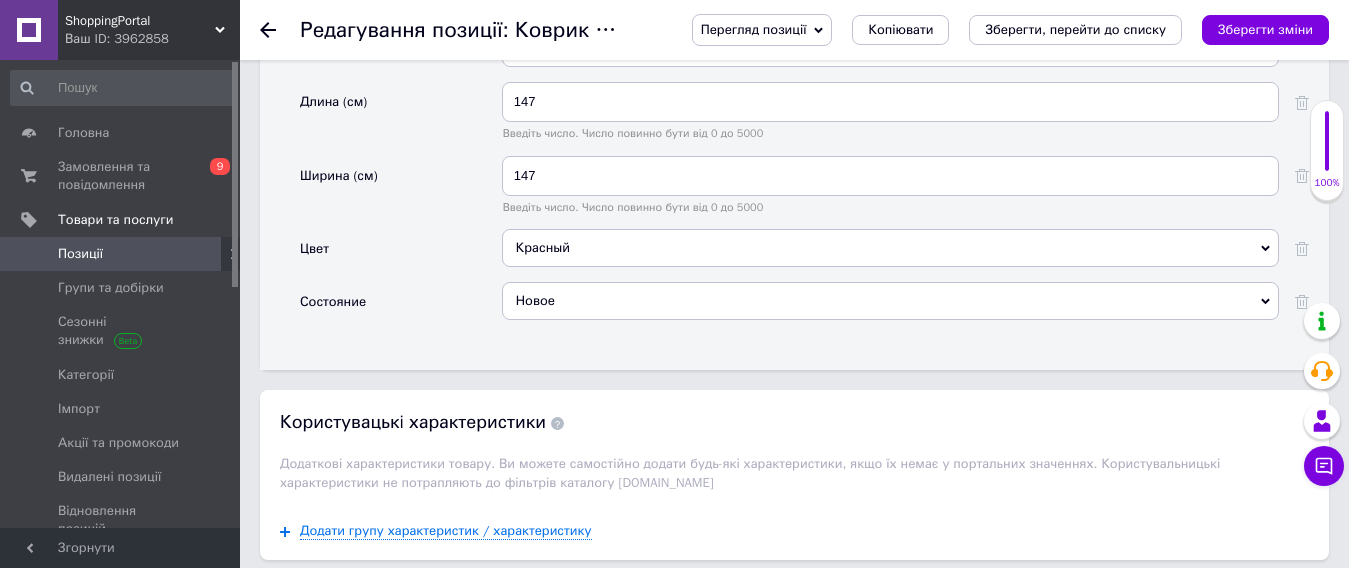click on "Зберегти зміни" at bounding box center (1265, 29) 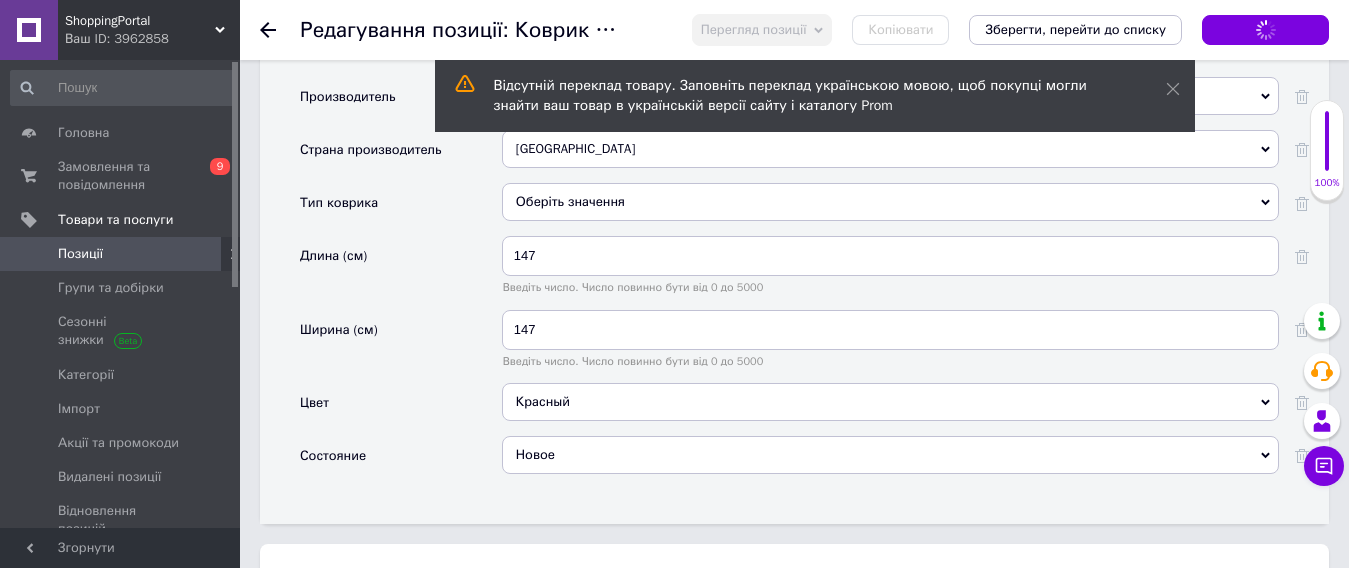 scroll, scrollTop: 1900, scrollLeft: 0, axis: vertical 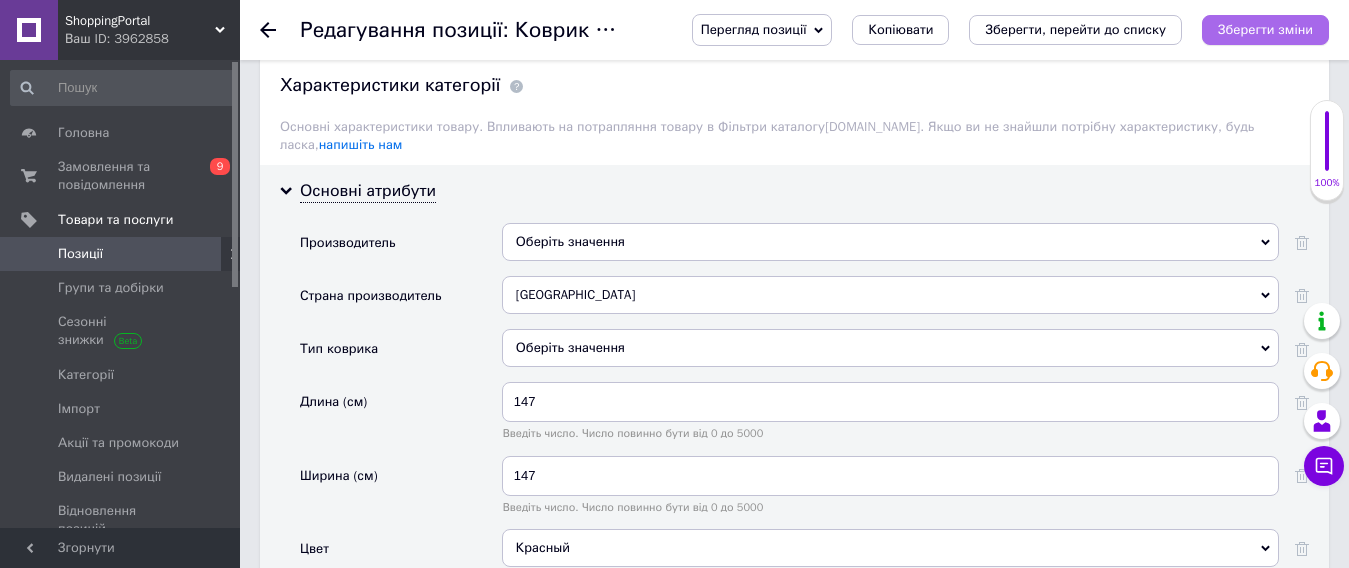 click on "Зберегти зміни" at bounding box center [1265, 30] 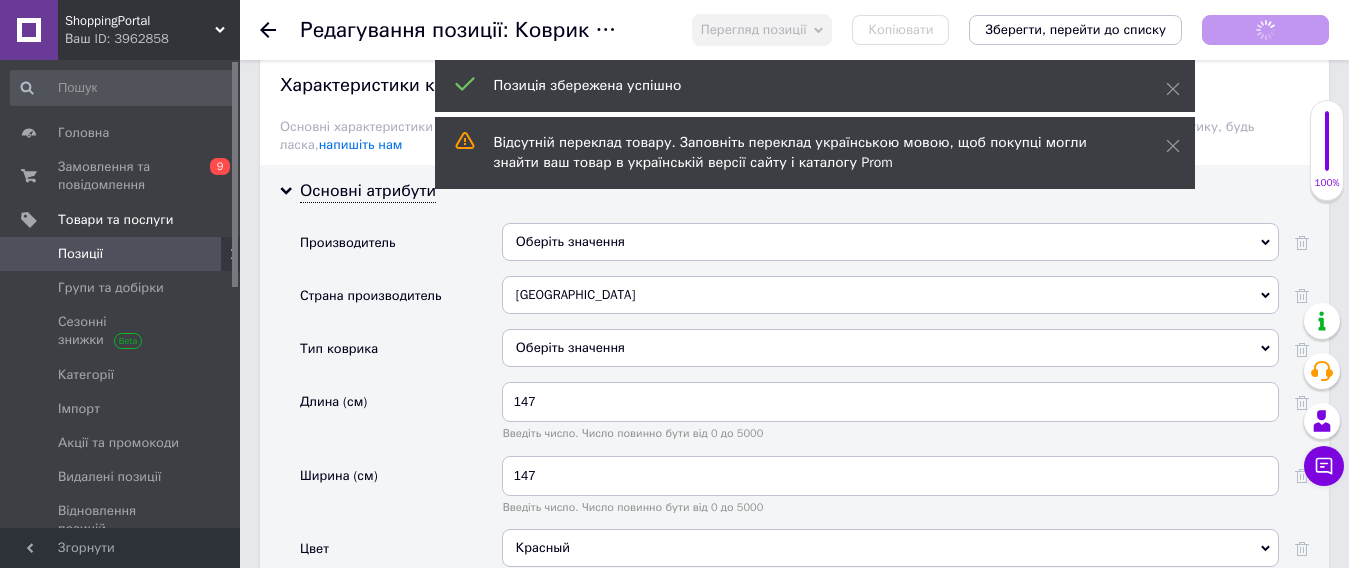 click on "Позиції" at bounding box center (80, 254) 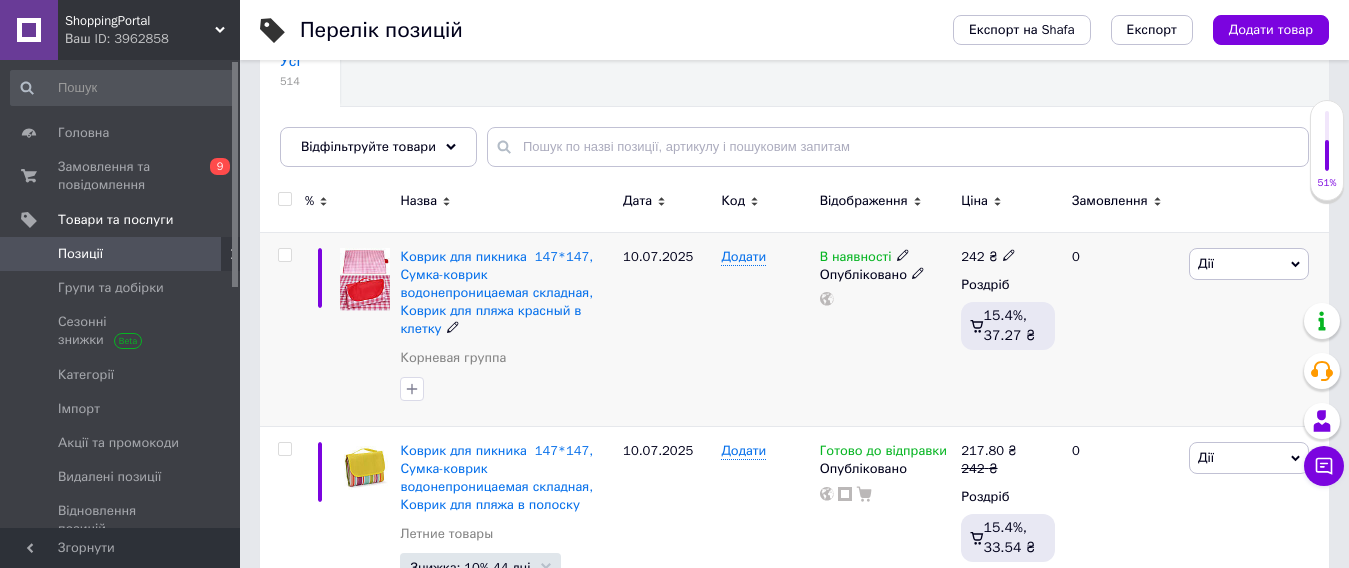 scroll, scrollTop: 200, scrollLeft: 0, axis: vertical 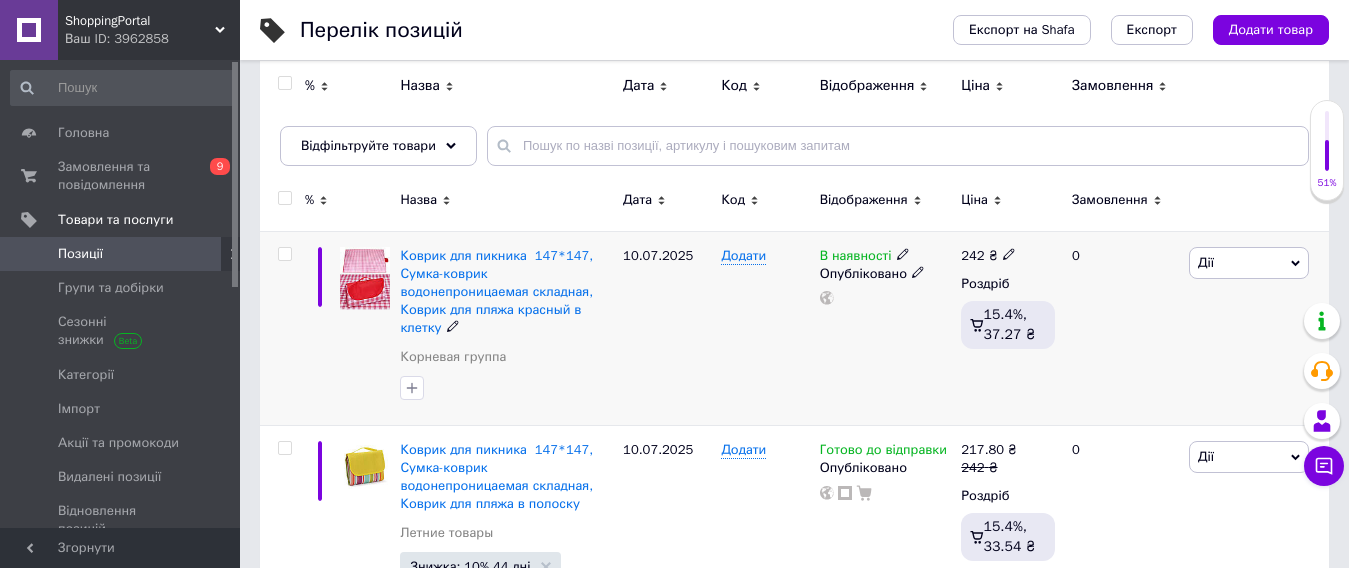click 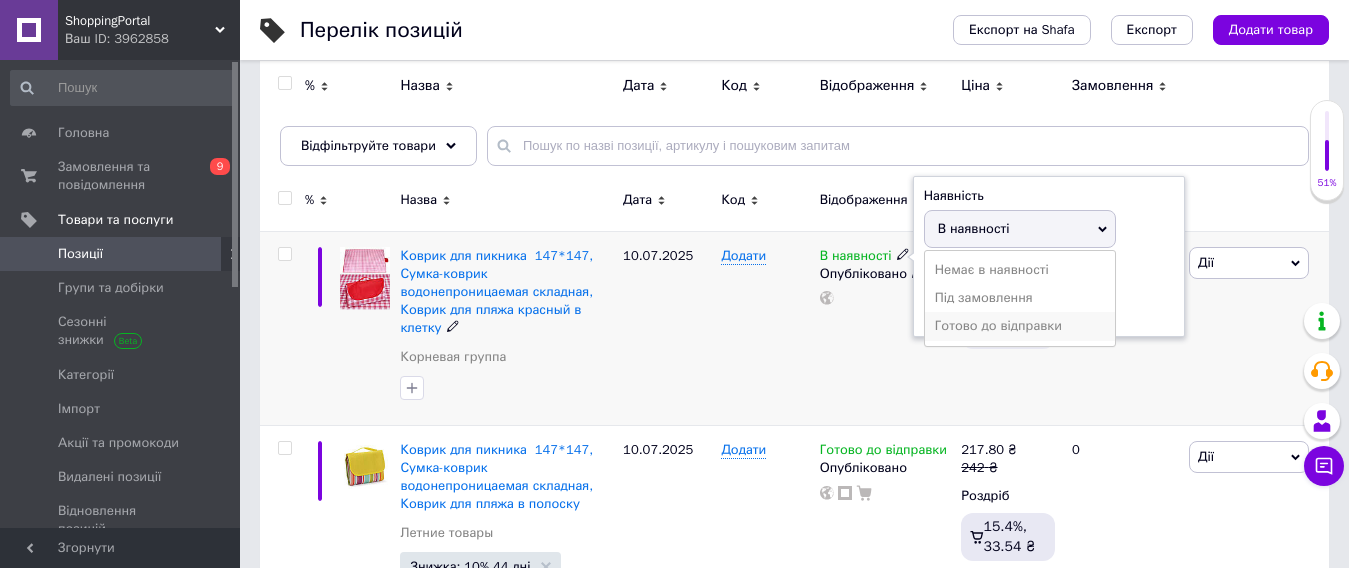 click on "Готово до відправки" at bounding box center [1020, 326] 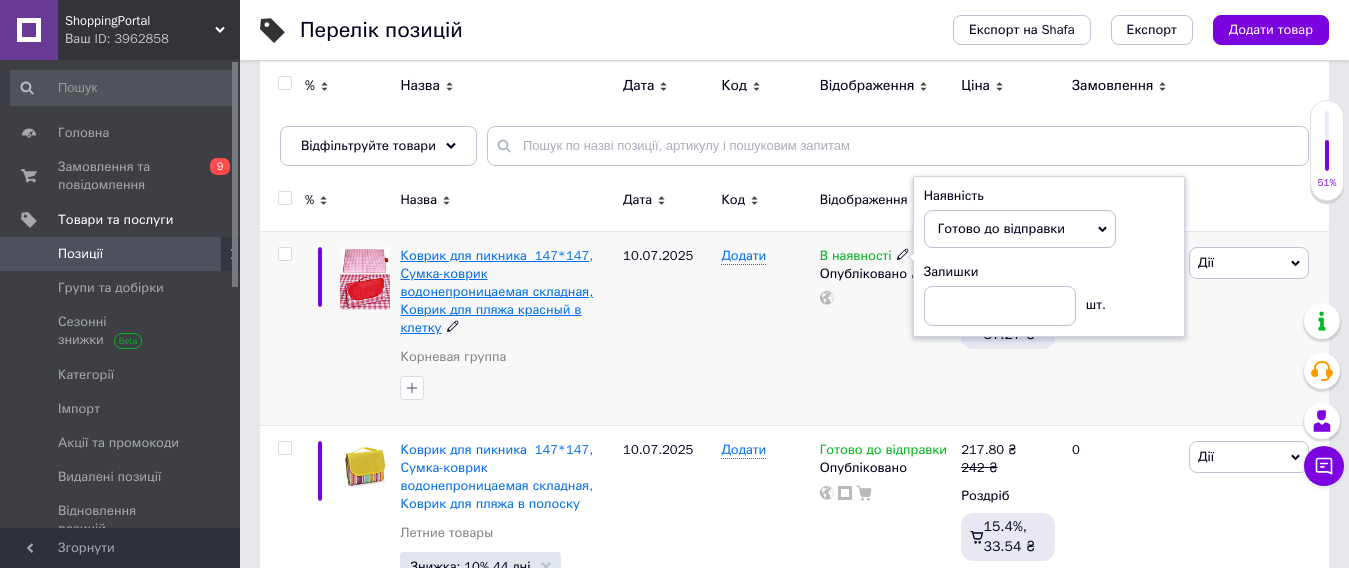 click on "Коврик для пикника  147*147, Сумка-коврик водонепроницаемая складная, Коврик для пляжа красный в клетку" at bounding box center (496, 292) 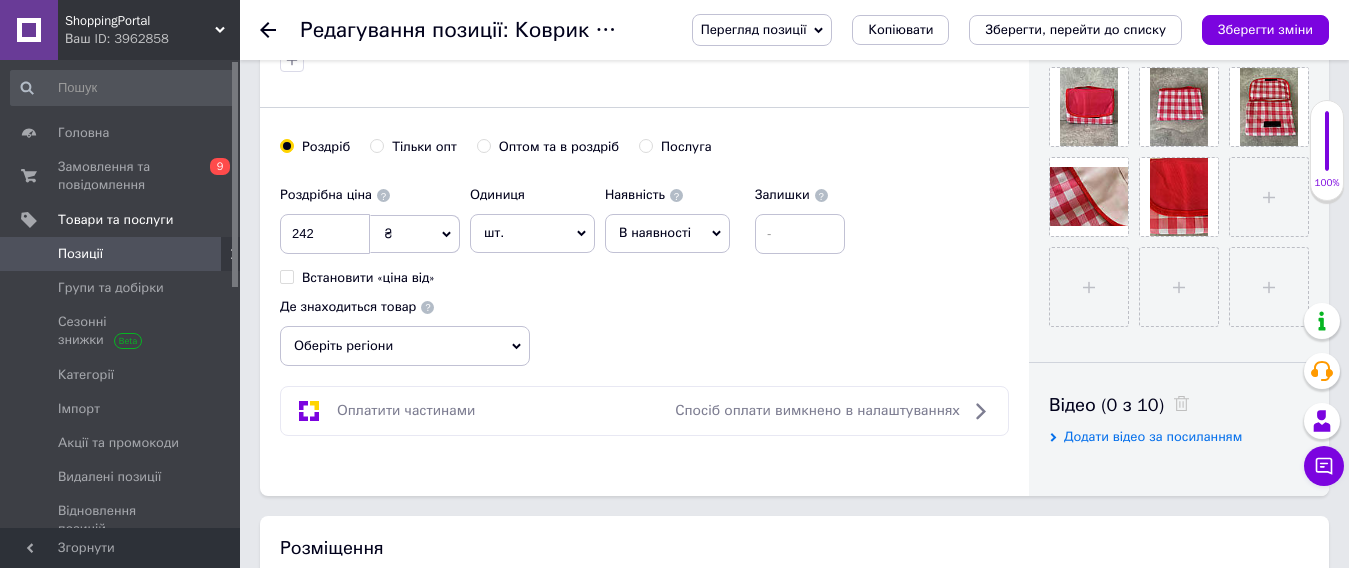 scroll, scrollTop: 0, scrollLeft: 0, axis: both 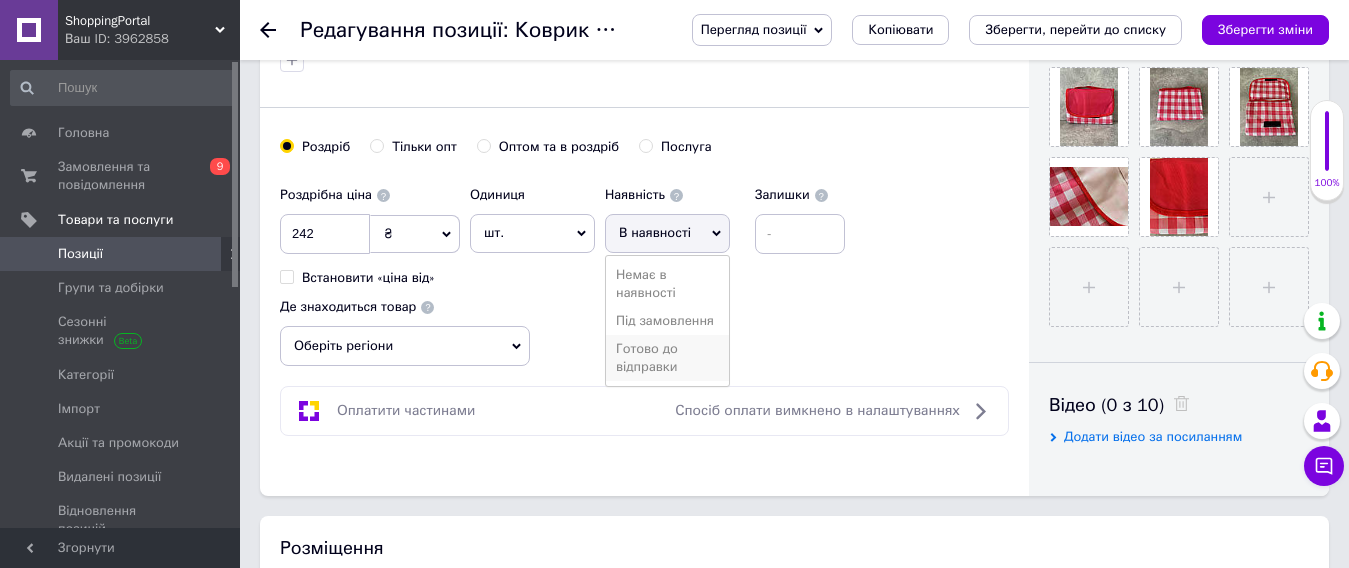 click on "Готово до відправки" at bounding box center [667, 358] 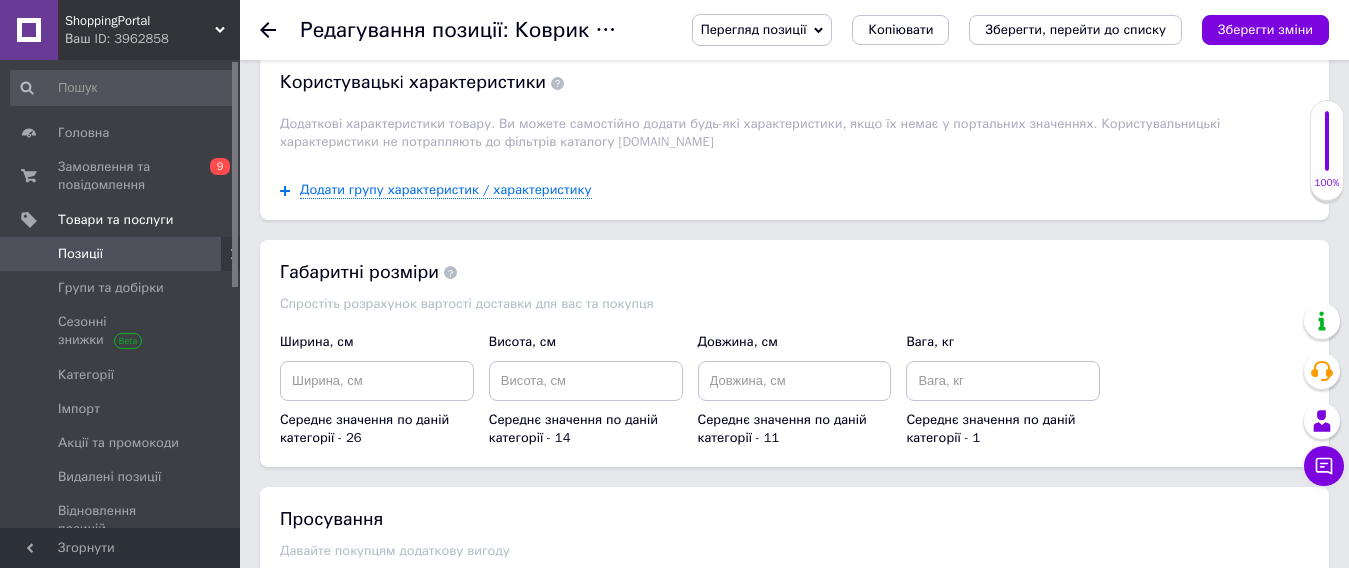 scroll, scrollTop: 2100, scrollLeft: 0, axis: vertical 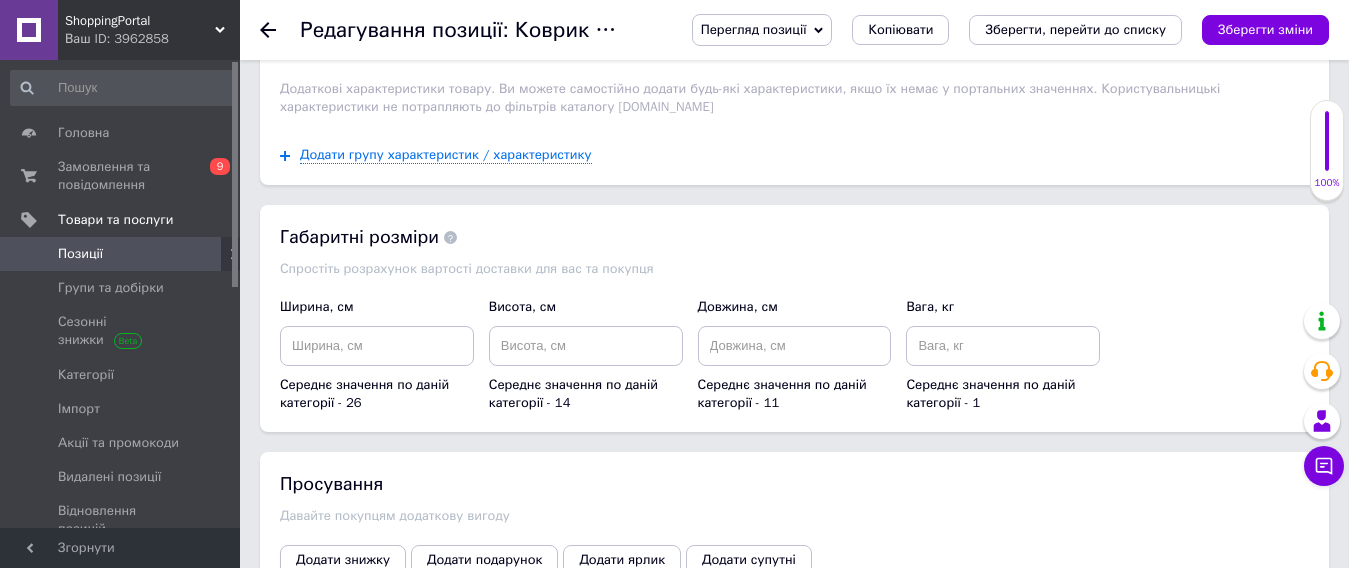 click on "Додати знижку" at bounding box center [343, 560] 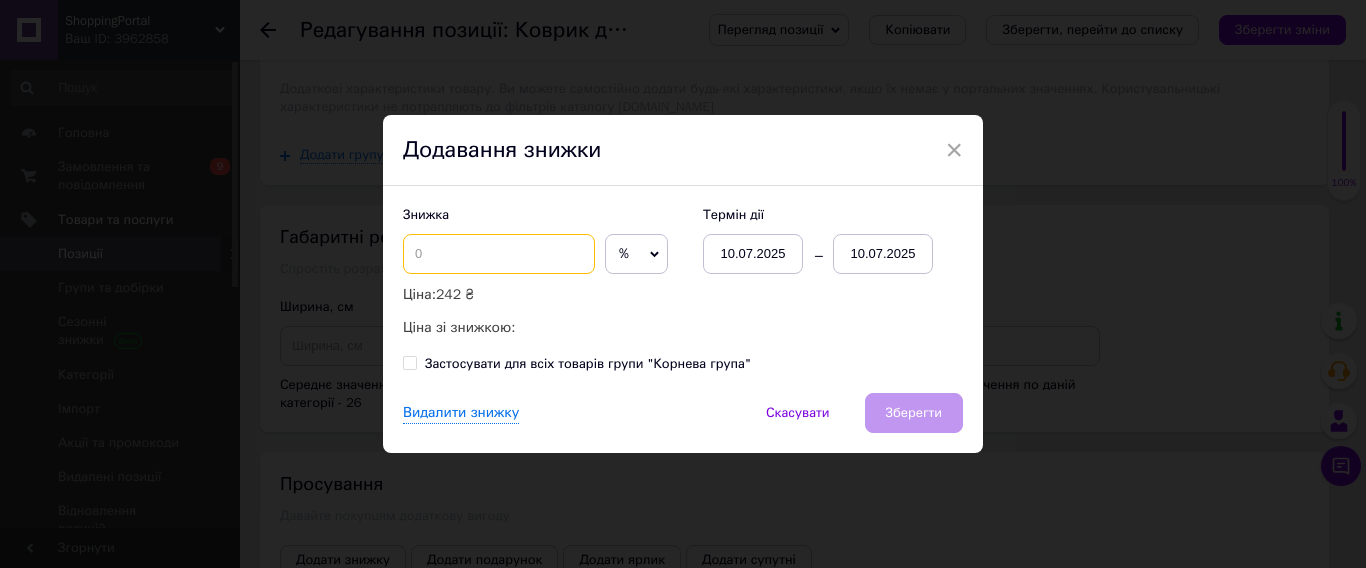 click at bounding box center [499, 254] 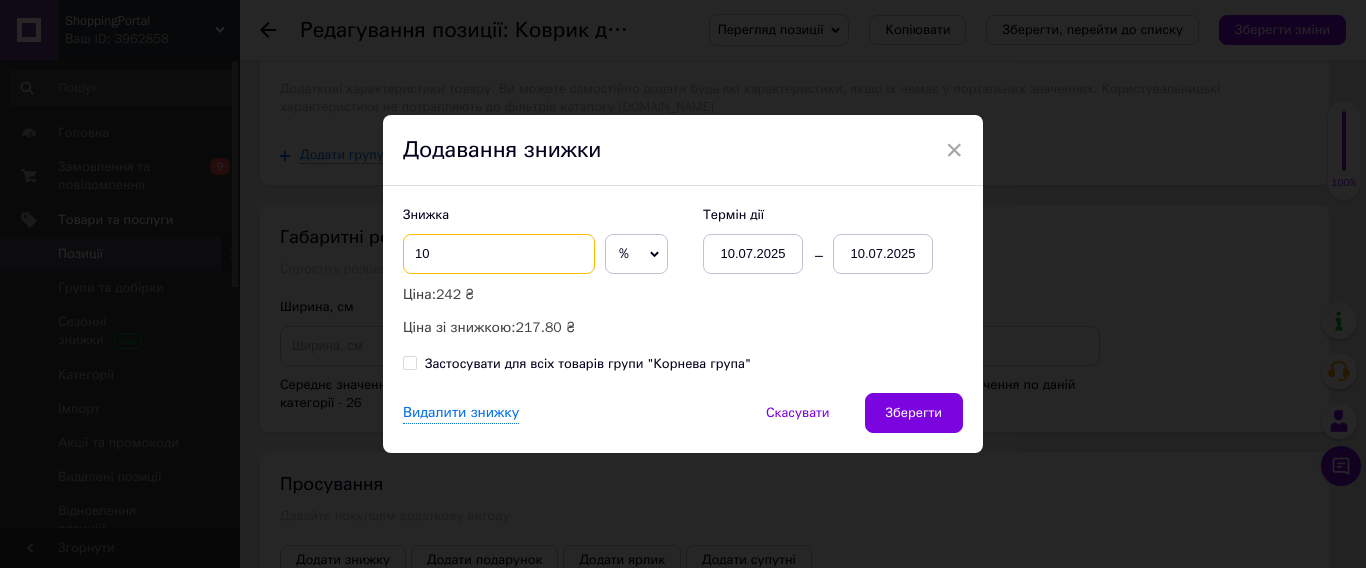 type on "10" 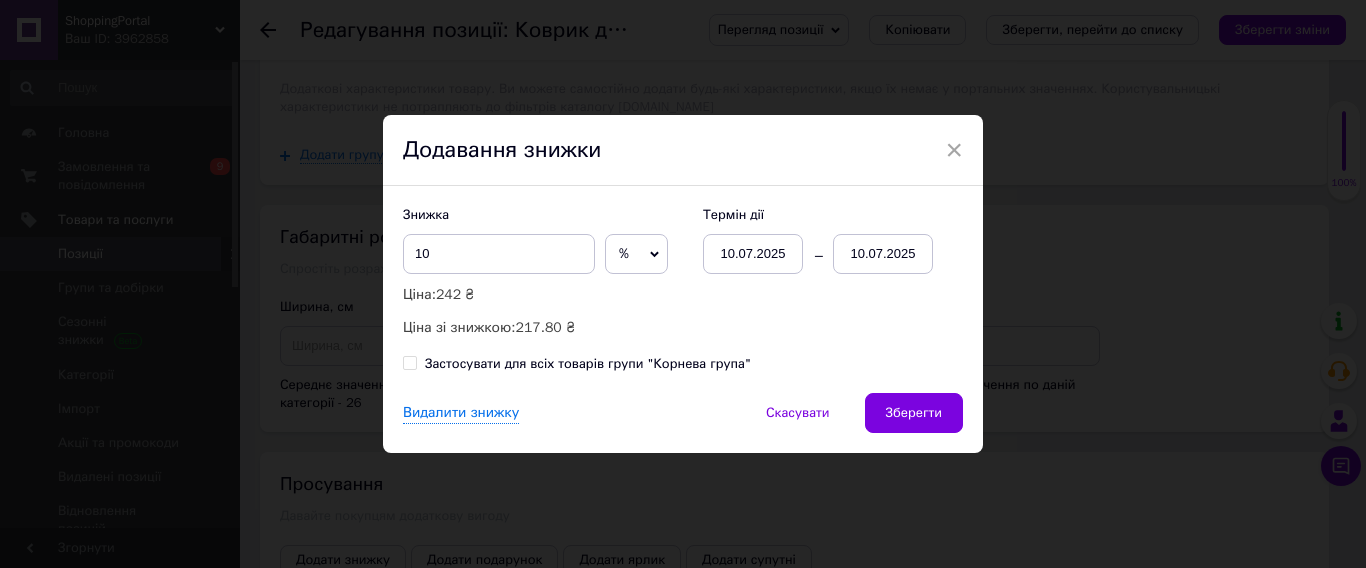 click on "10.07.2025" at bounding box center [753, 254] 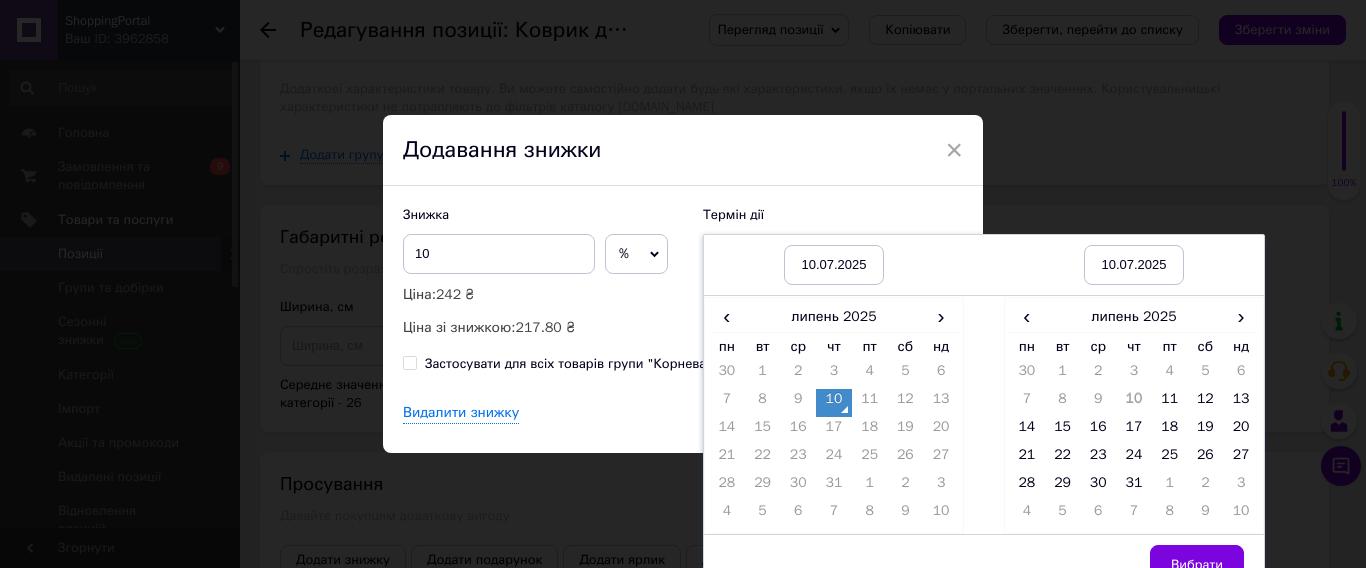 click on "10" at bounding box center (834, 403) 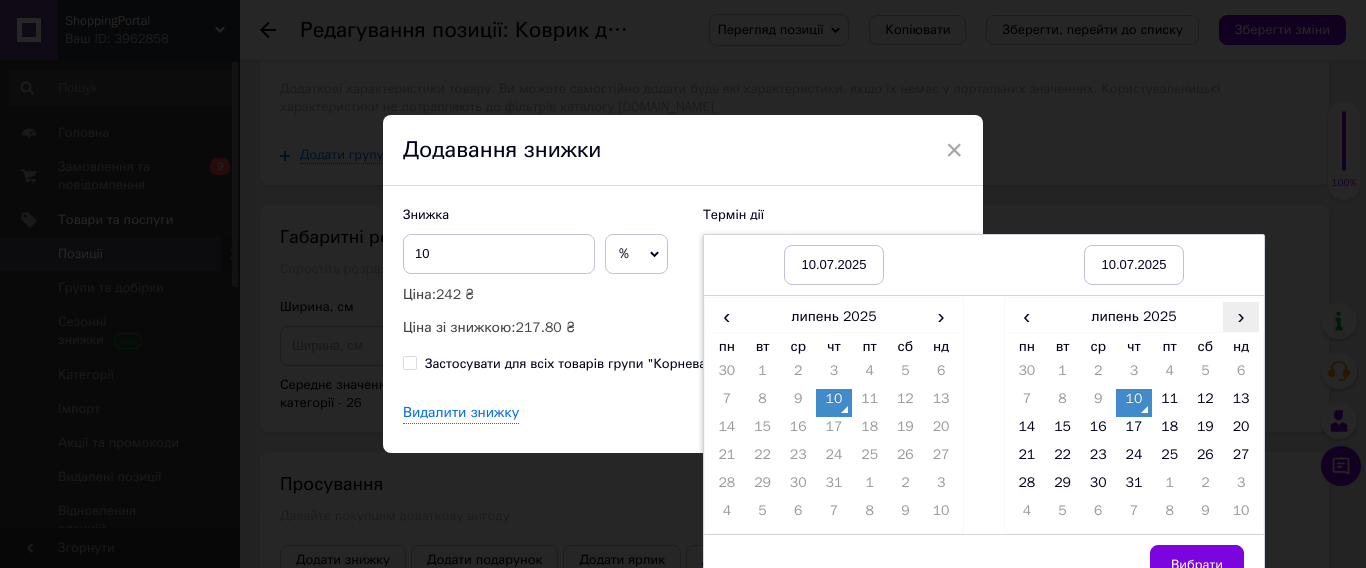 click on "›" at bounding box center (1241, 316) 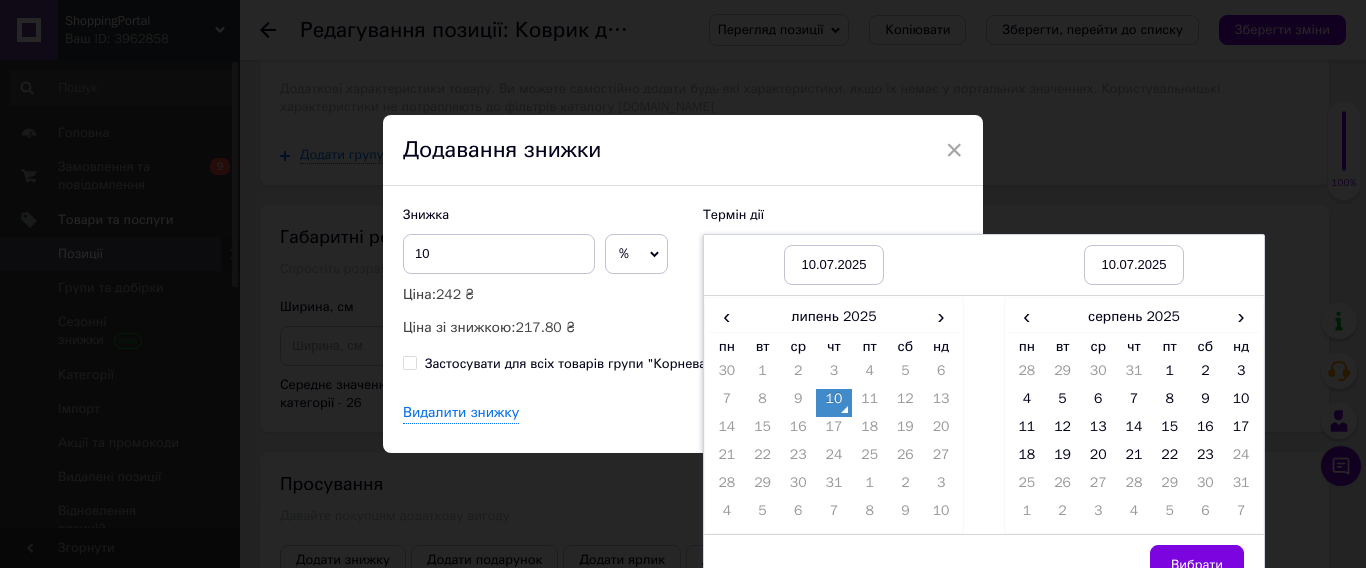 click on "23" at bounding box center (1206, 459) 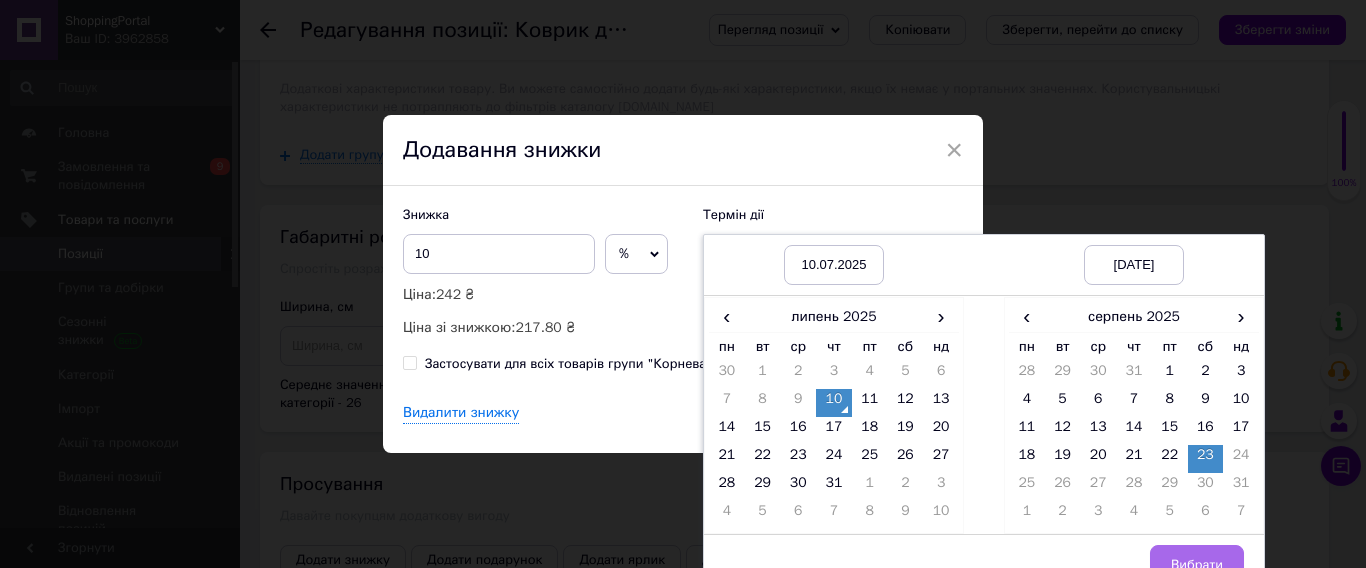 click on "Вибрати" at bounding box center [1197, 565] 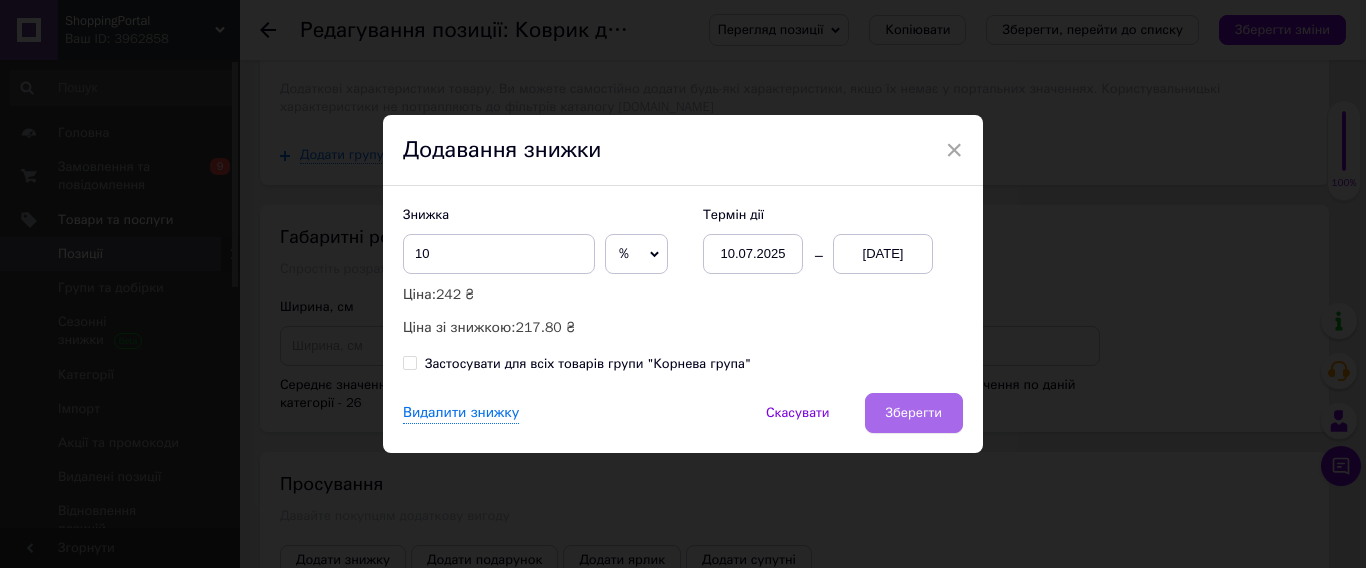 click on "Зберегти" at bounding box center (914, 413) 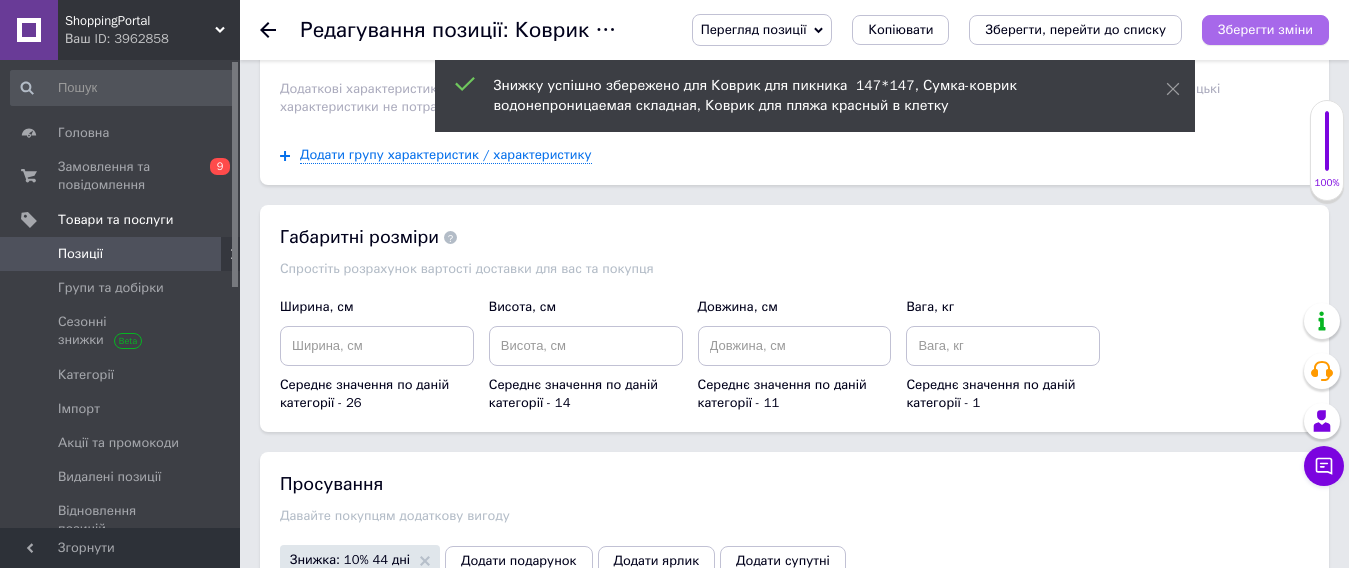 click on "Зберегти зміни" at bounding box center [1265, 29] 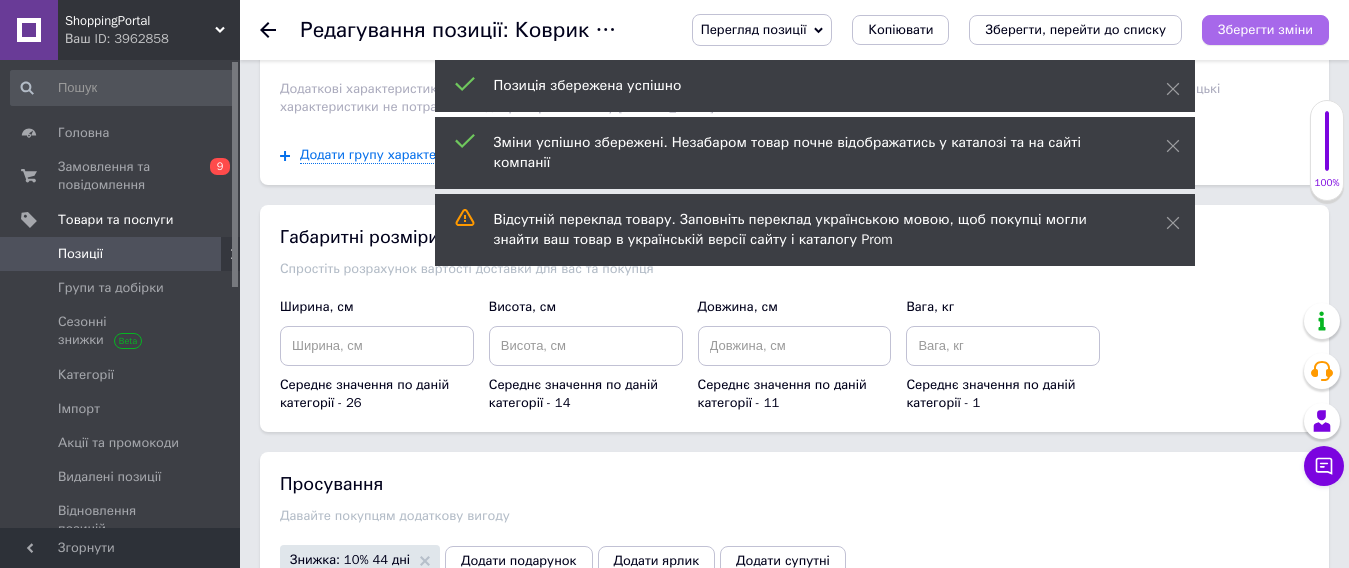 click on "Зберегти зміни" at bounding box center [1265, 30] 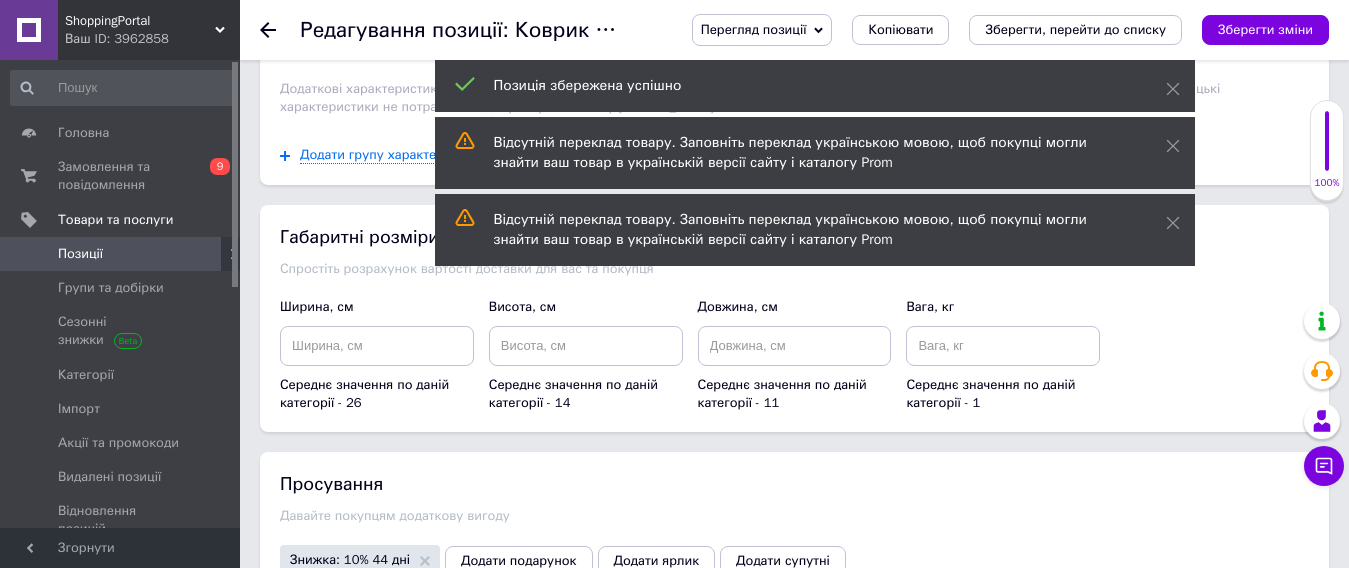 click on "Позиції" at bounding box center (80, 254) 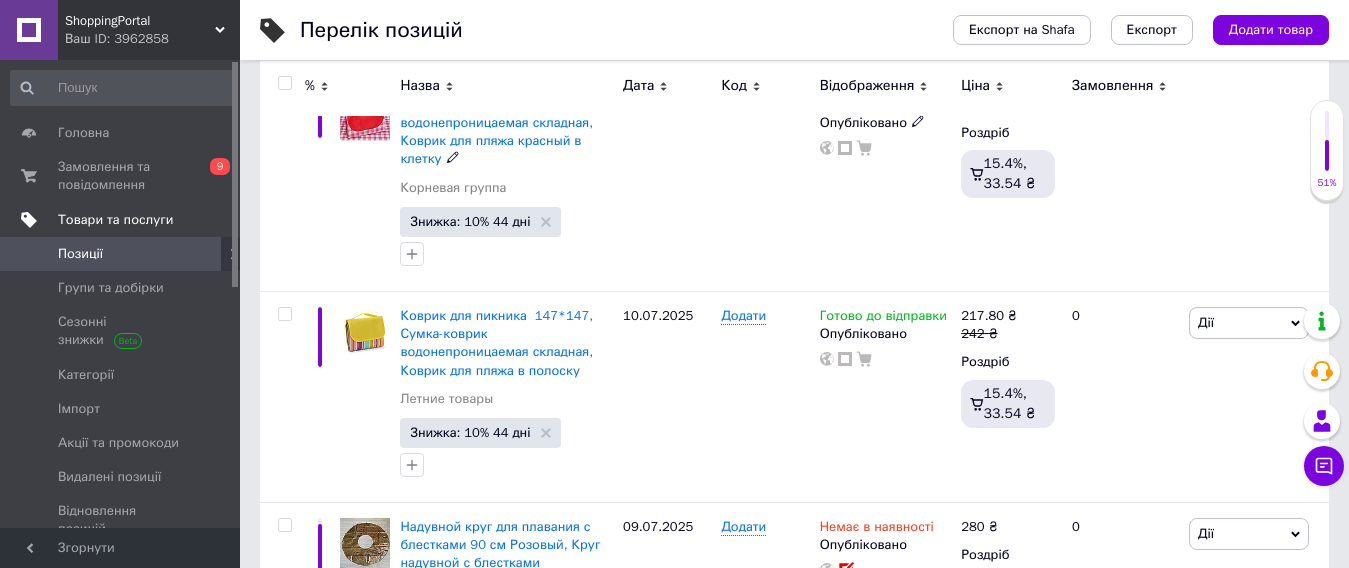 scroll, scrollTop: 200, scrollLeft: 0, axis: vertical 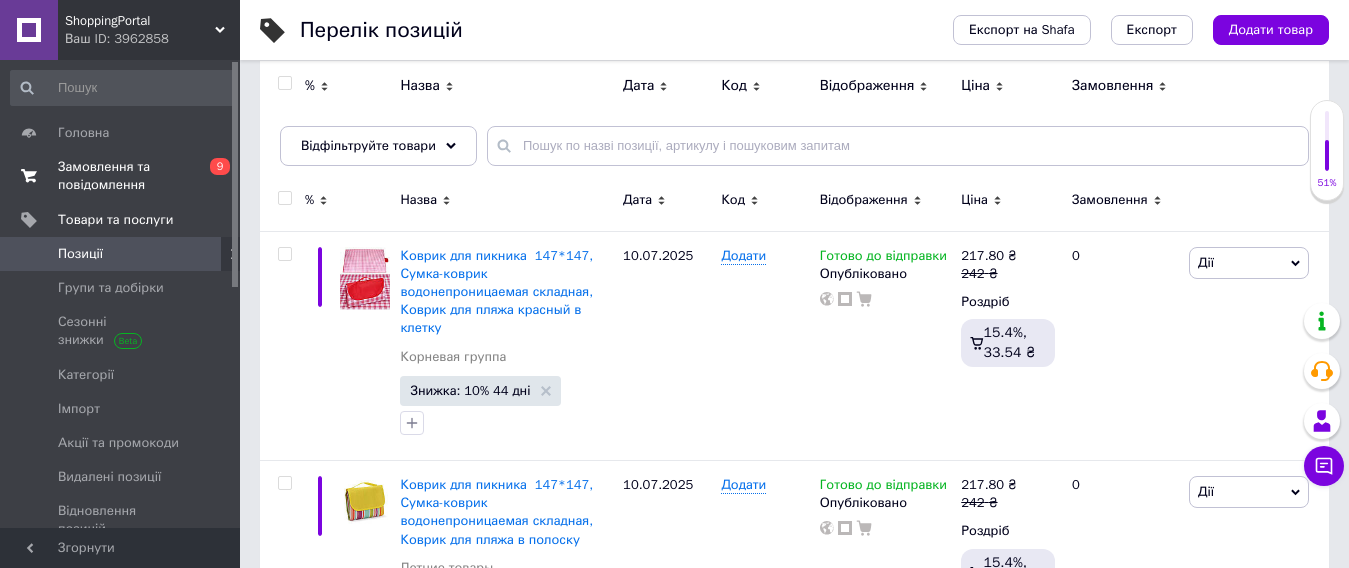 click on "Замовлення та повідомлення" at bounding box center (121, 176) 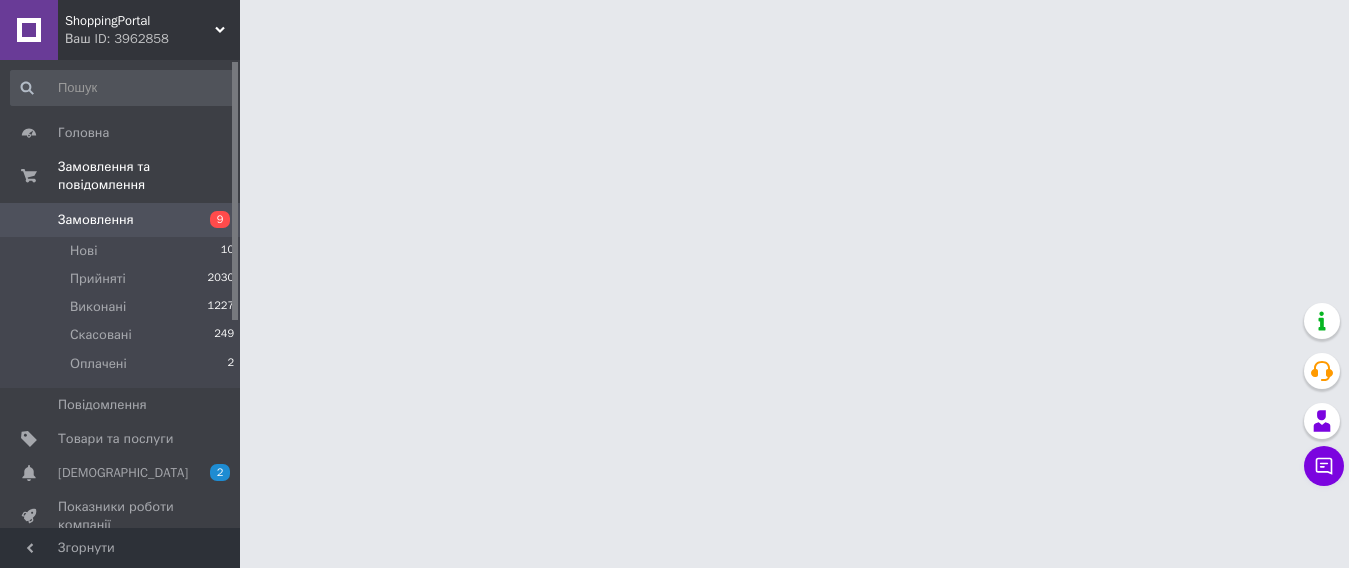 scroll, scrollTop: 0, scrollLeft: 0, axis: both 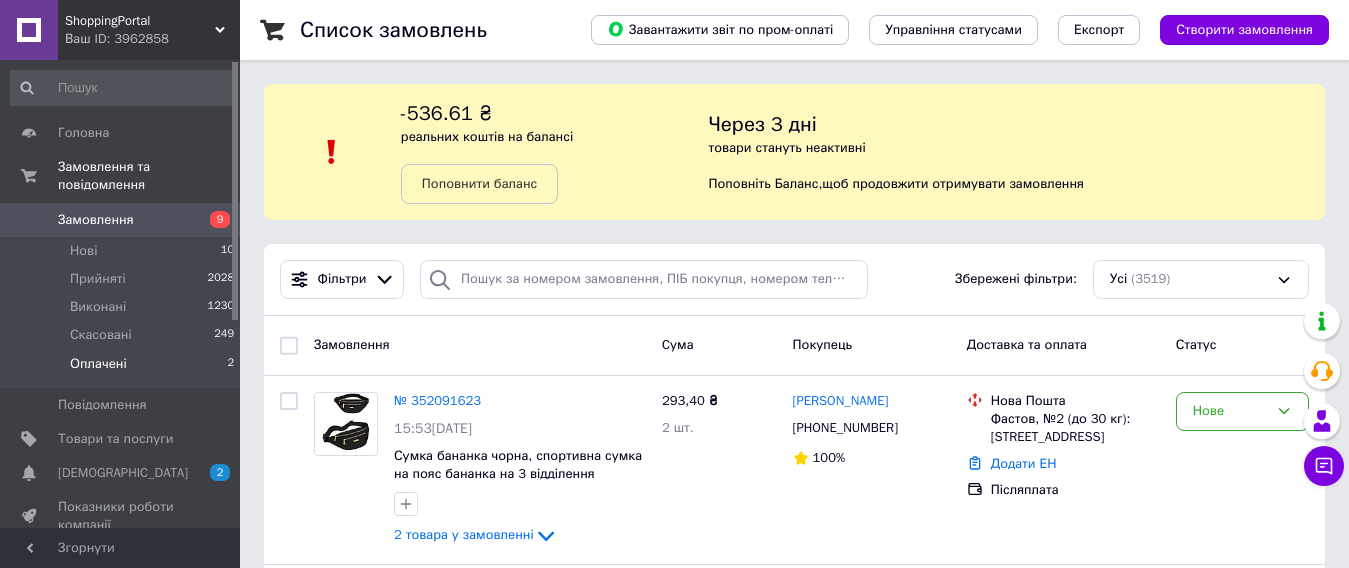 click on "Нові 10" at bounding box center [123, 251] 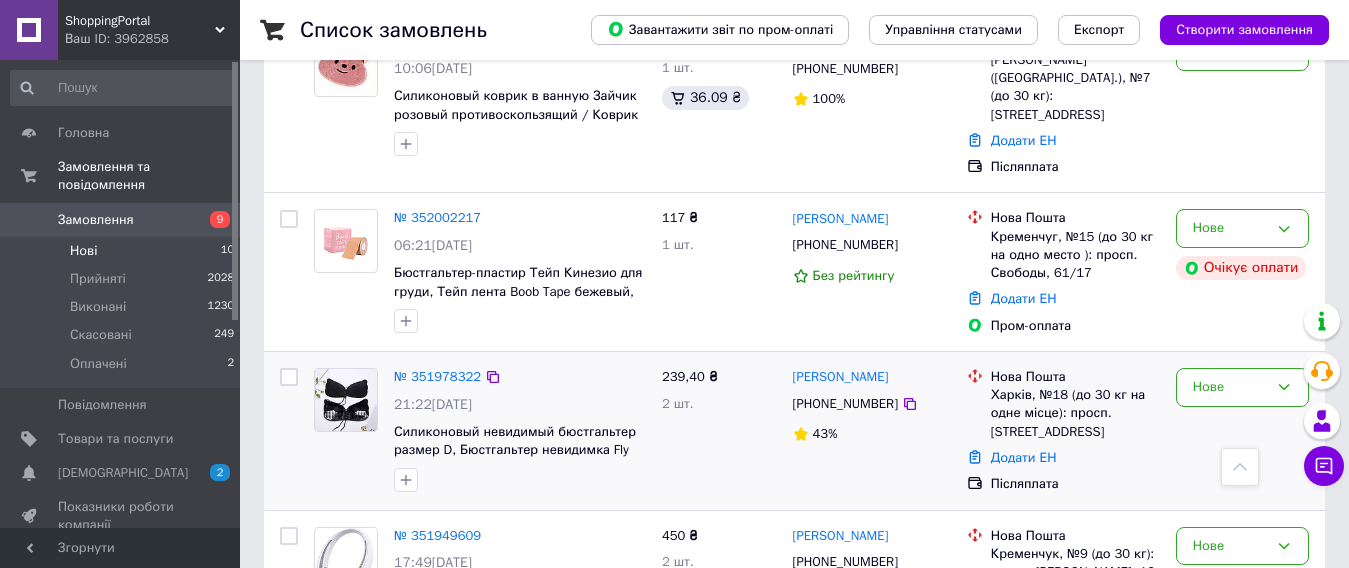 scroll, scrollTop: 800, scrollLeft: 0, axis: vertical 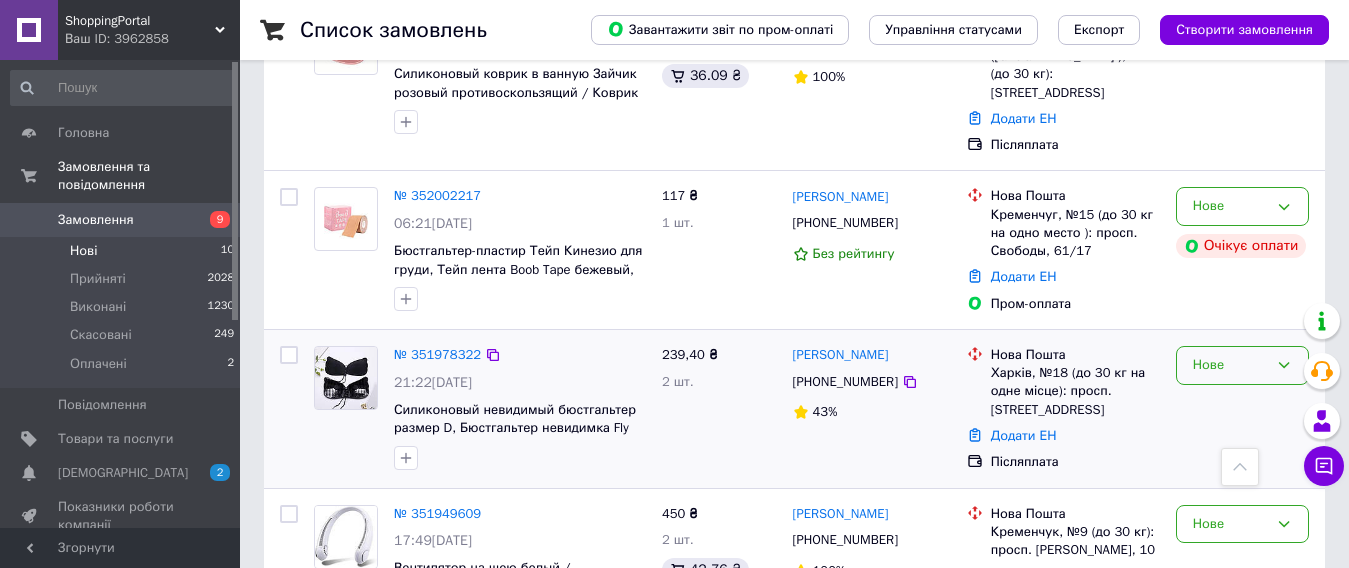 click 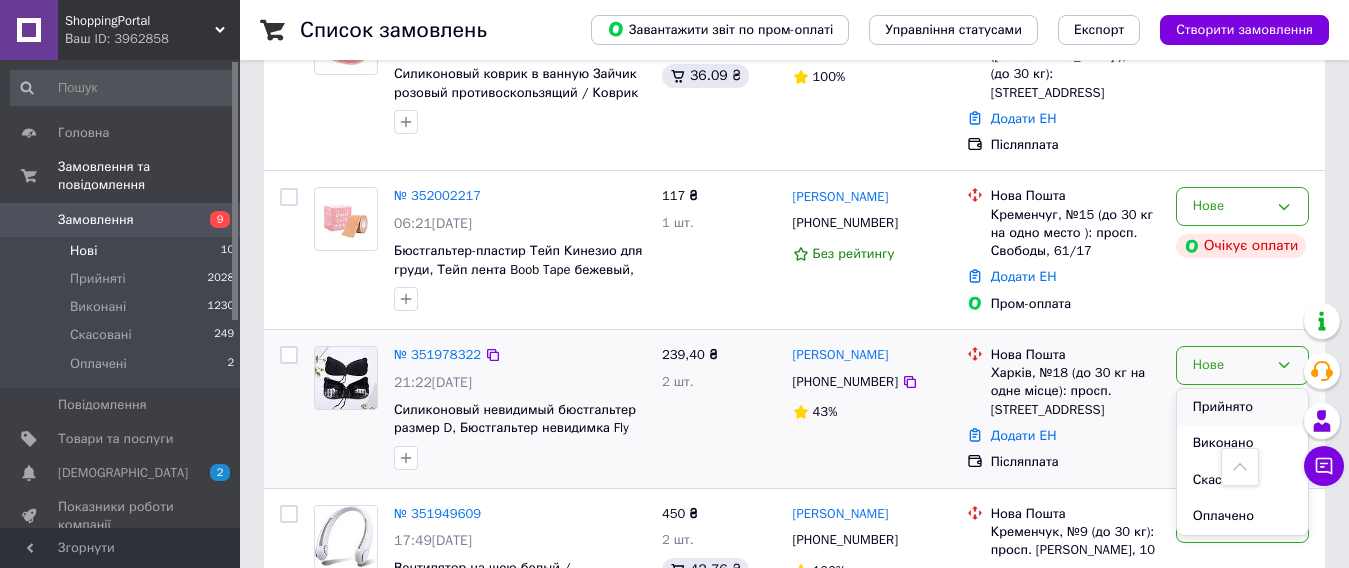 click on "Прийнято" at bounding box center (1242, 407) 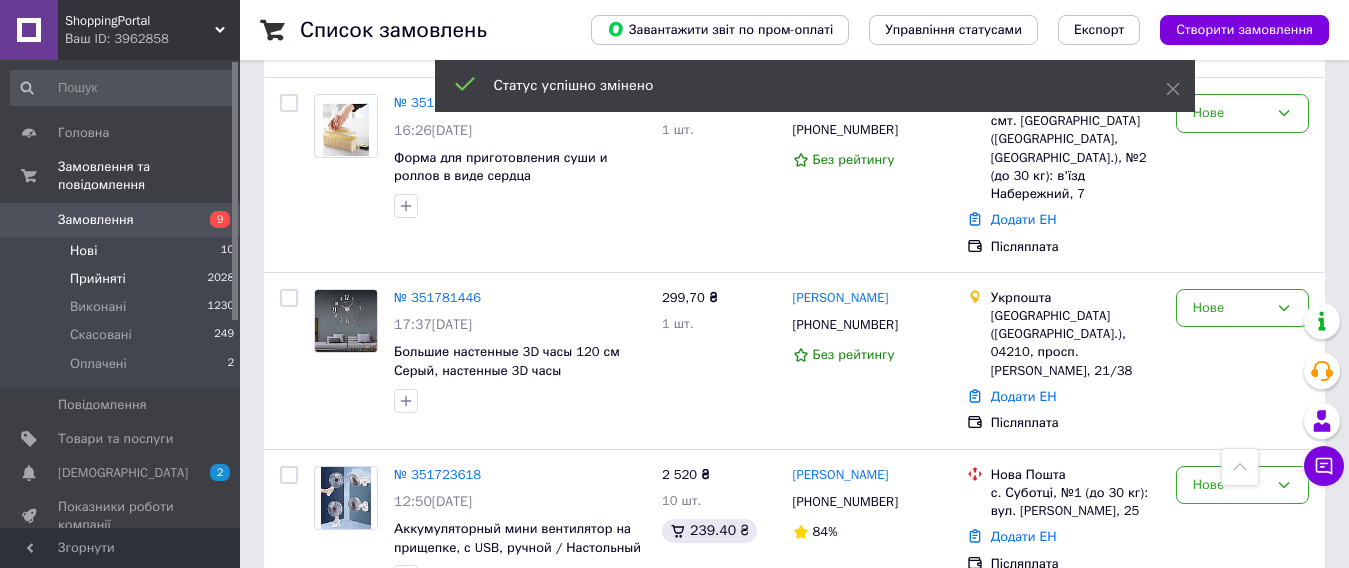 scroll, scrollTop: 1501, scrollLeft: 0, axis: vertical 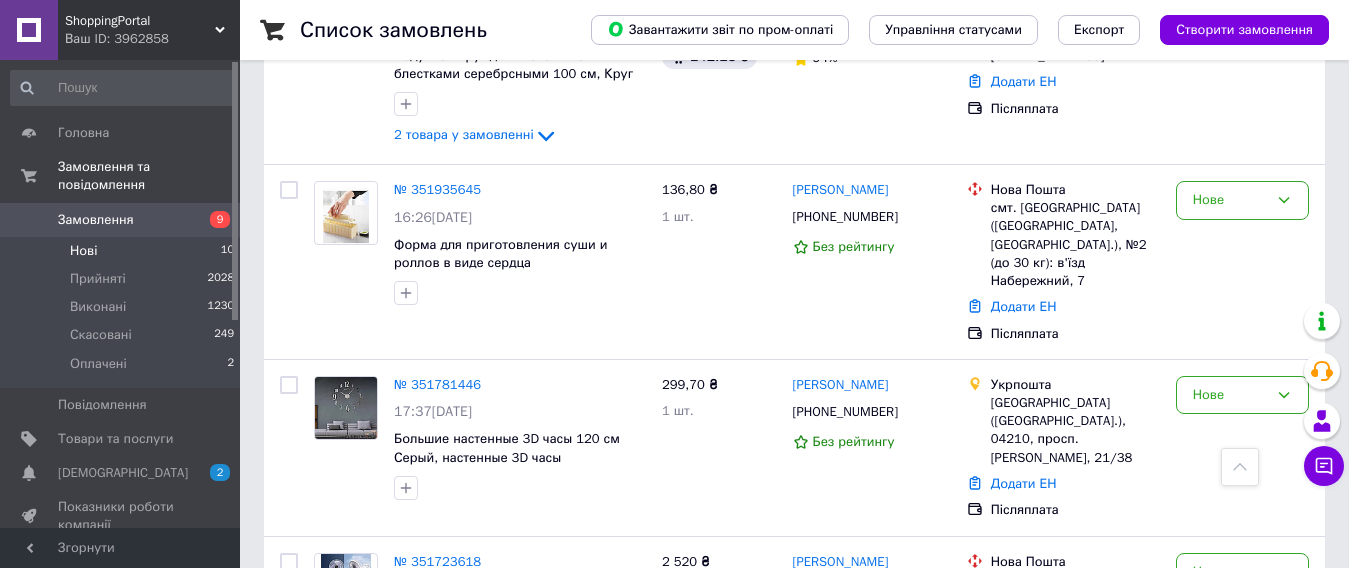 click on "Замовлення" at bounding box center [96, 220] 